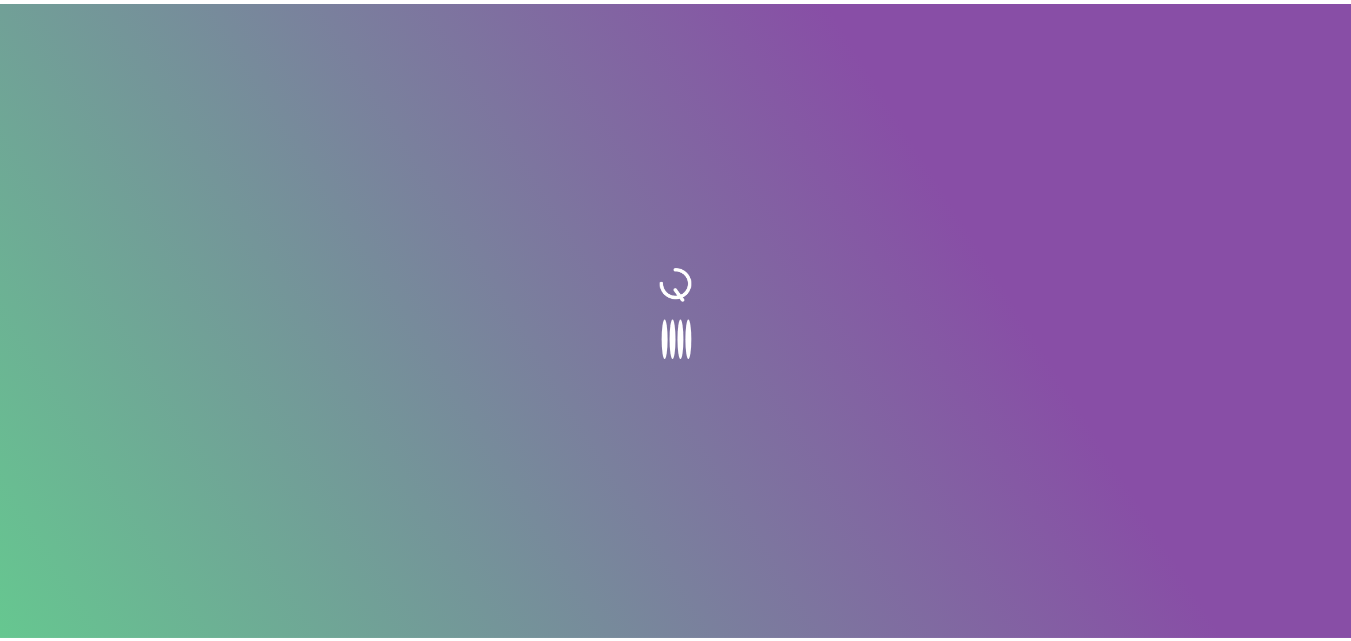 scroll, scrollTop: 0, scrollLeft: 0, axis: both 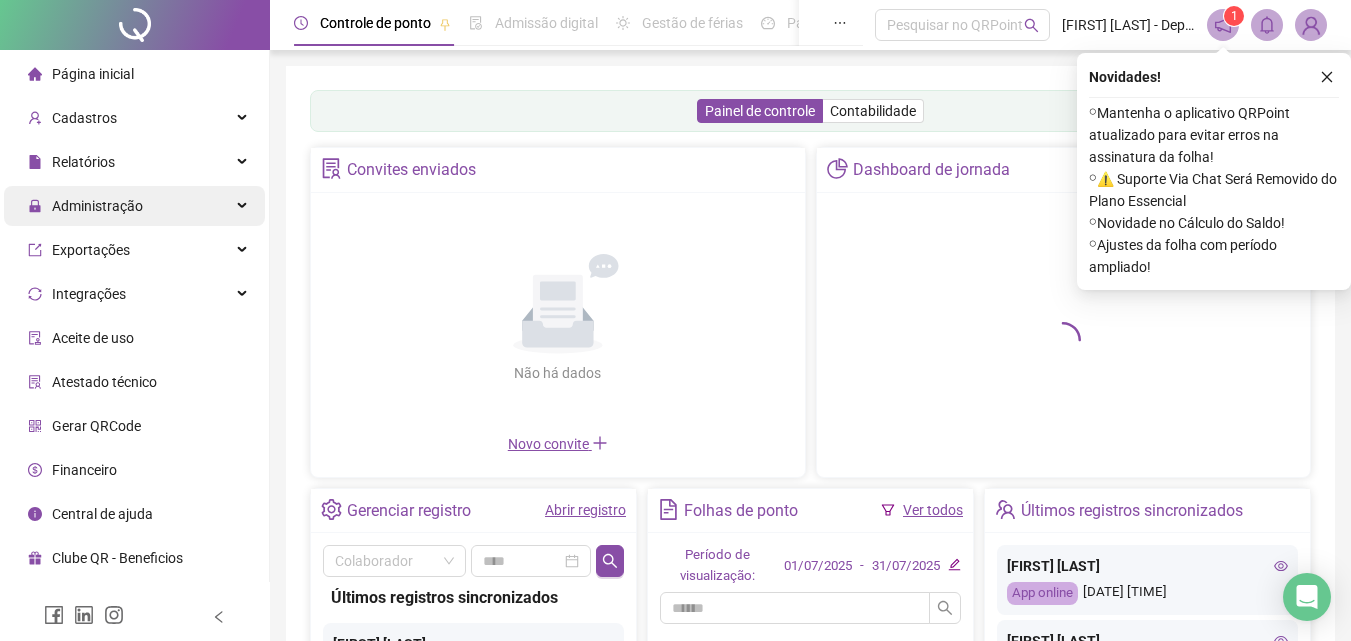 click on "Administração" at bounding box center (134, 206) 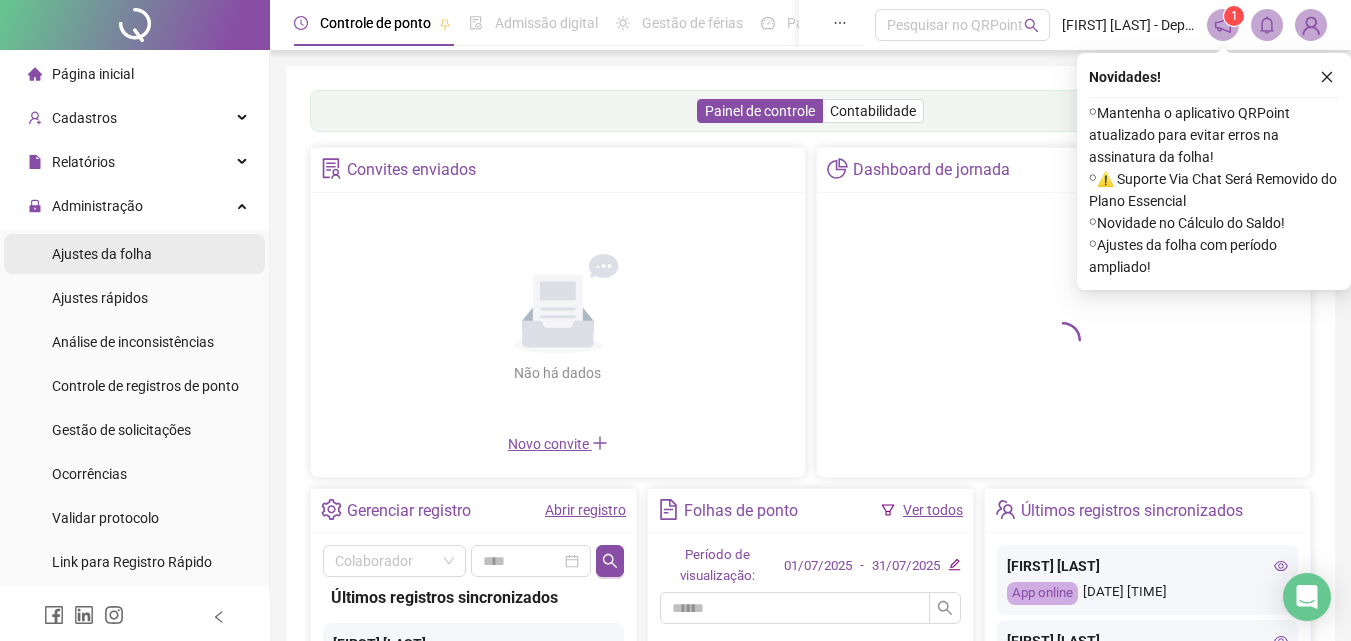 click on "Ajustes da folha" at bounding box center (134, 254) 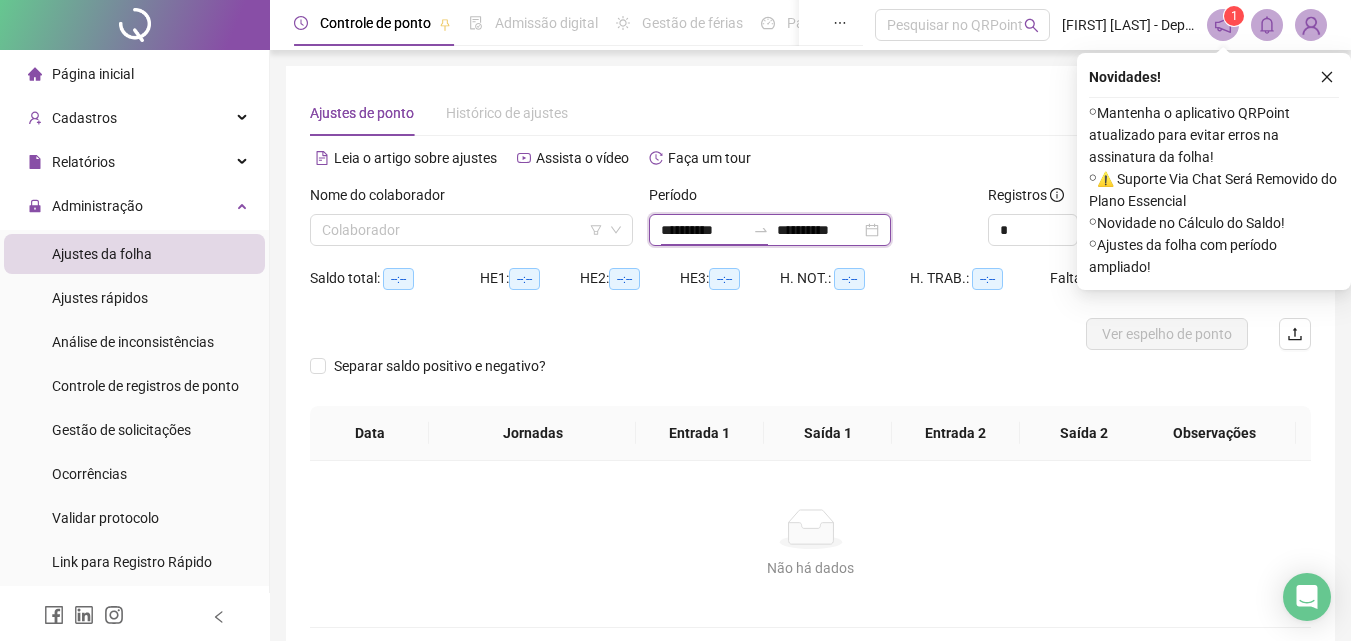 drag, startPoint x: 722, startPoint y: 222, endPoint x: 733, endPoint y: 222, distance: 11 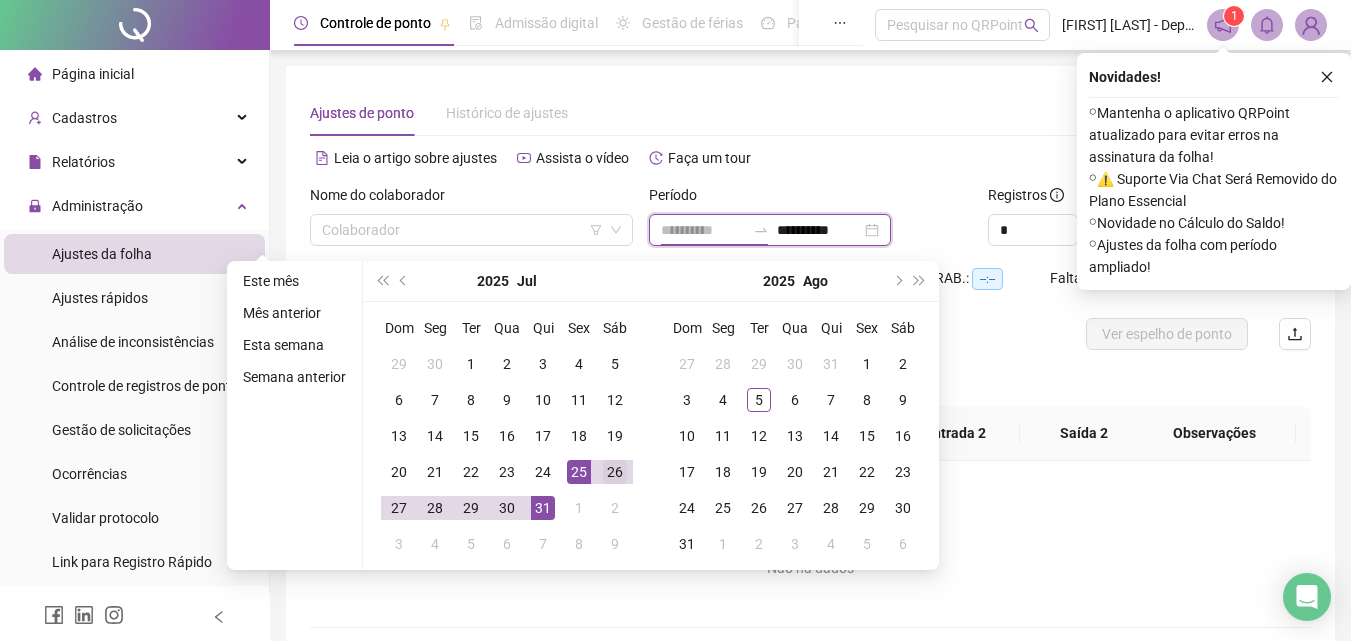 type on "**********" 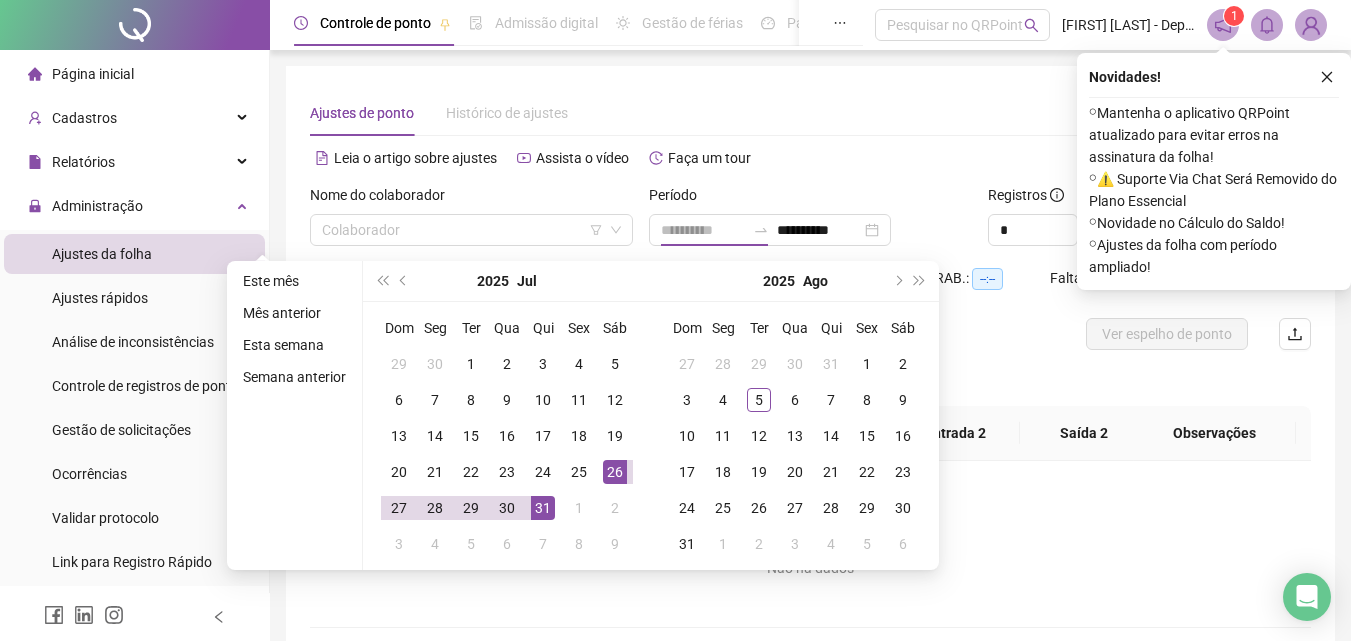 click on "26" at bounding box center [615, 472] 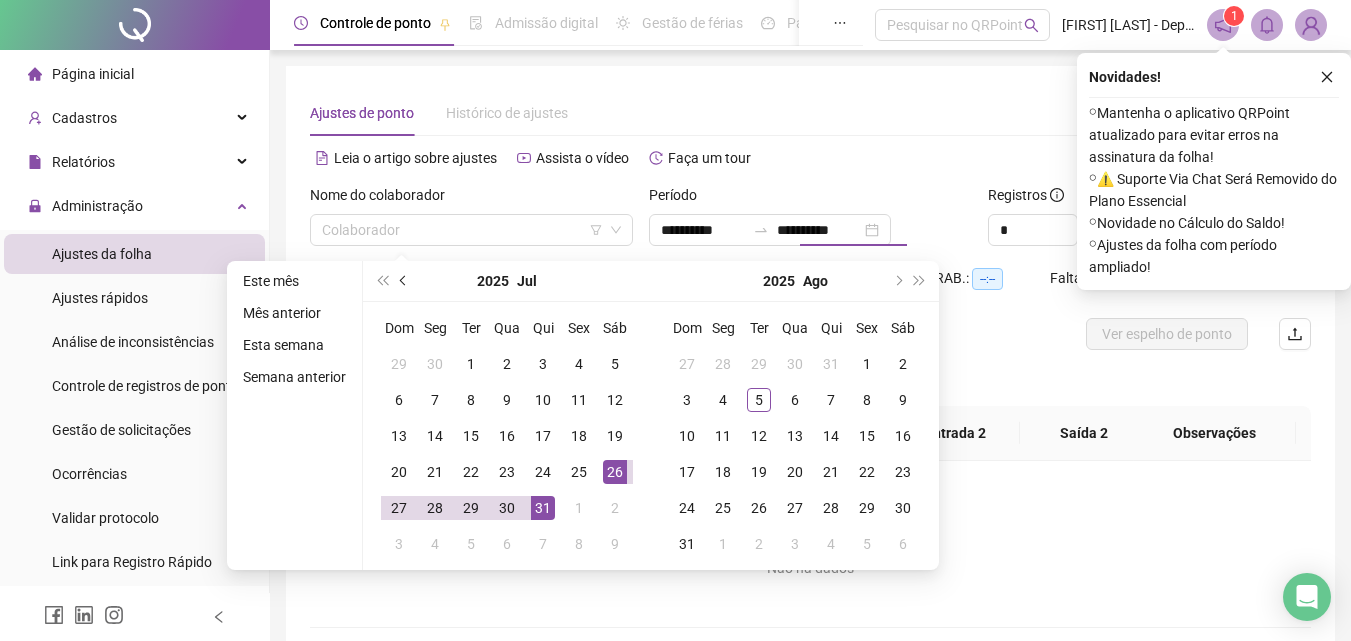 click at bounding box center (405, 281) 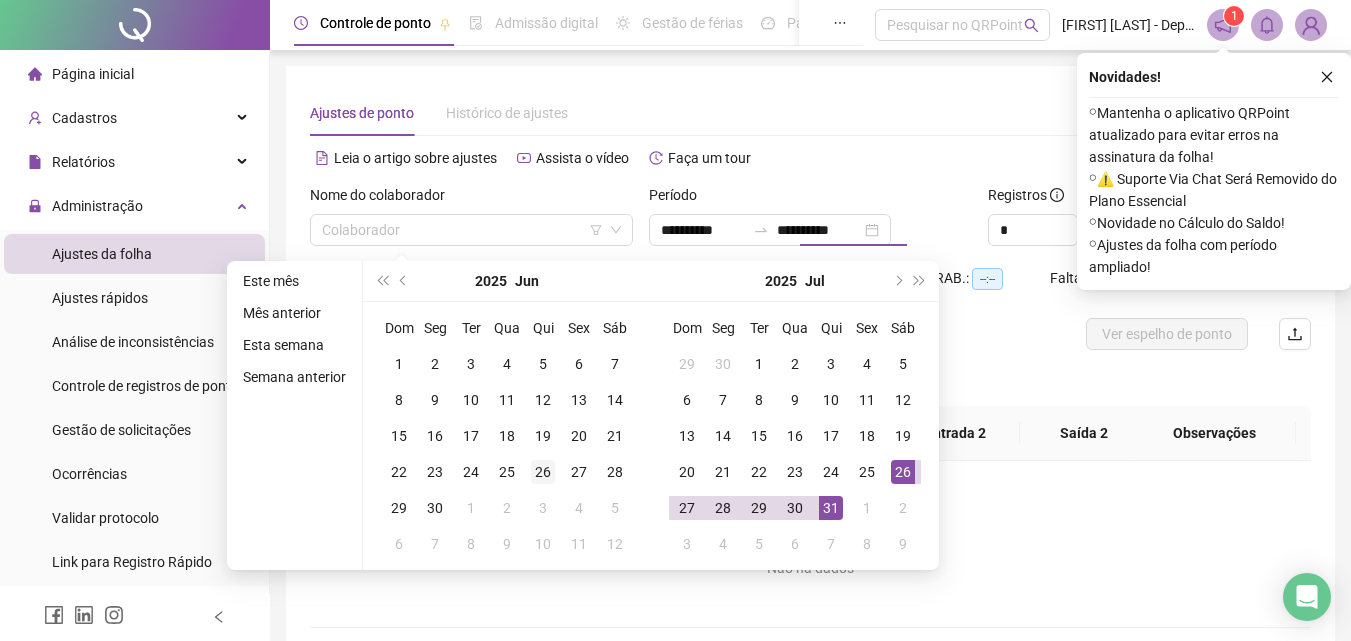 type on "**********" 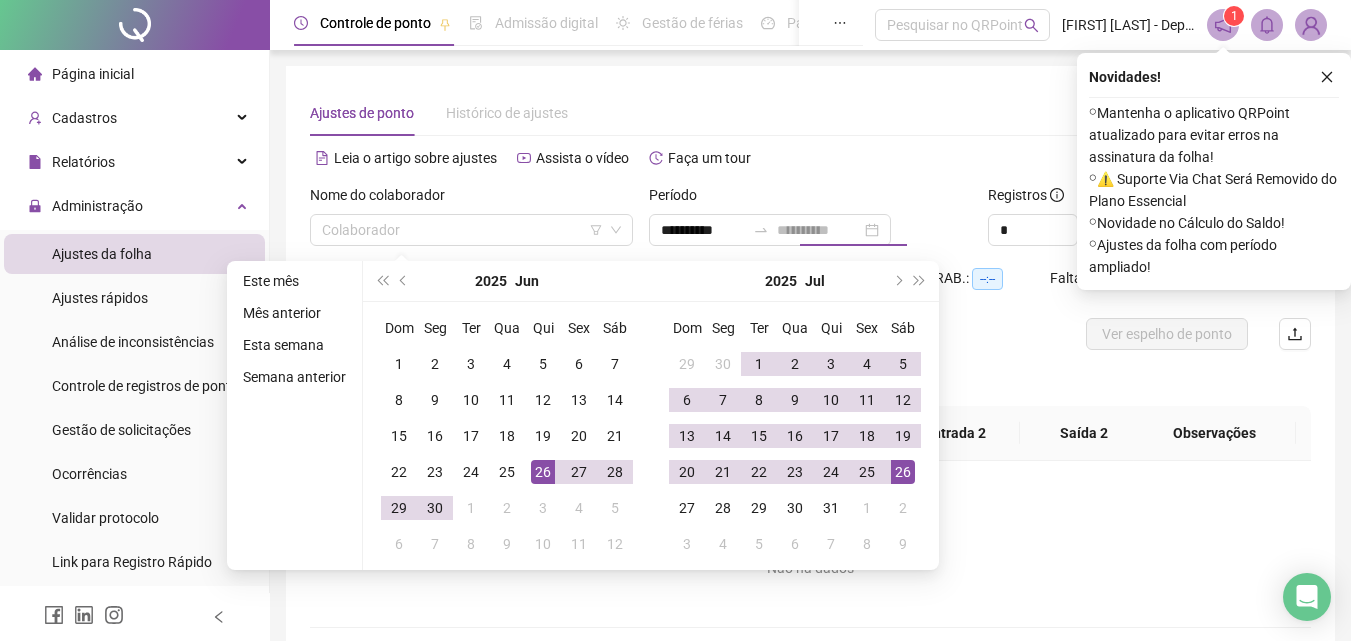 click on "26" at bounding box center [543, 472] 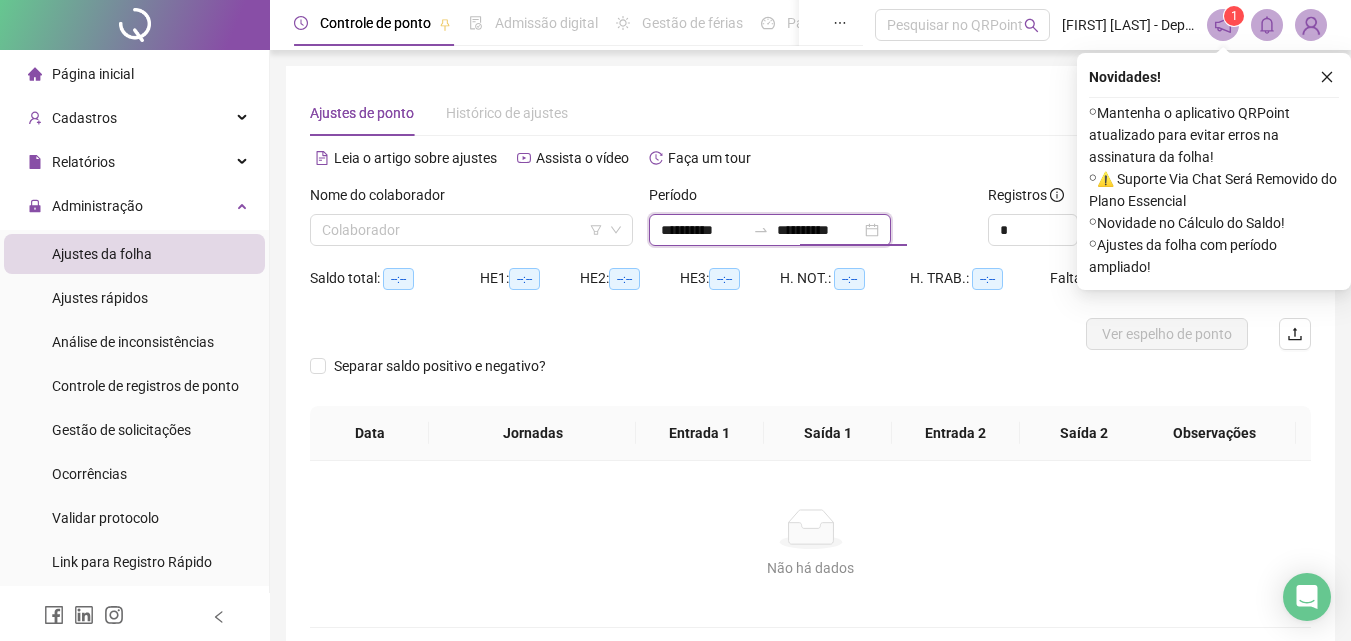 click on "**********" at bounding box center [819, 230] 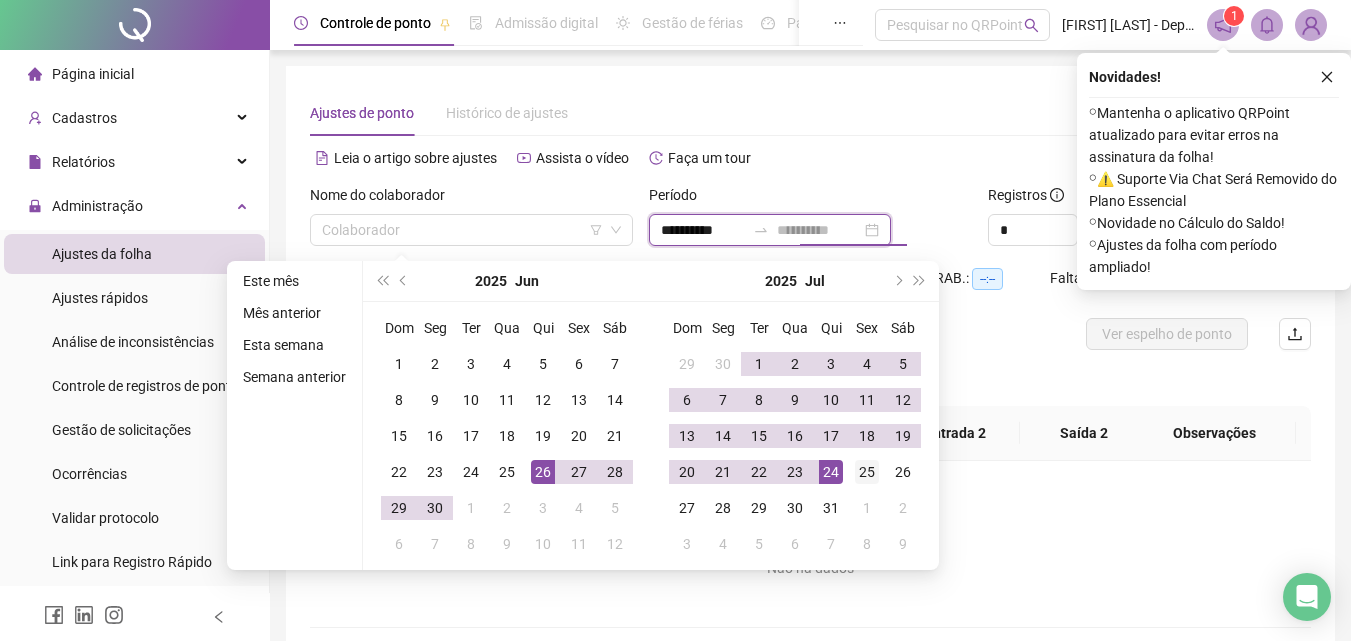 type on "**********" 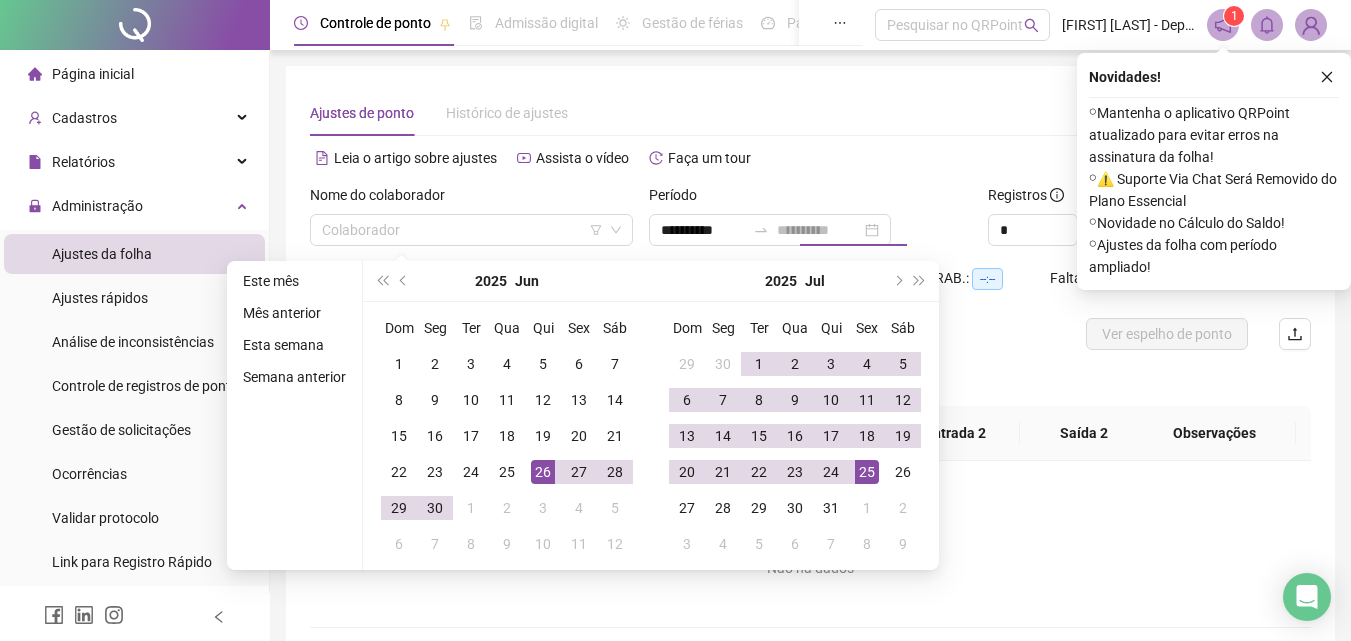 click on "25" at bounding box center [867, 472] 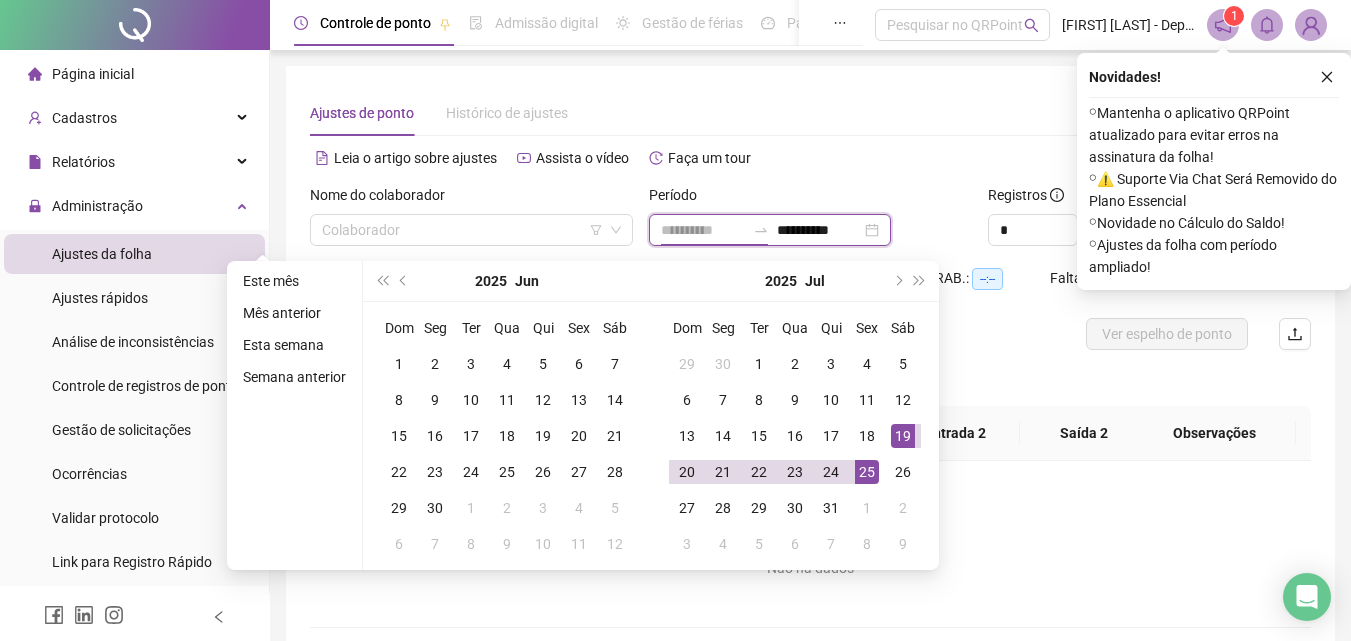 type on "**********" 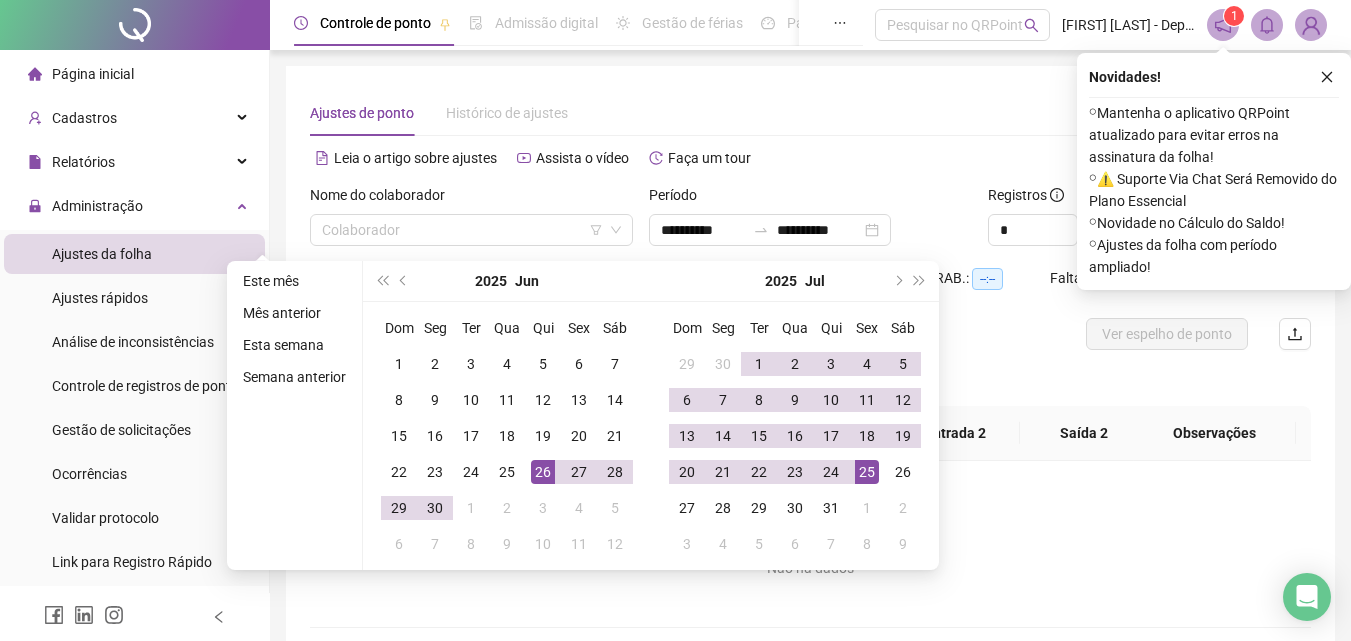 click on "Novidades ! ⚬  Mantenha o aplicativo QRPoint atualizado para evitar erros na assinatura da folha! ⚬  ⚠️ Suporte Via Chat Será Removido do Plano Essencial ⚬  Novidade no Cálculo do Saldo! ⚬  Ajustes da folha com período ampliado!" at bounding box center [1214, 171] 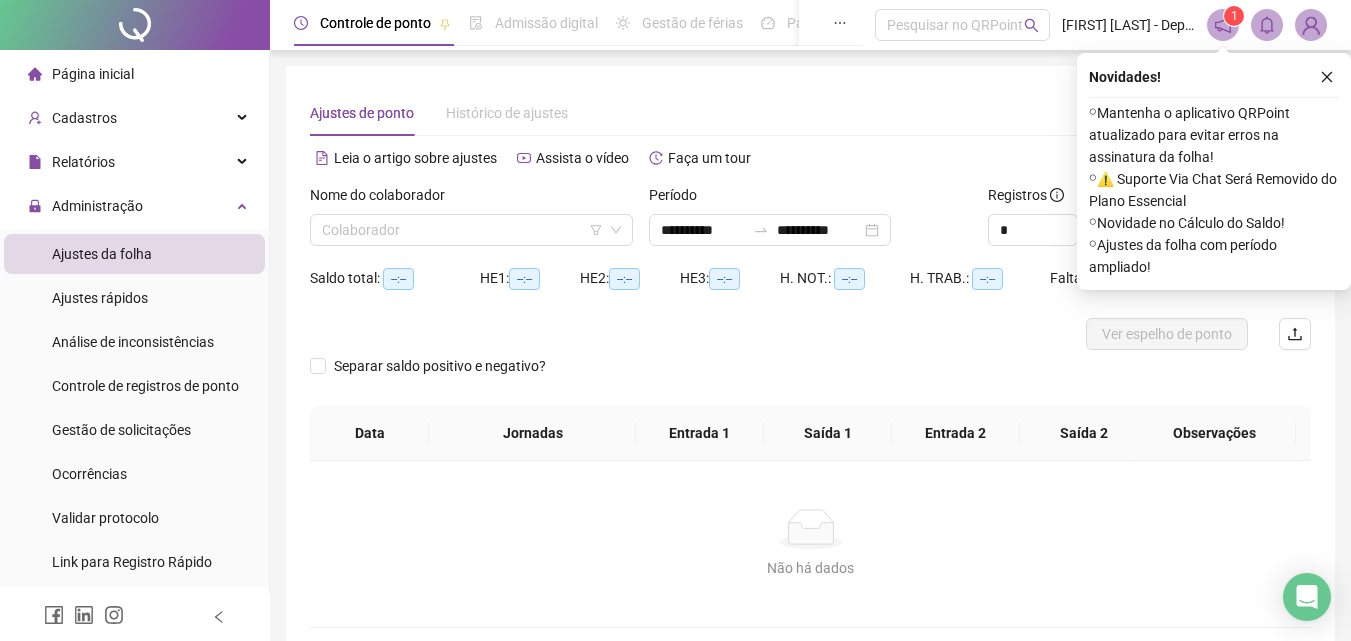click on "⚬  Mantenha o aplicativo QRPoint atualizado para evitar erros na assinatura da folha! ⚬  ⚠️ Suporte Via Chat Será Removido do Plano Essencial ⚬  Novidade no Cálculo do Saldo! ⚬  Ajustes da folha com período ampliado!" at bounding box center [1214, 187] 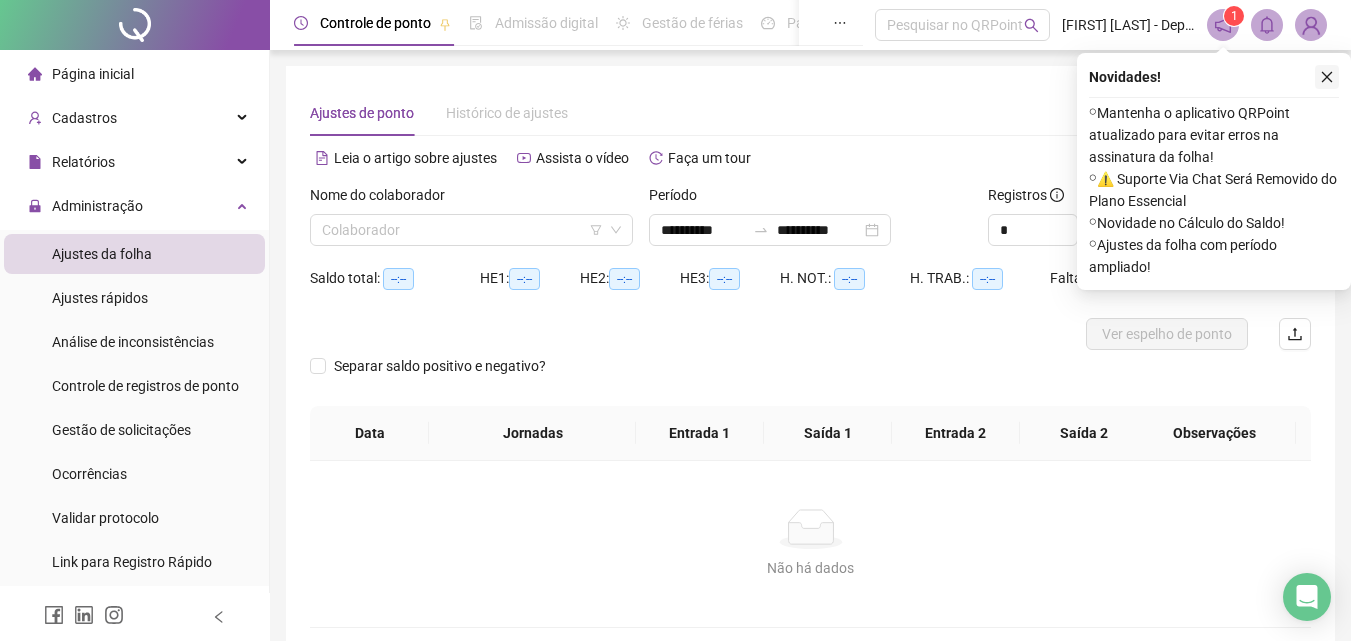click at bounding box center (1327, 77) 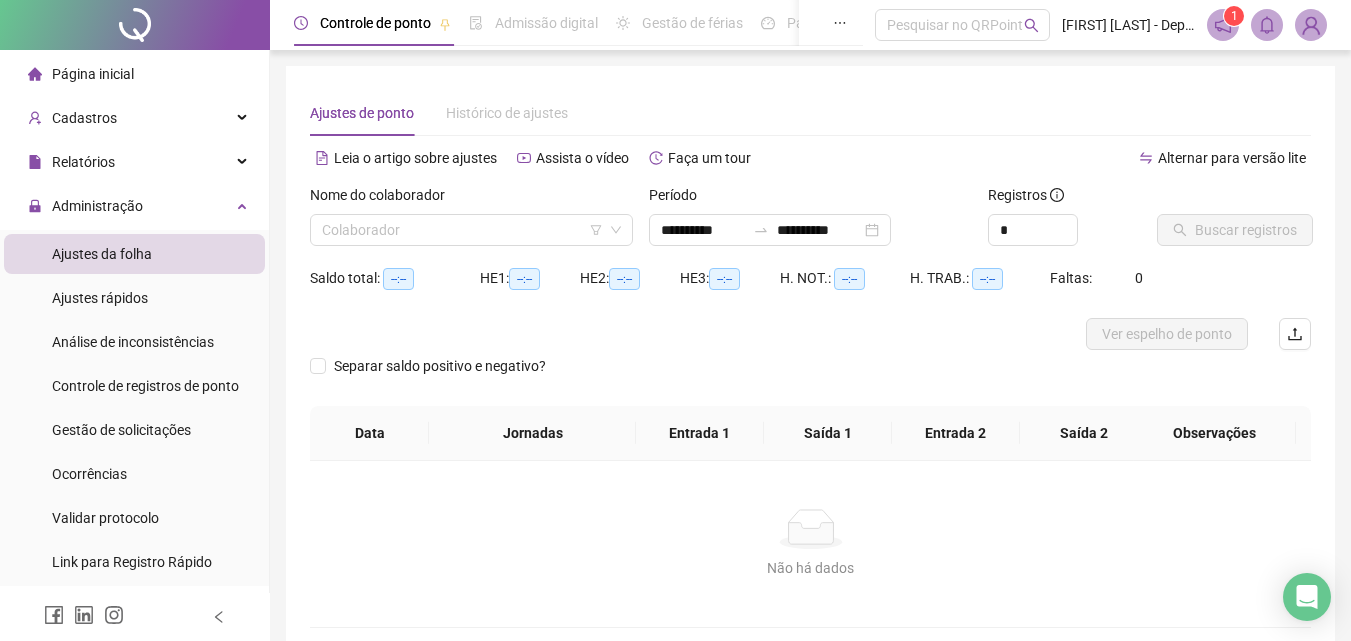 click on "Leia o artigo sobre ajustes Assista o vídeo Faça um tour" at bounding box center [560, 158] 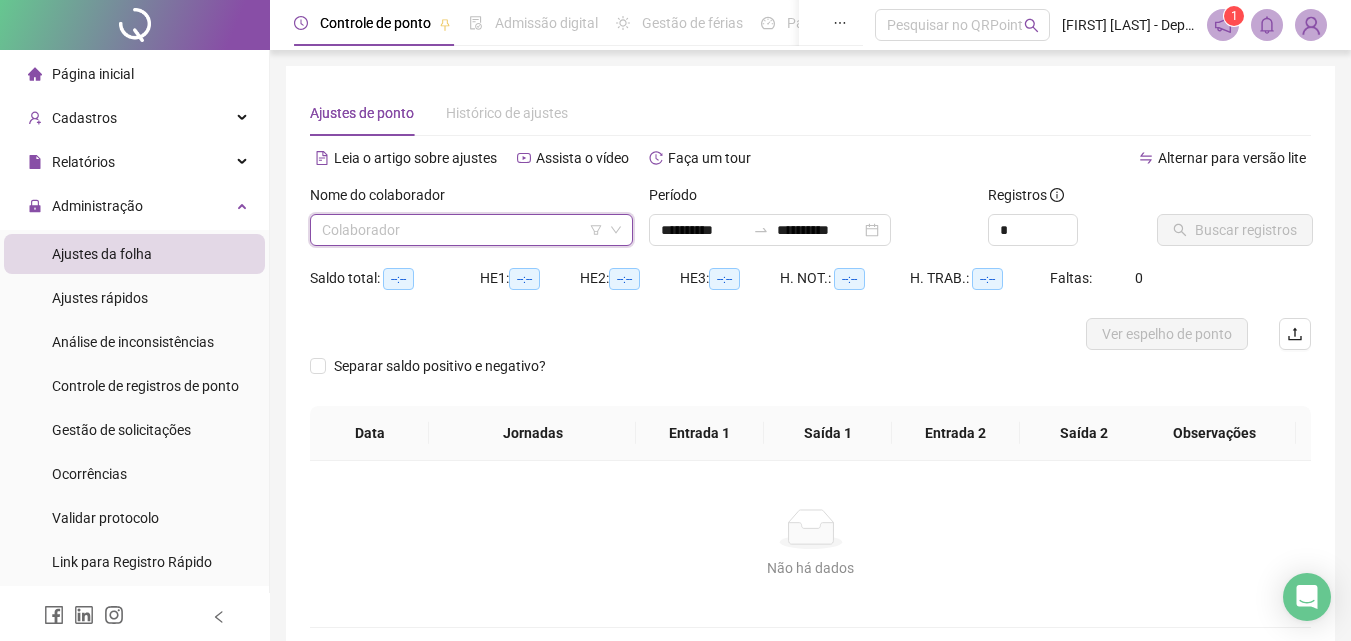 click at bounding box center (462, 230) 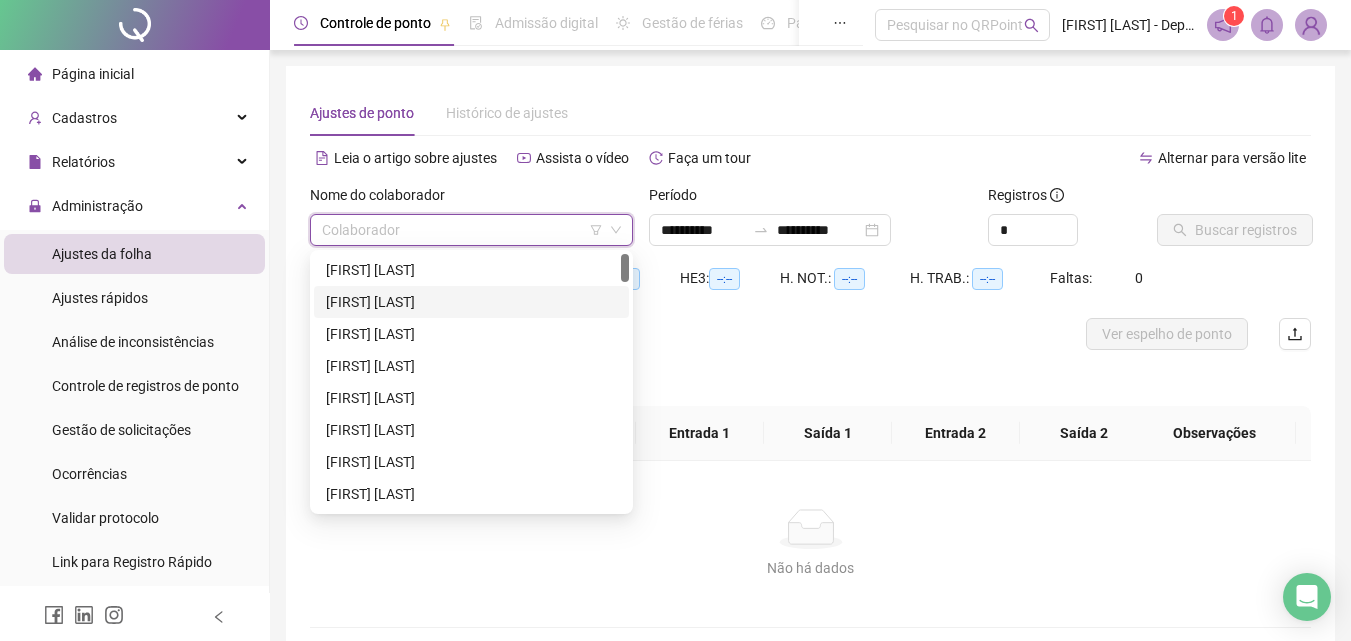 click on "[FIRST] [LAST]" at bounding box center [471, 302] 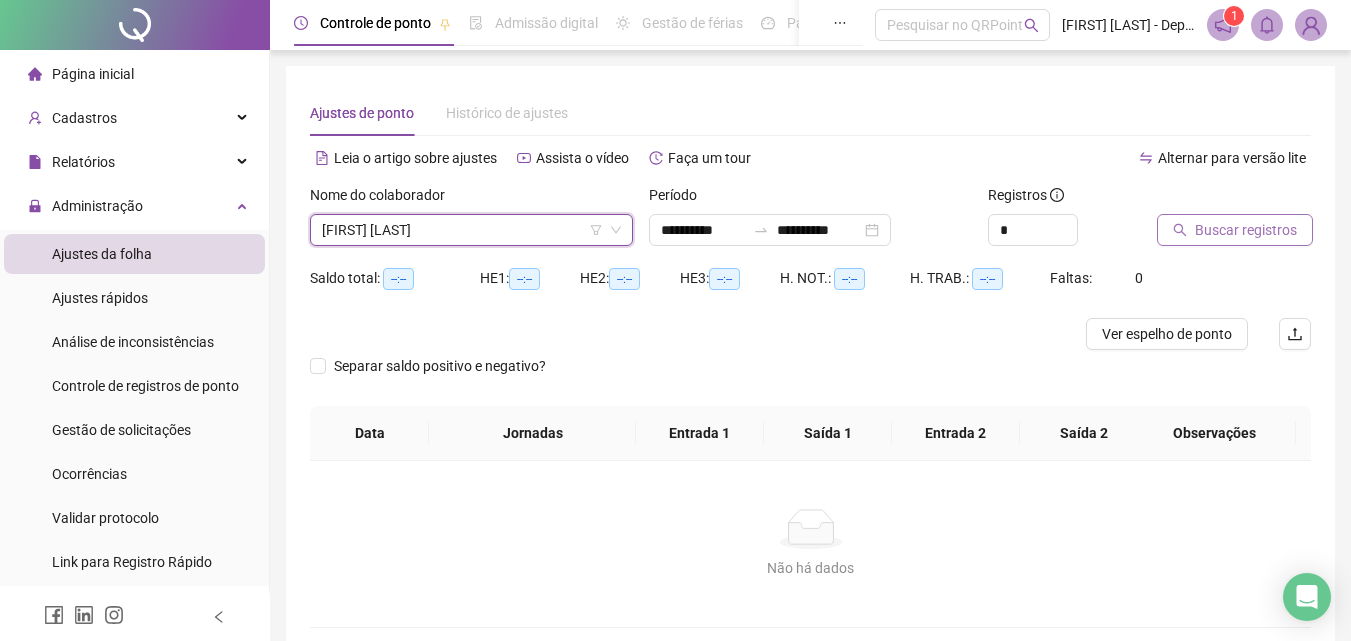 click on "Buscar registros" at bounding box center (1246, 230) 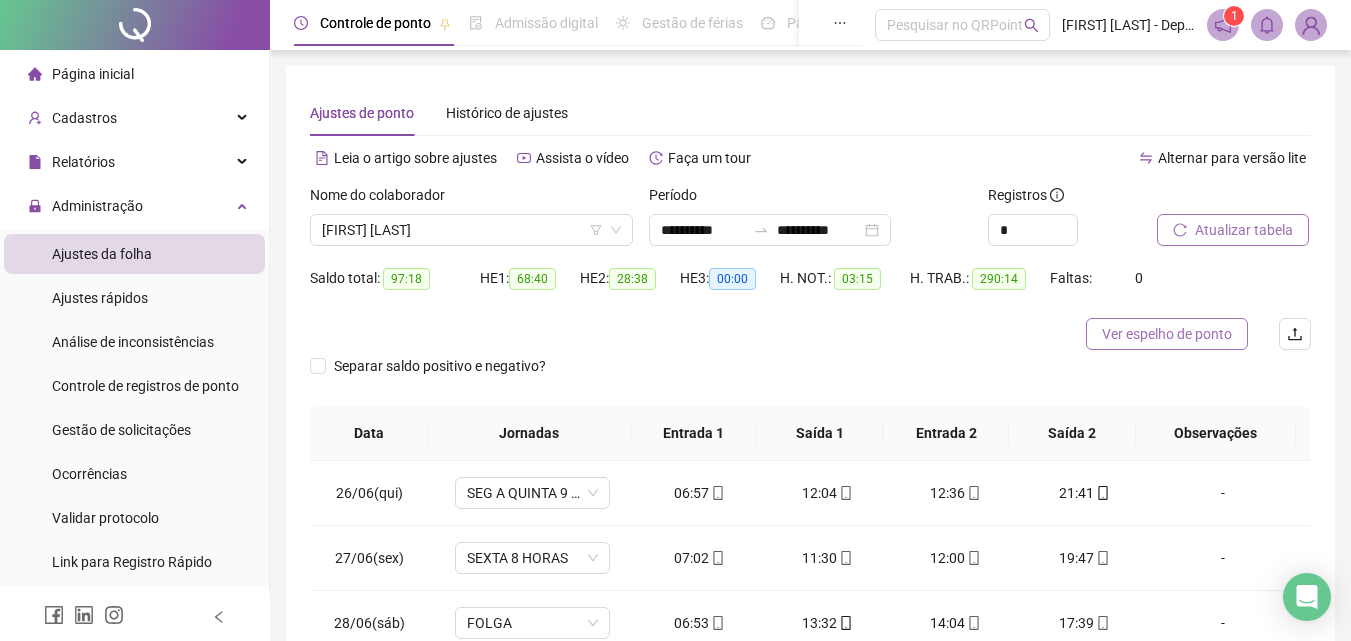 click on "Ver espelho de ponto" at bounding box center [1167, 334] 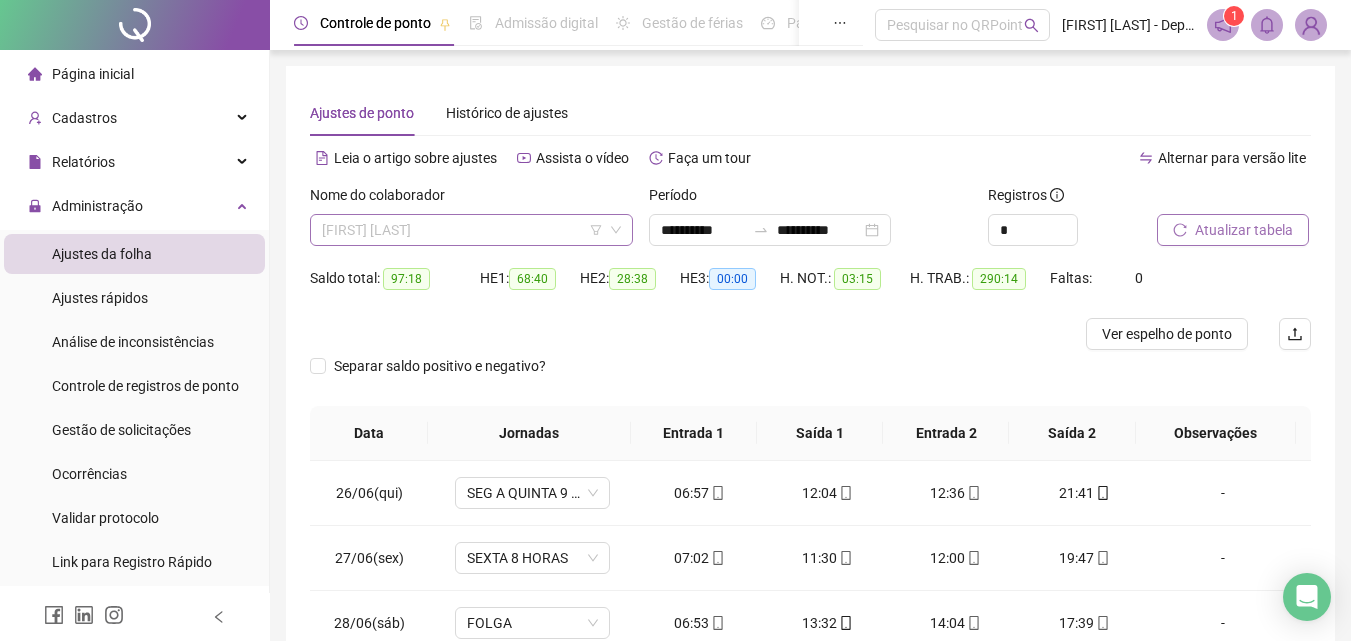 click on "[FIRST] [LAST]" at bounding box center (471, 230) 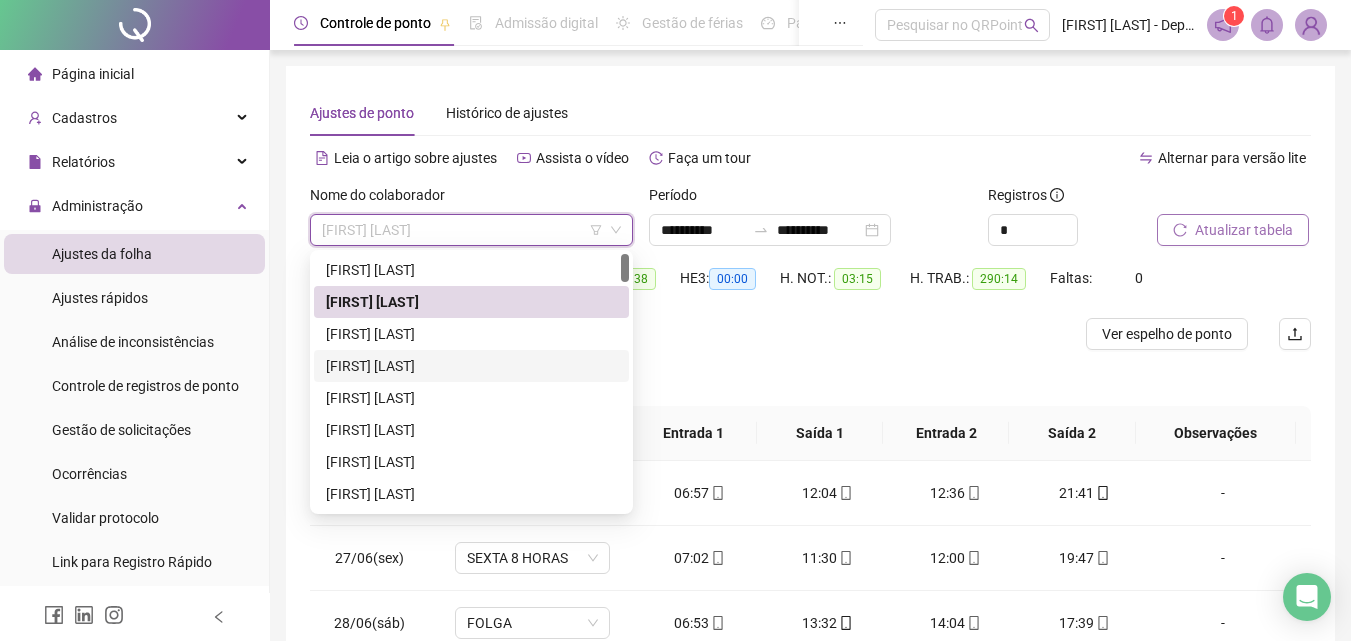click on "[FIRST] [LAST]" at bounding box center [471, 366] 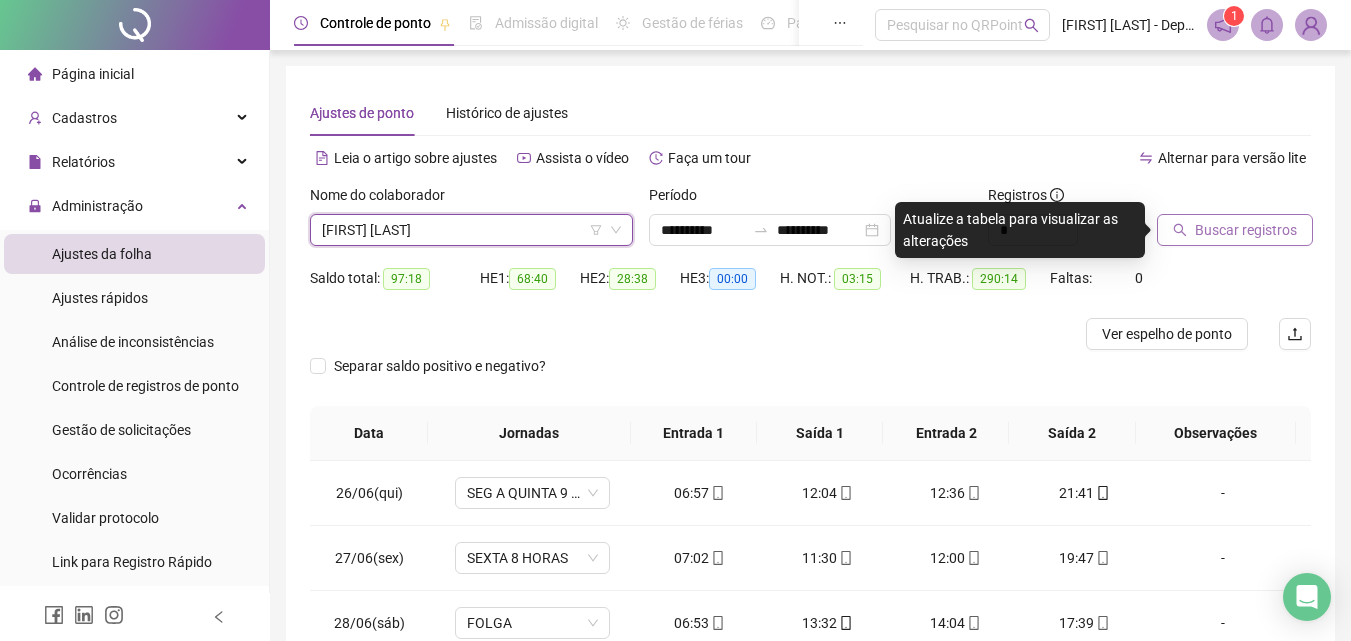 click on "Buscar registros" at bounding box center (1246, 230) 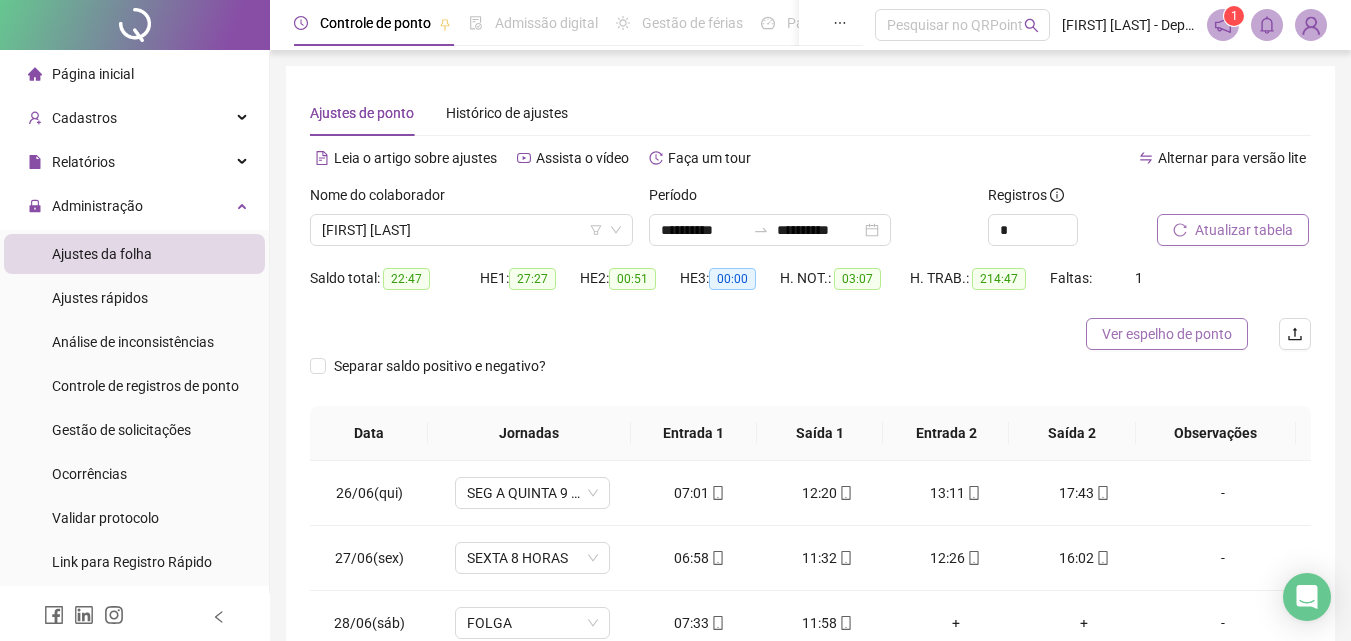 click on "Ver espelho de ponto" at bounding box center [1167, 334] 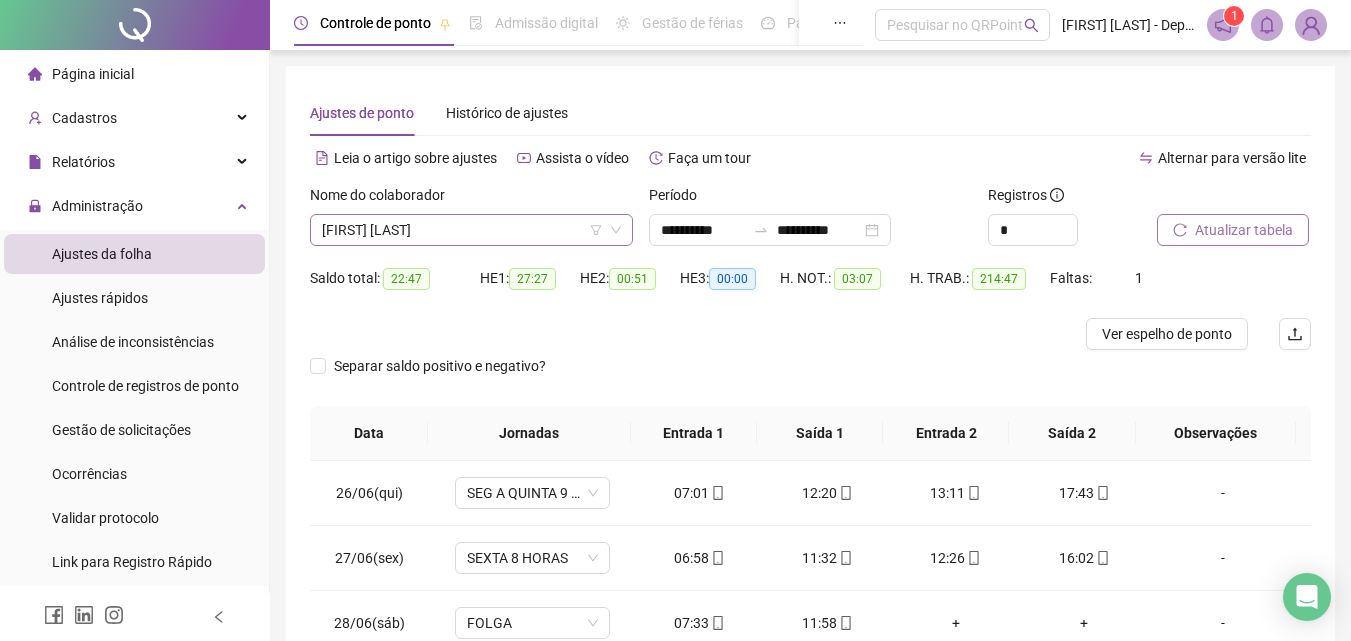 click on "[FIRST] [LAST]" at bounding box center (471, 230) 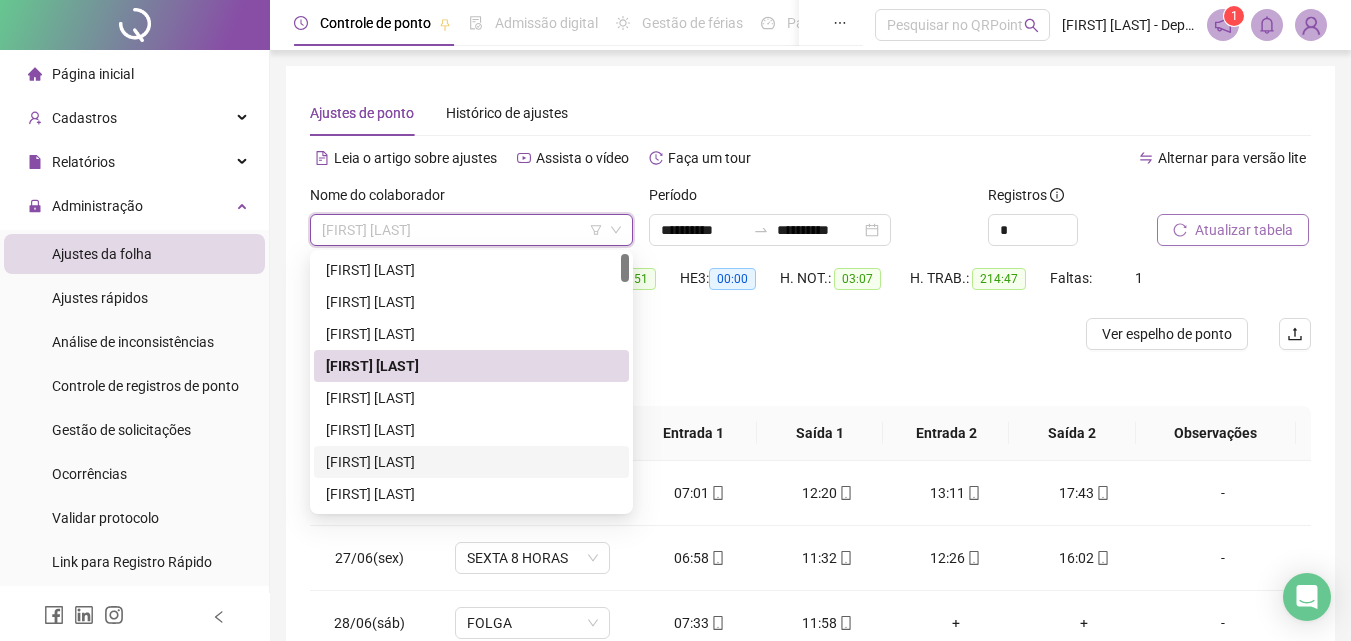 click on "[FIRST] [LAST]" at bounding box center [471, 462] 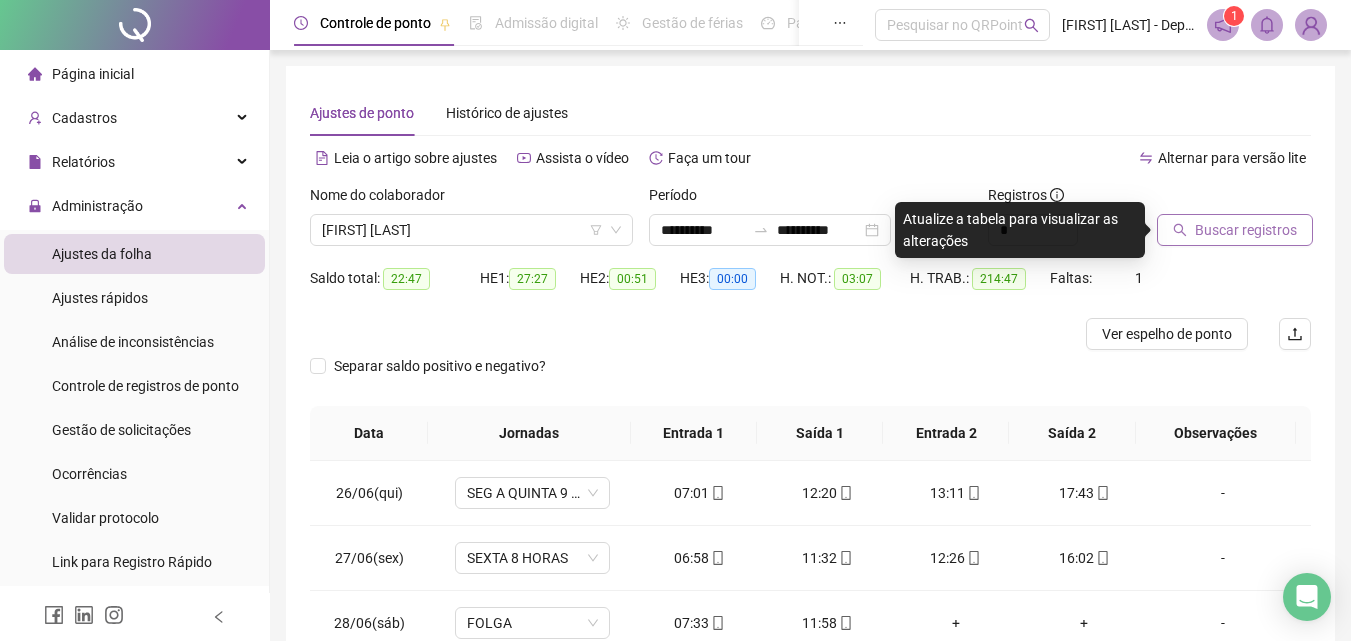click on "Buscar registros" at bounding box center (1246, 230) 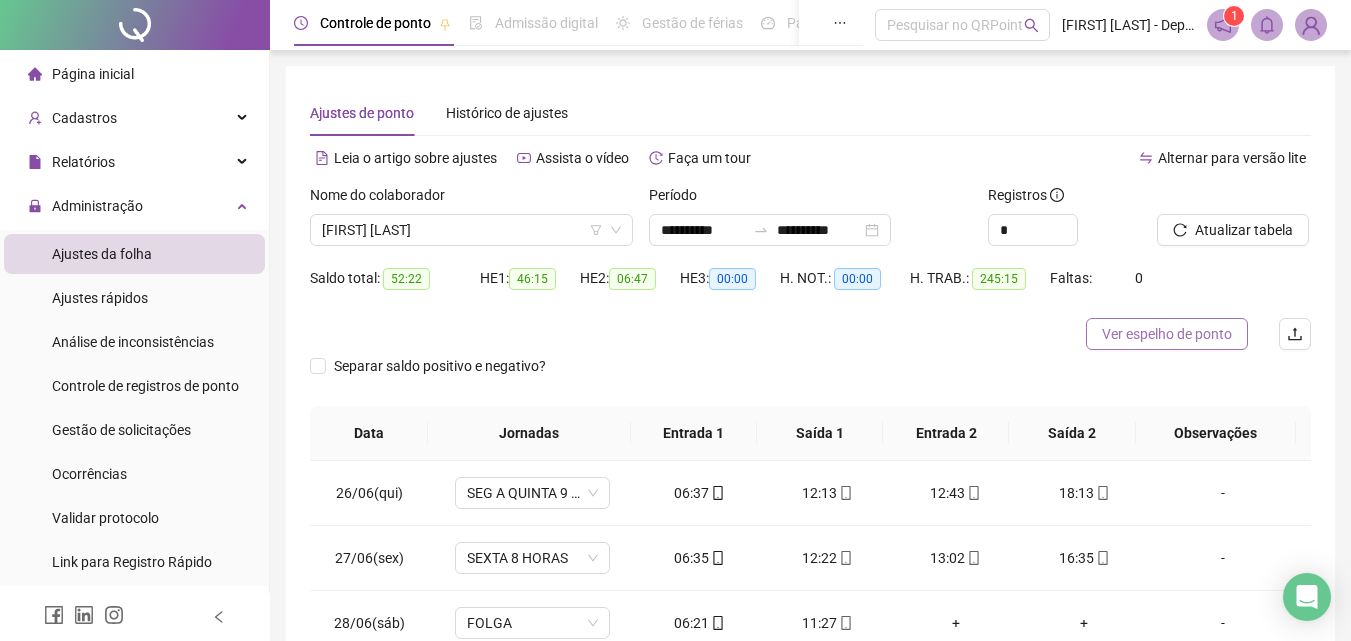 click on "Ver espelho de ponto" at bounding box center [1167, 334] 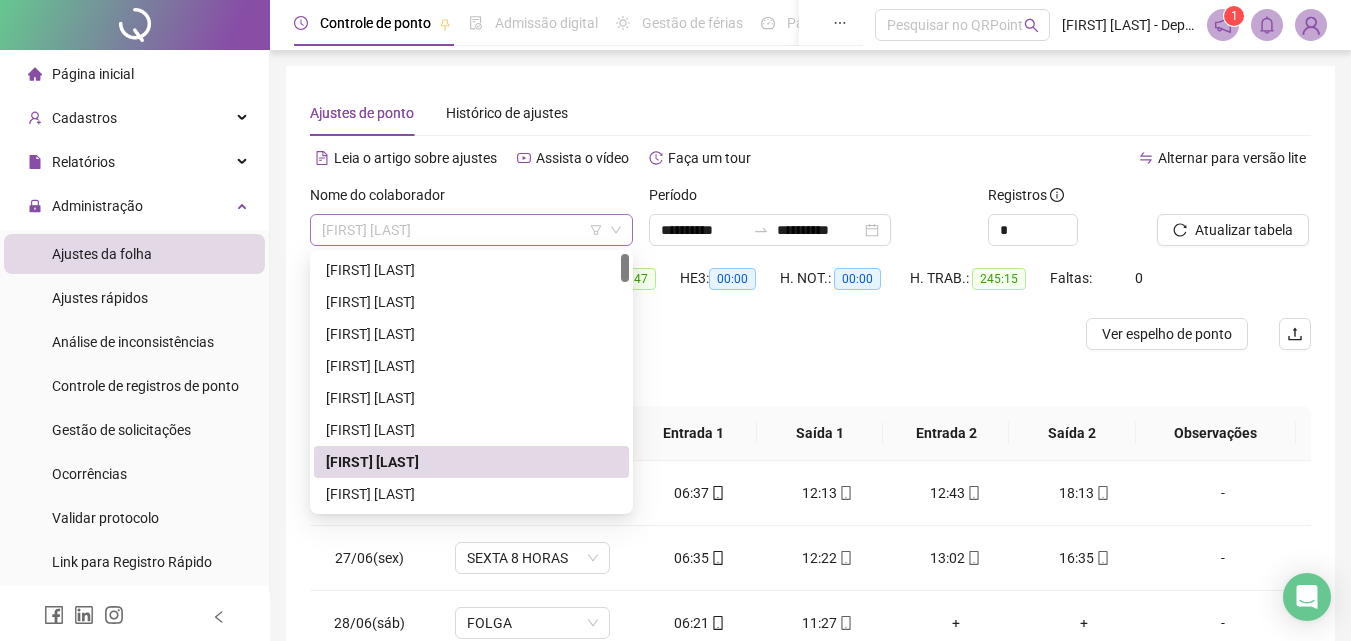 click on "[FIRST] [LAST]" at bounding box center [471, 230] 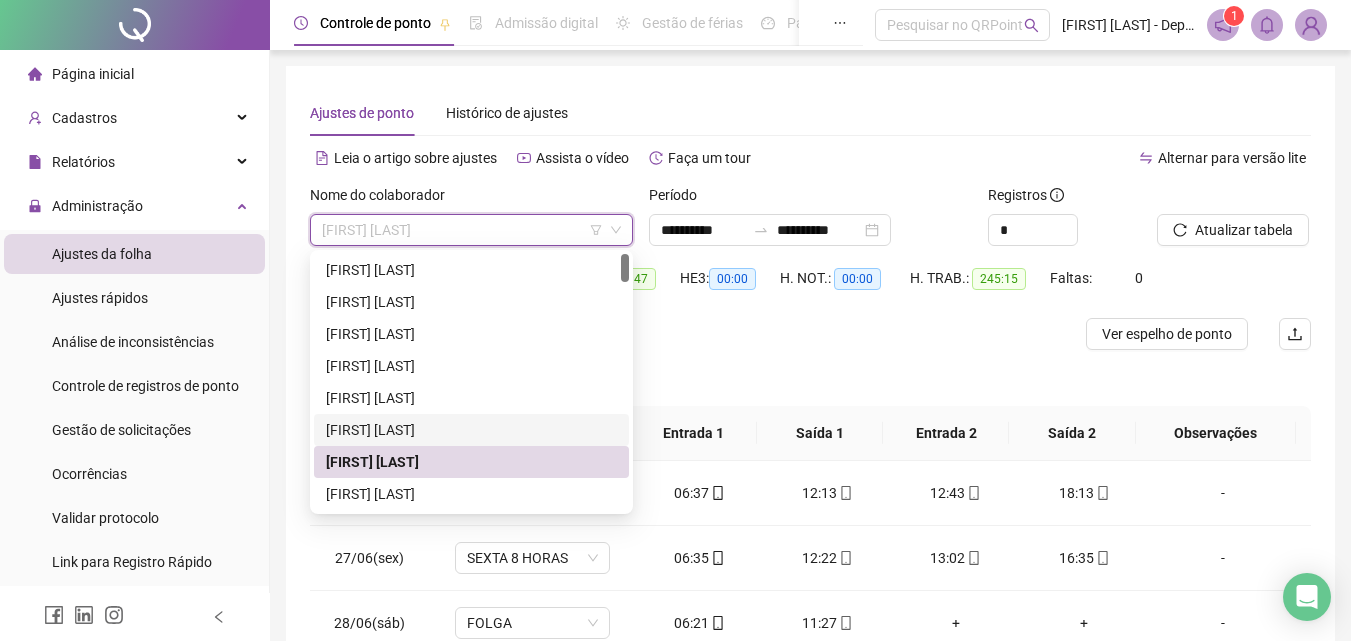 scroll, scrollTop: 100, scrollLeft: 0, axis: vertical 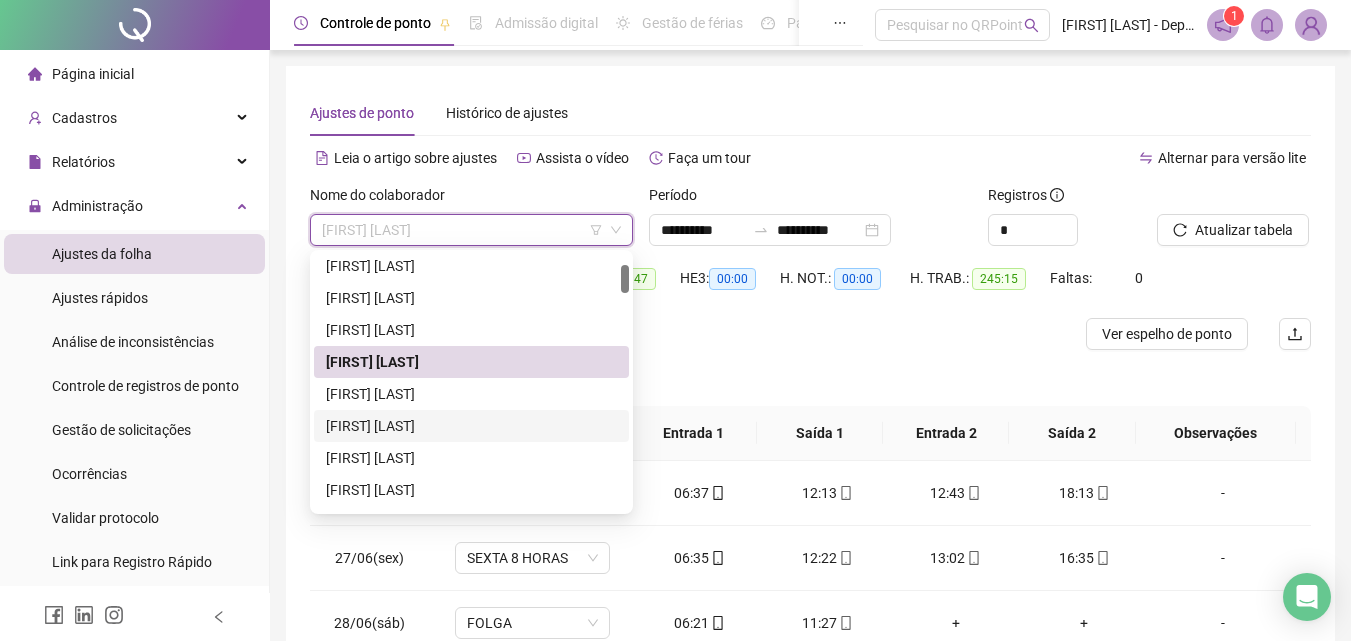 click on "[FIRST] [LAST]" at bounding box center (471, 426) 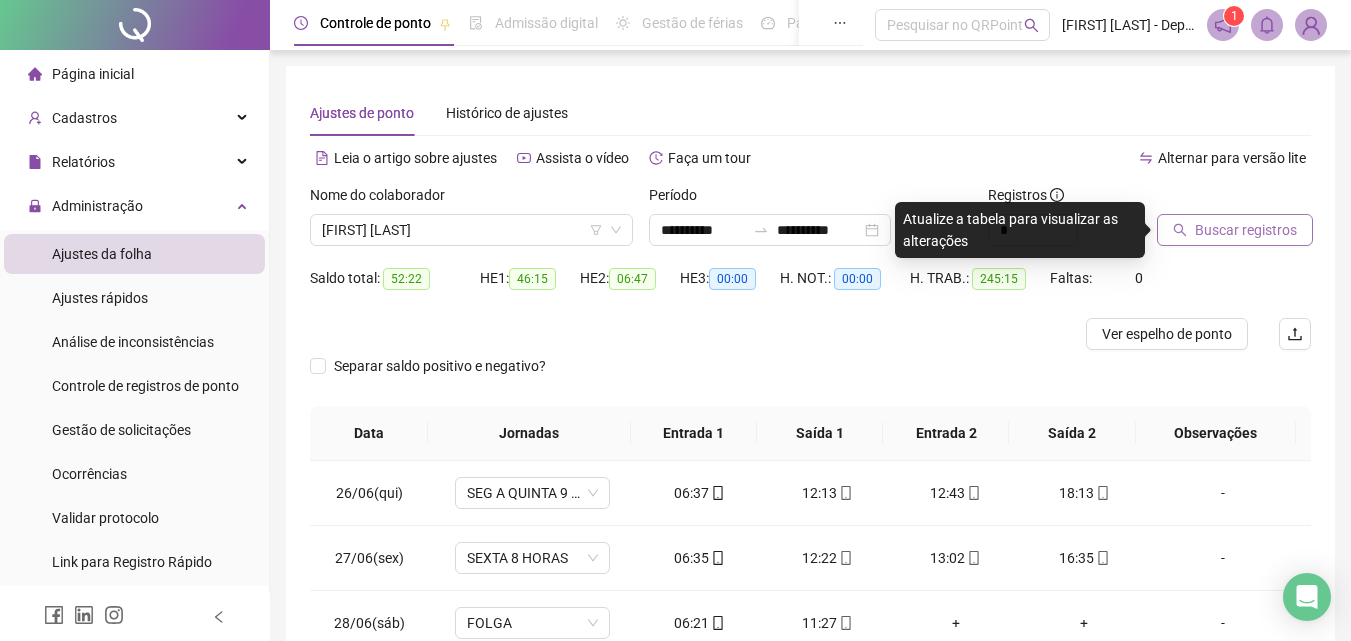click on "Buscar registros" at bounding box center [1246, 230] 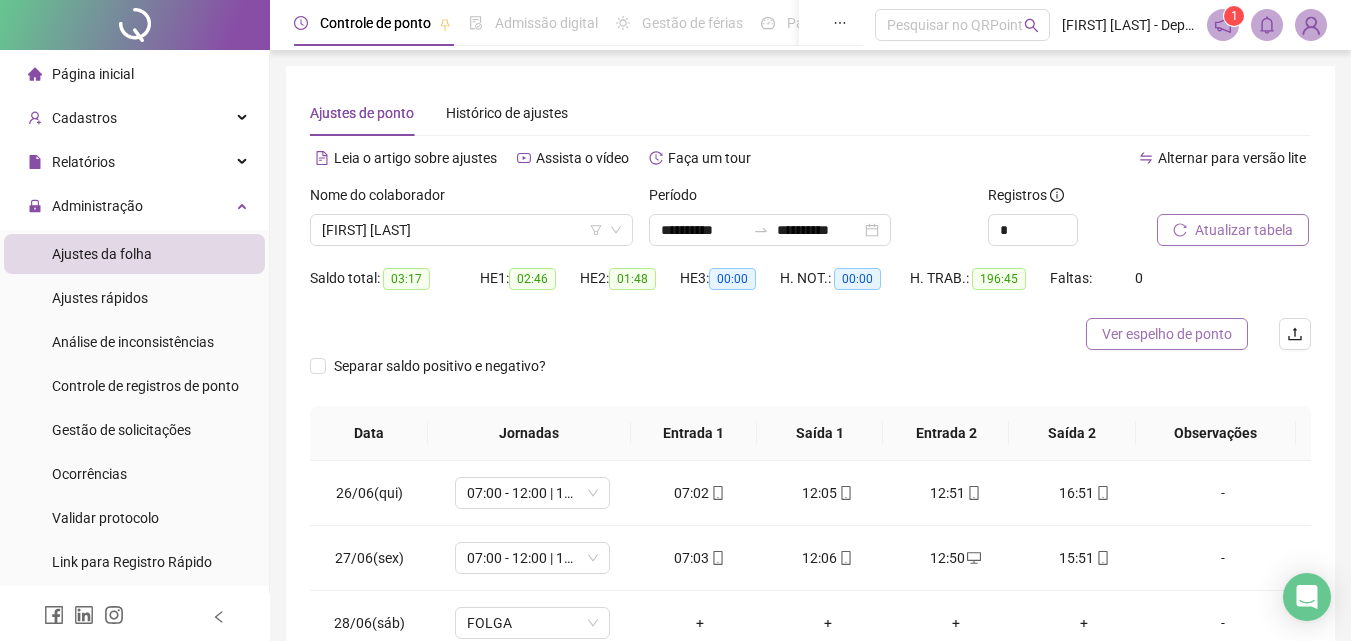 click on "Ver espelho de ponto" at bounding box center (1167, 334) 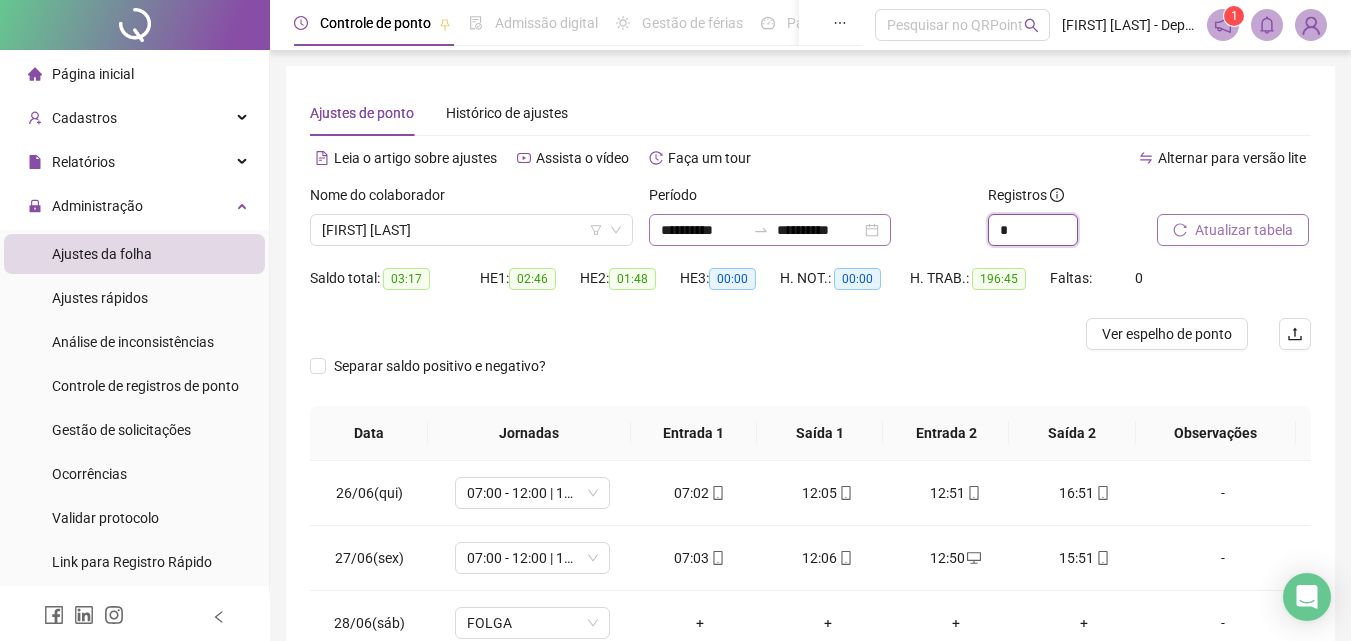 drag, startPoint x: 1030, startPoint y: 230, endPoint x: 931, endPoint y: 232, distance: 99.0202 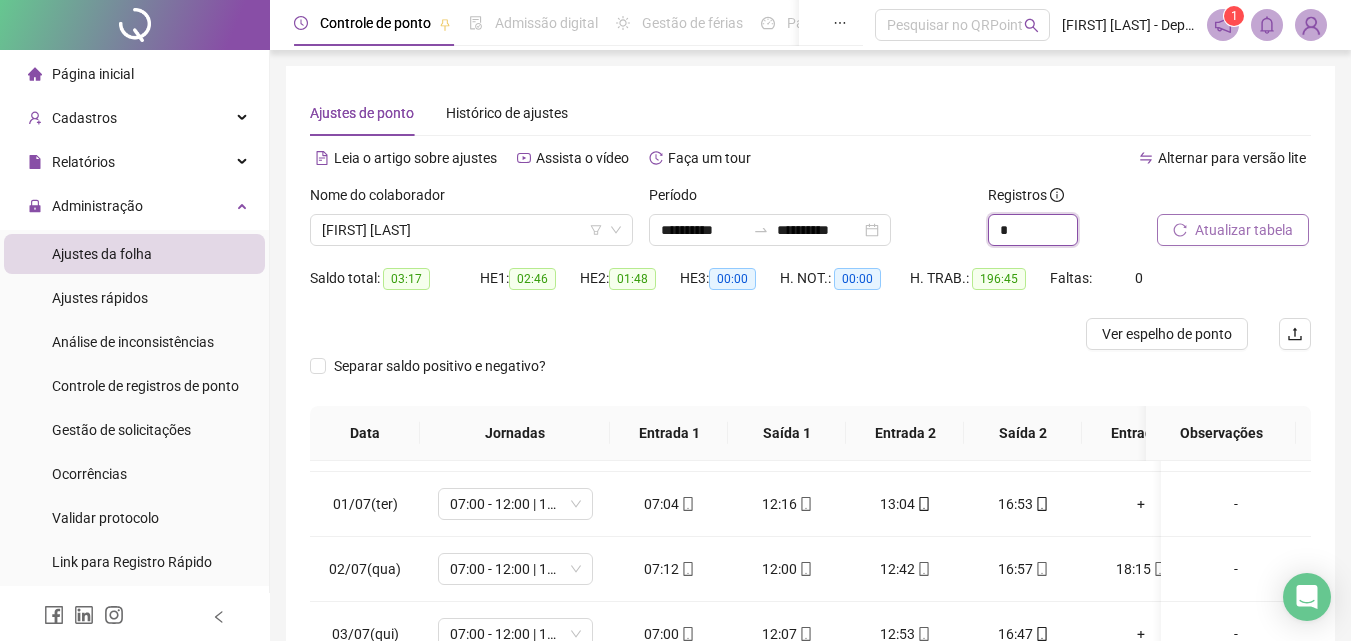 scroll, scrollTop: 300, scrollLeft: 0, axis: vertical 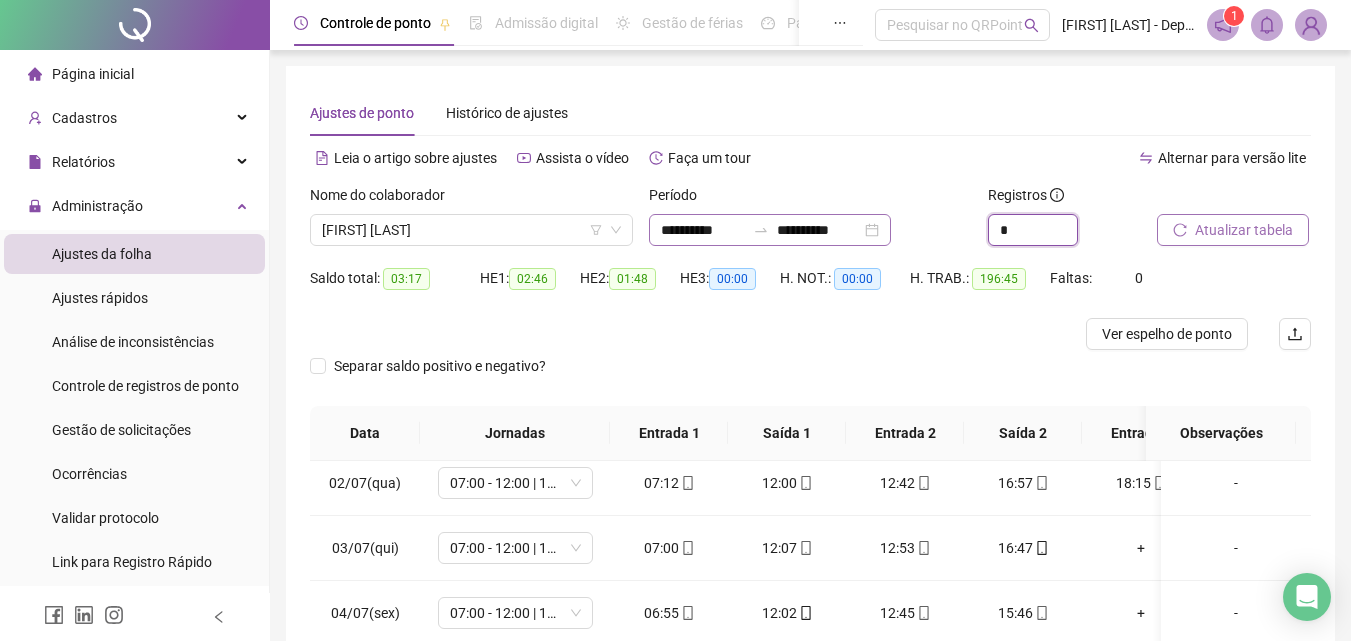 drag, startPoint x: 1035, startPoint y: 229, endPoint x: 865, endPoint y: 222, distance: 170.14406 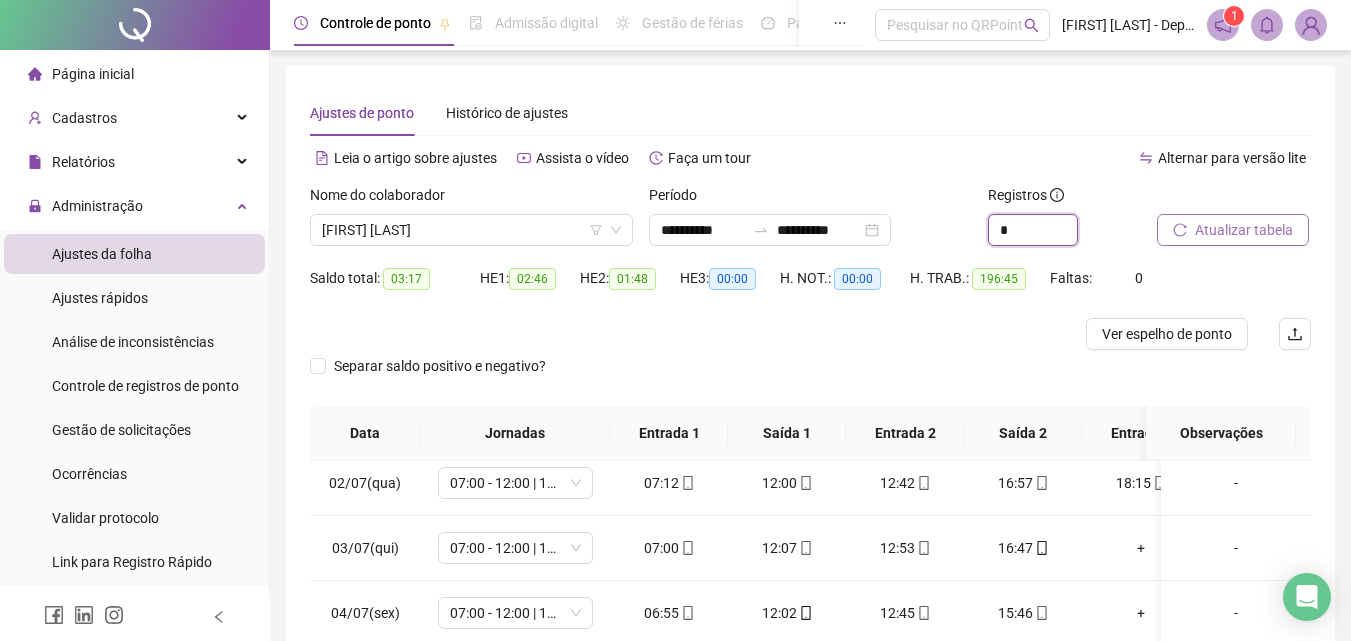 type on "*" 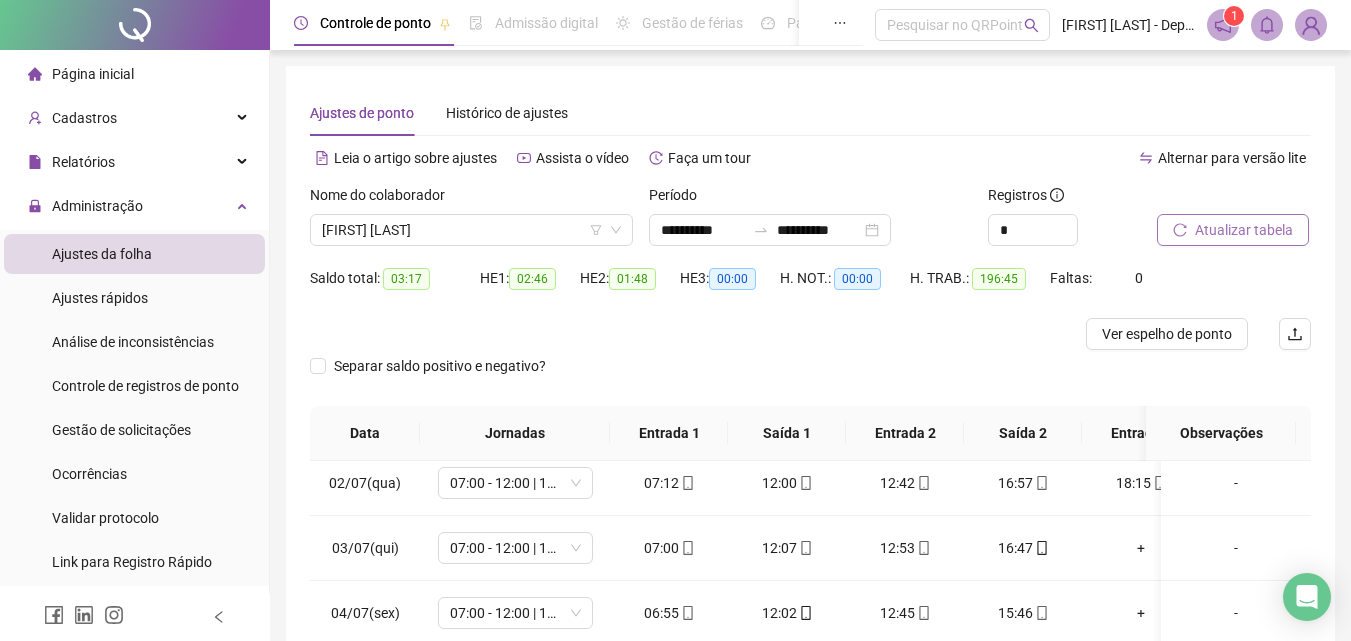 click on "Atualizar tabela" at bounding box center (1244, 230) 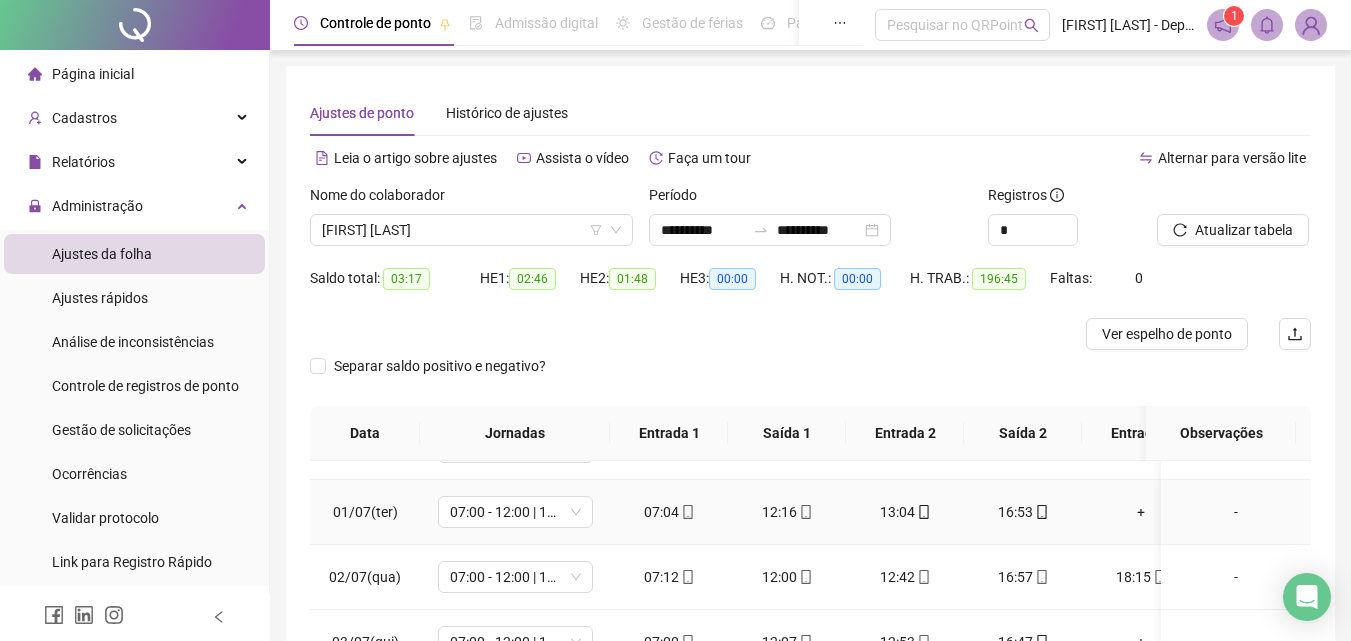 scroll, scrollTop: 300, scrollLeft: 0, axis: vertical 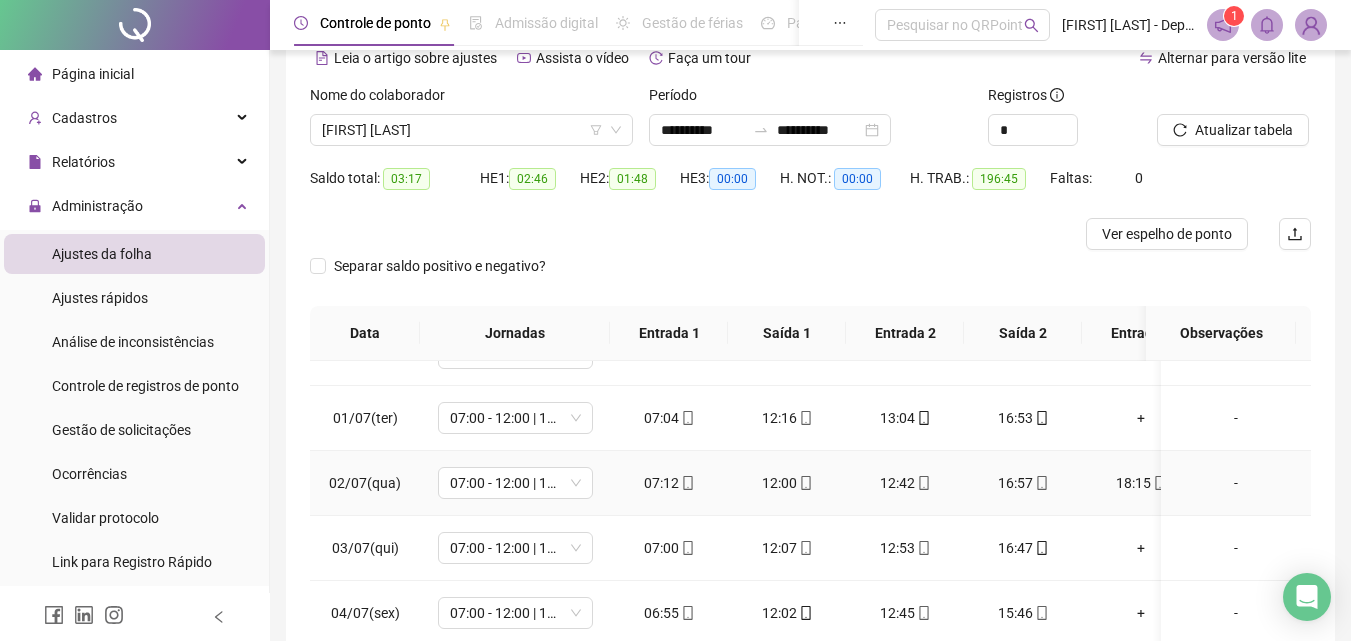 click on "-" at bounding box center (1236, 483) 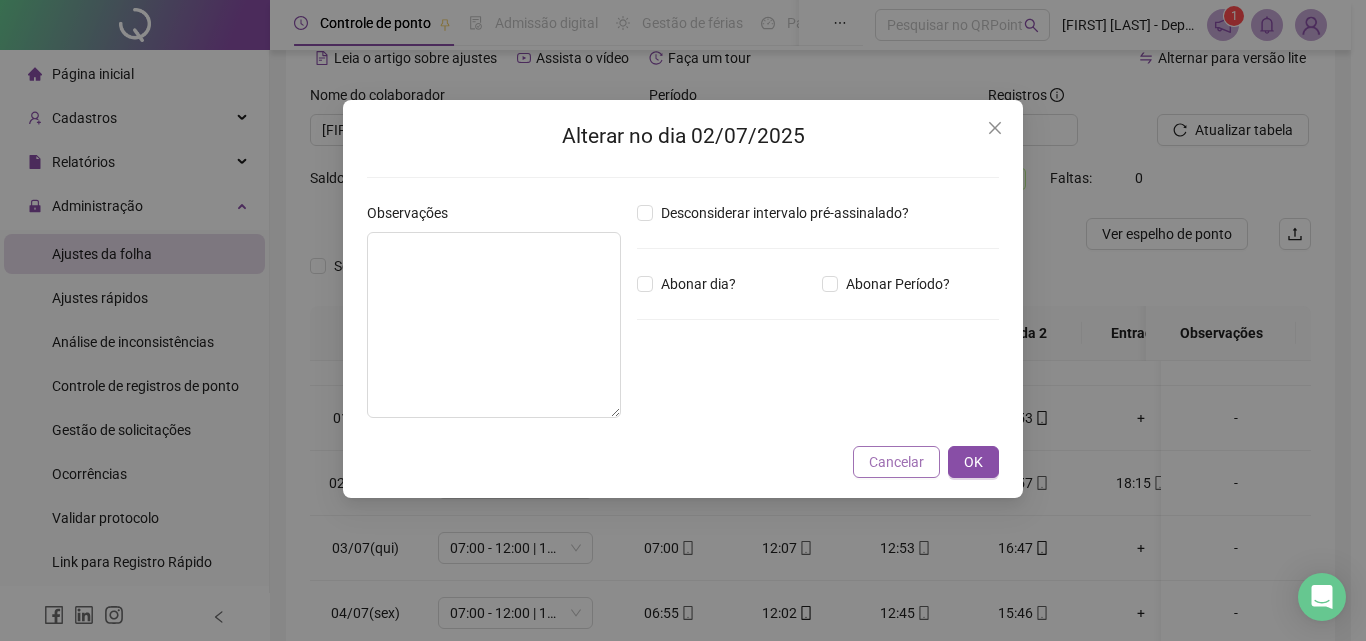 click on "Cancelar" at bounding box center [896, 462] 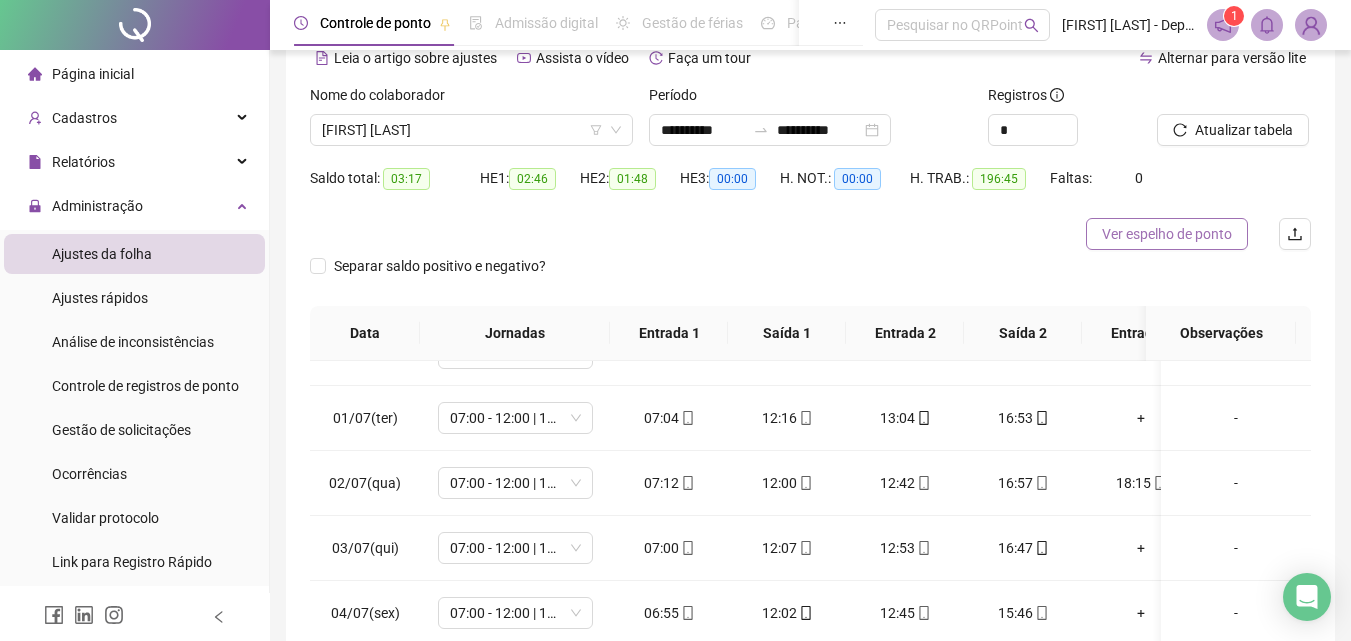 click on "Ver espelho de ponto" at bounding box center [1167, 234] 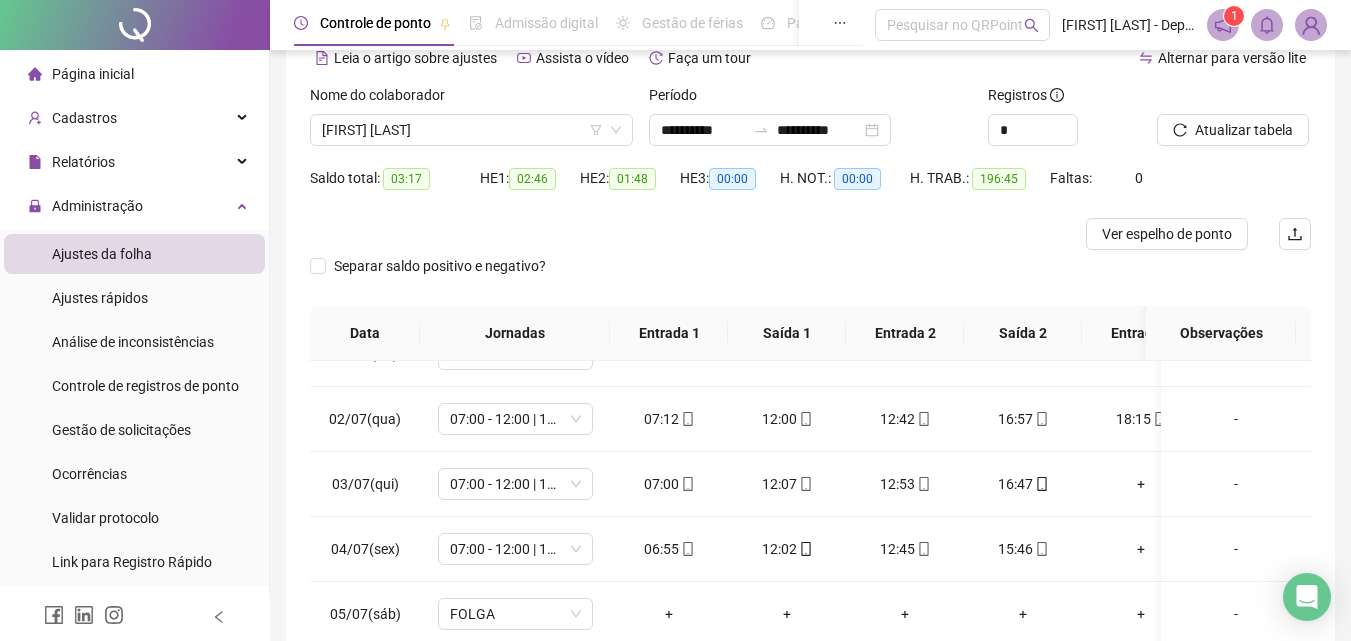 scroll, scrollTop: 400, scrollLeft: 0, axis: vertical 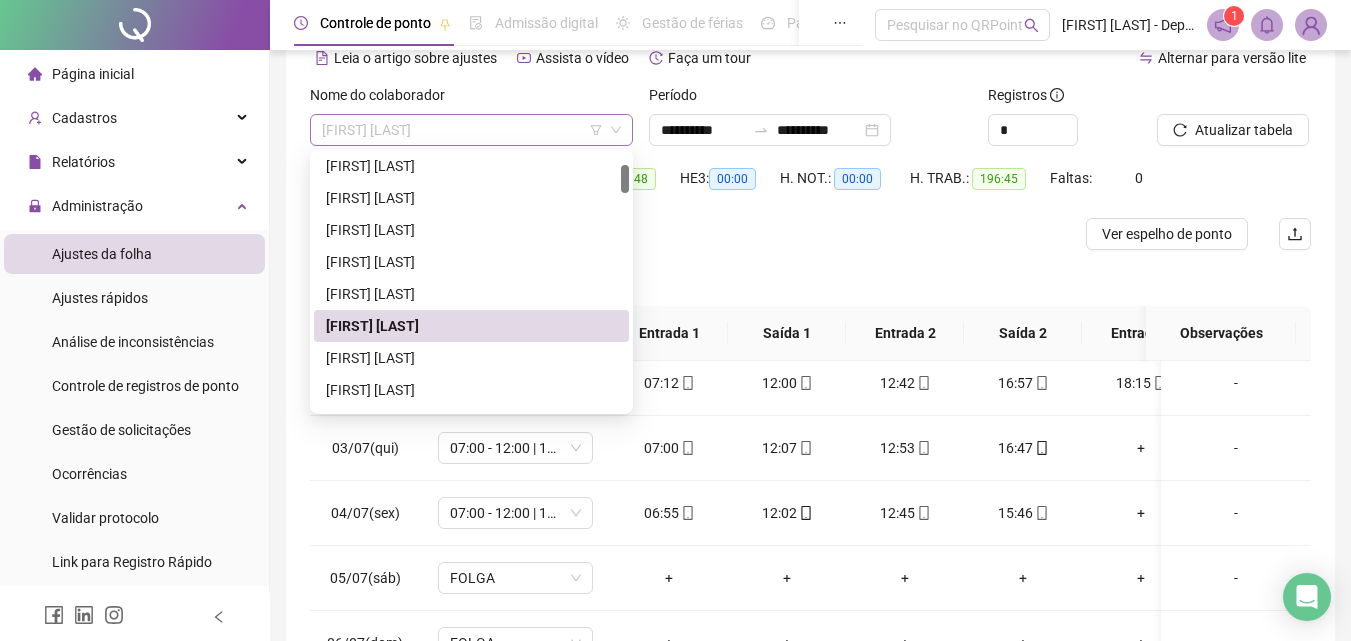 click on "[FIRST] [LAST]" at bounding box center (471, 130) 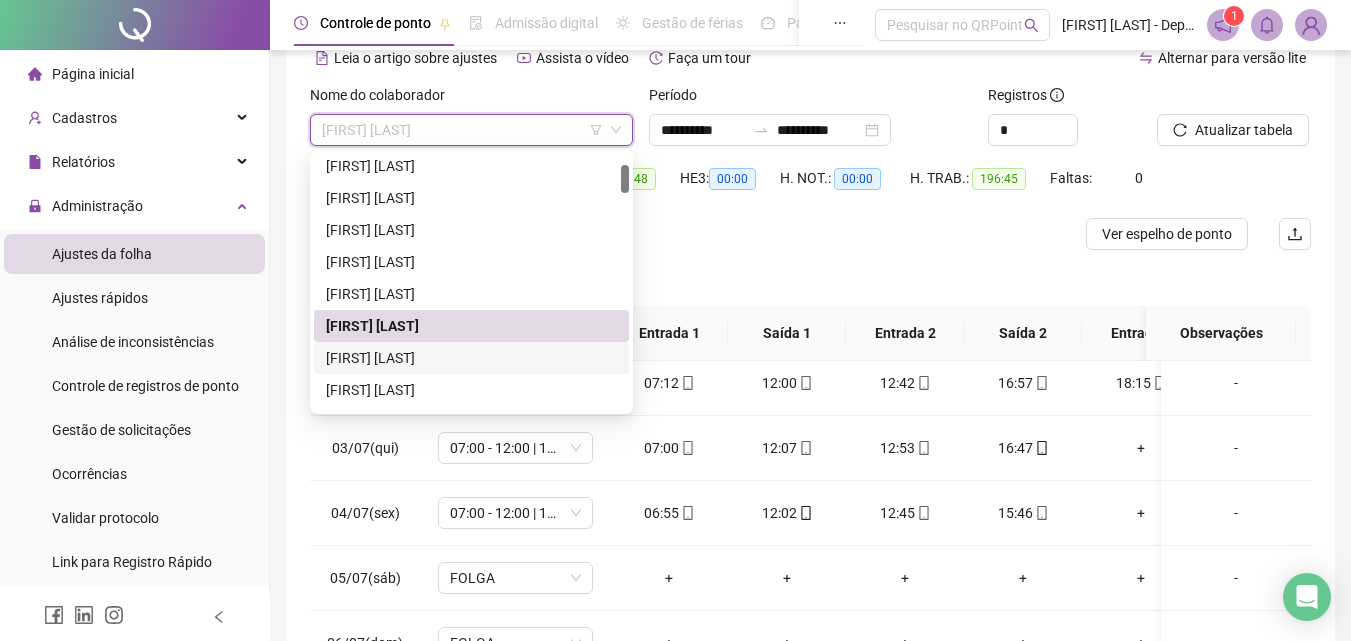 click on "[FIRST] [LAST]" at bounding box center (471, 358) 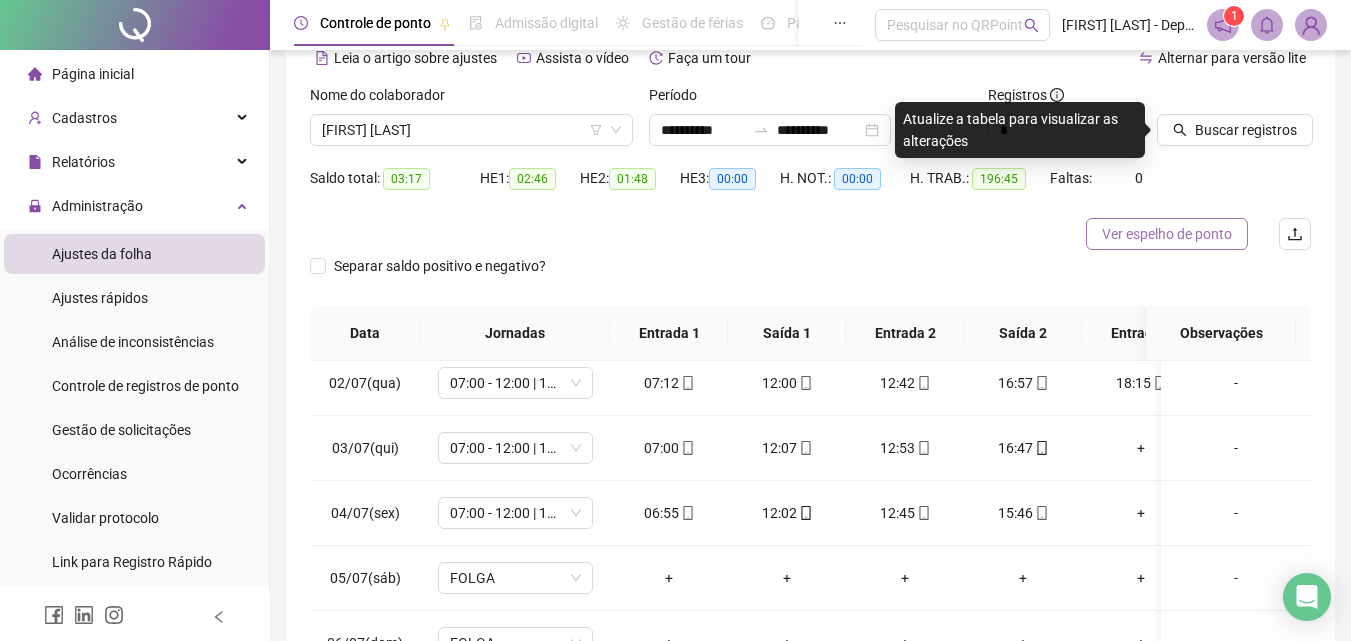 click on "Ver espelho de ponto" at bounding box center [1167, 234] 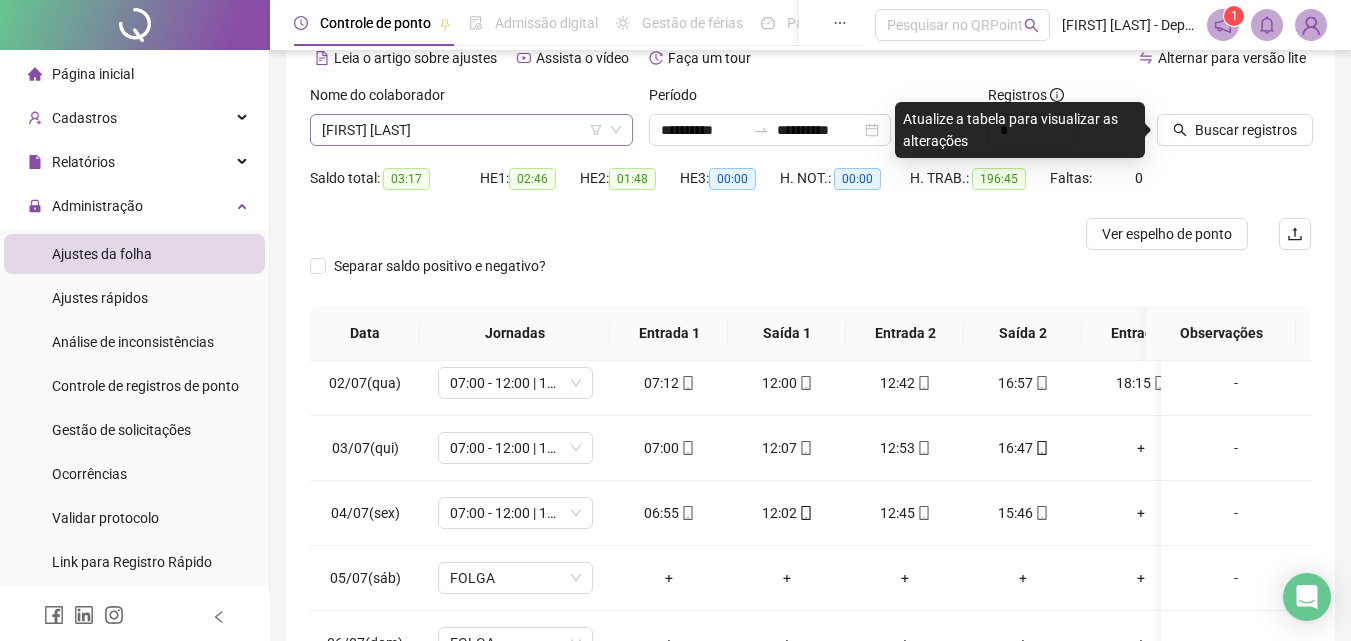 click on "[FIRST] [LAST]" at bounding box center [471, 130] 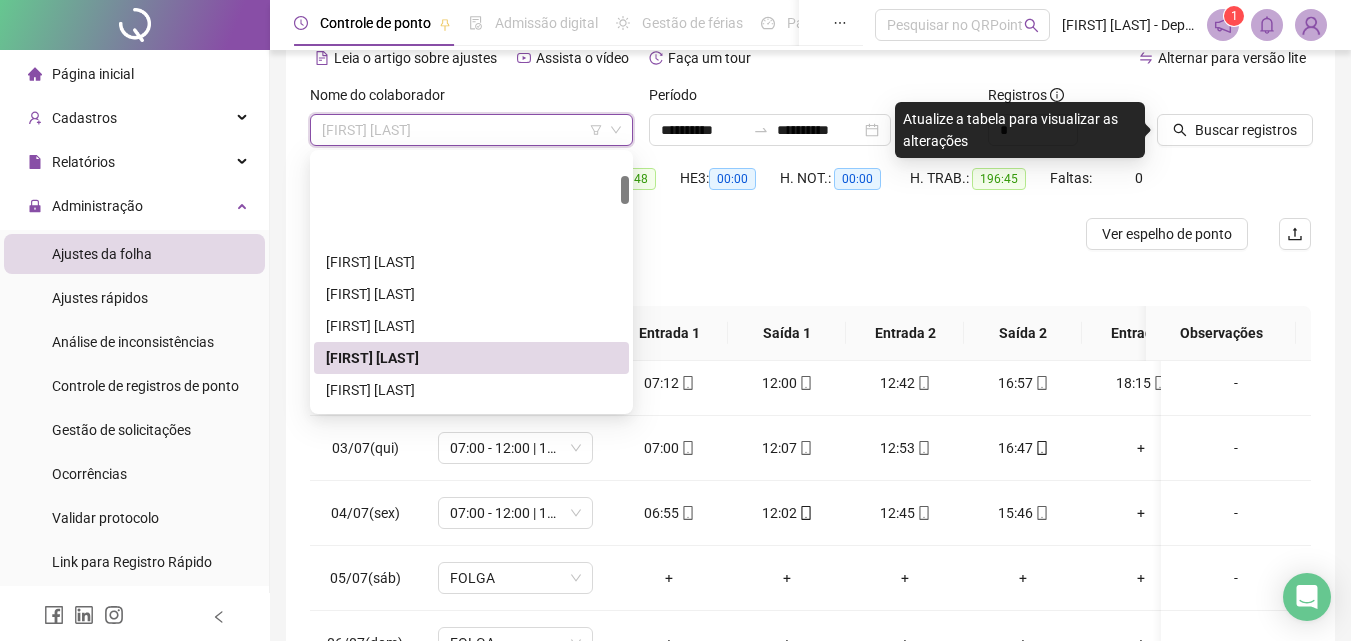 scroll, scrollTop: 200, scrollLeft: 0, axis: vertical 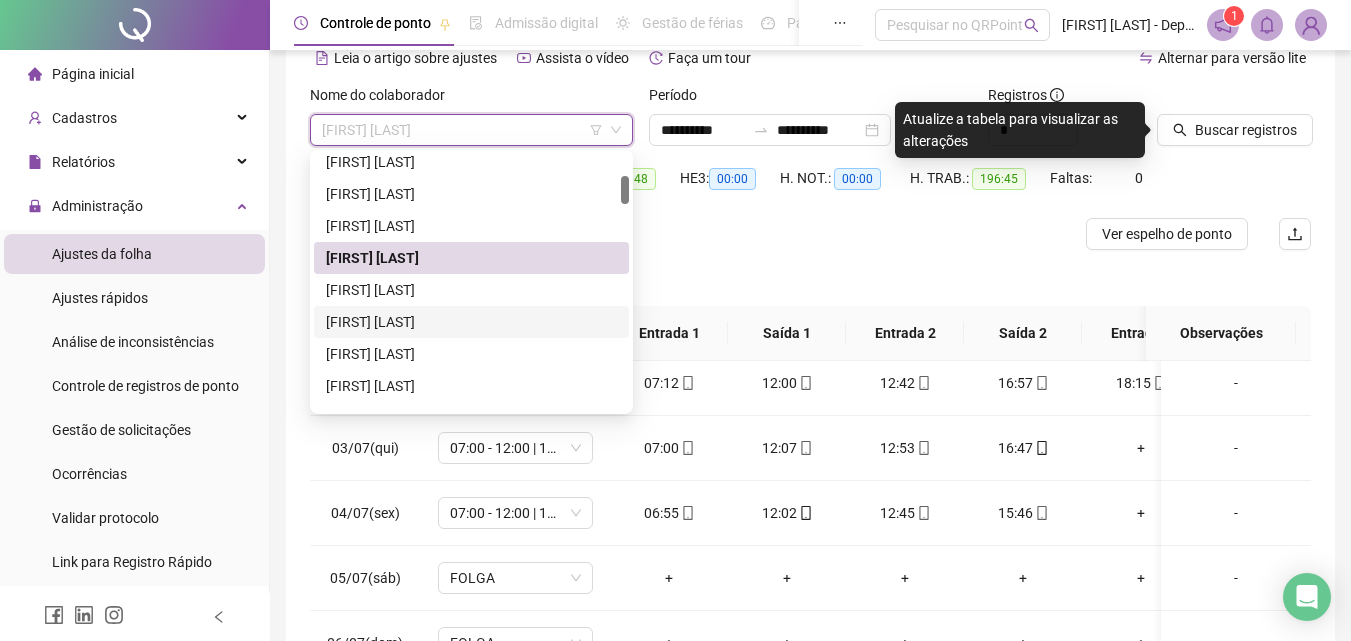 click on "[FIRST] [LAST]" at bounding box center [471, 322] 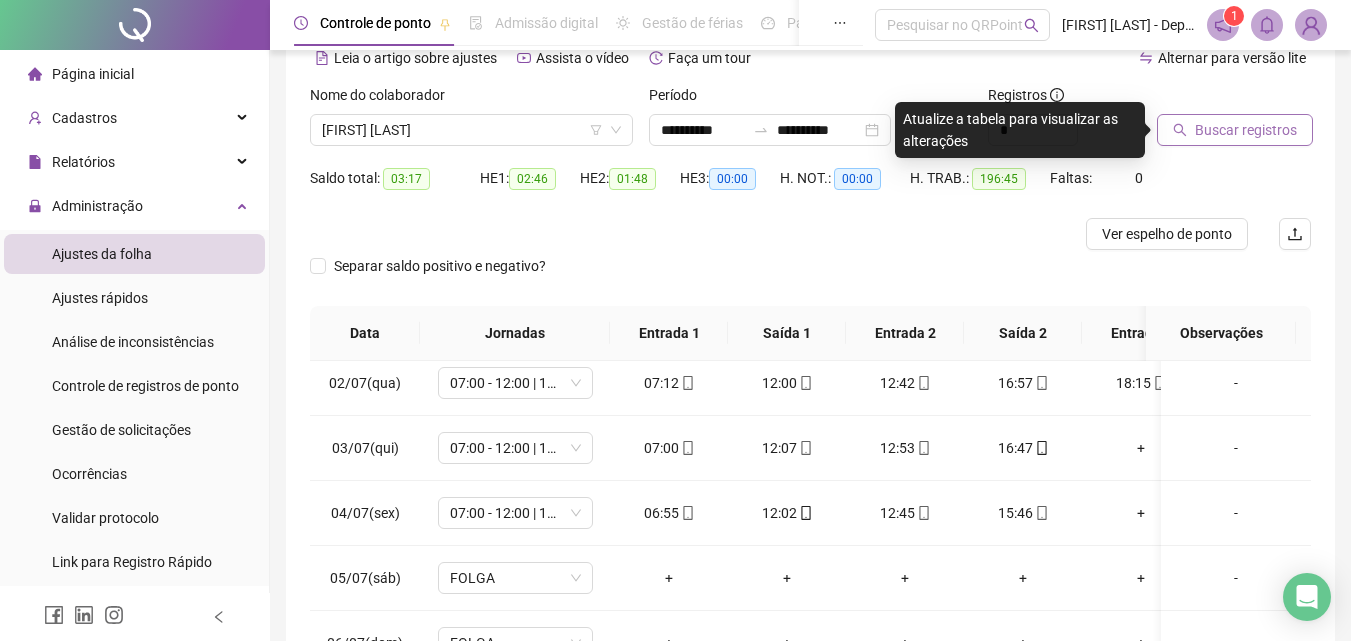 click on "Buscar registros" at bounding box center (1246, 130) 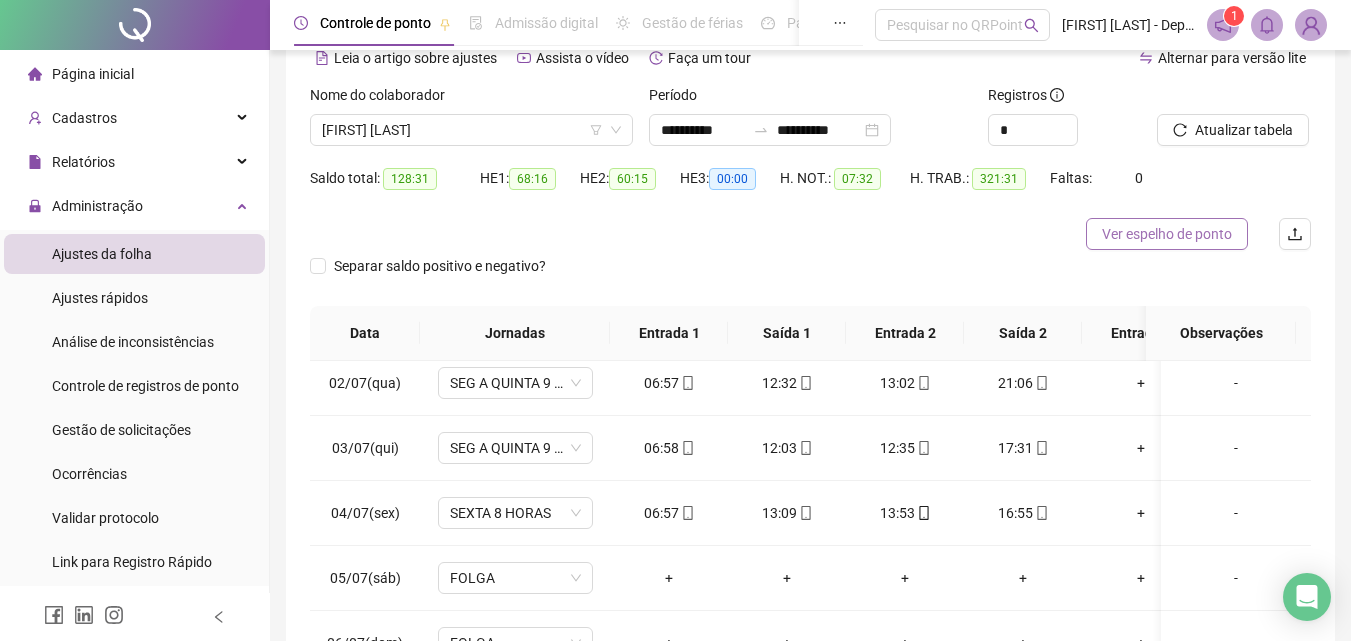 click on "Ver espelho de ponto" at bounding box center [1167, 234] 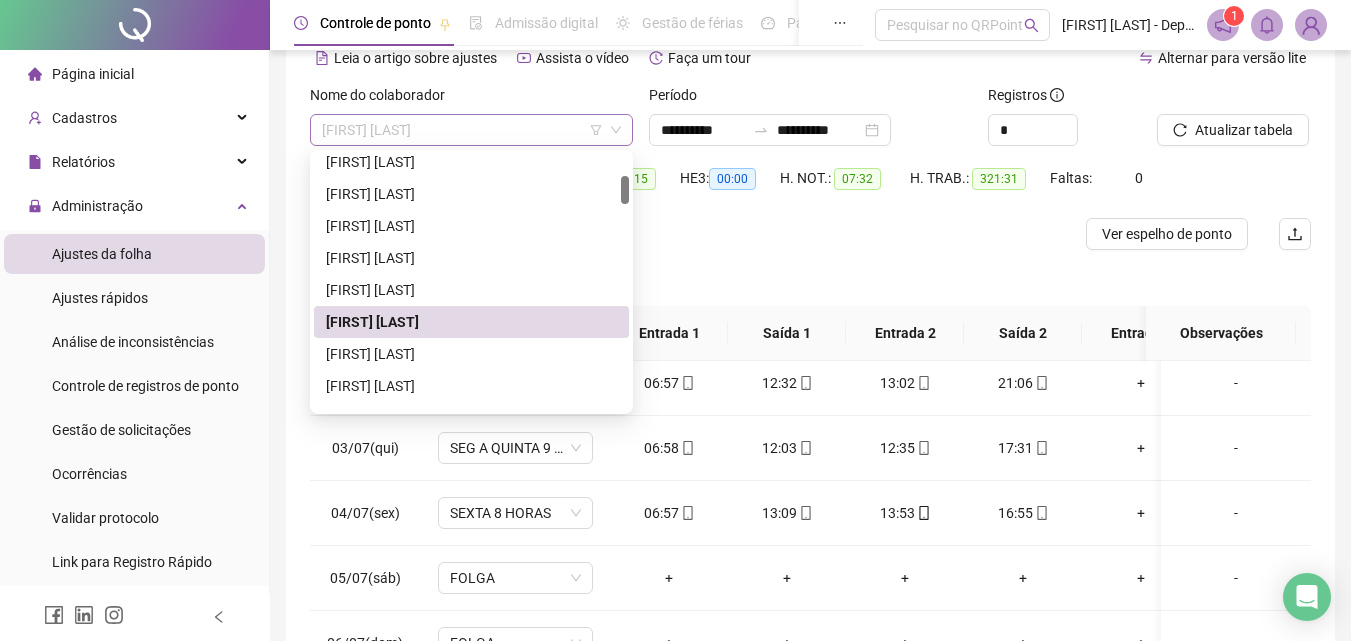 click on "[FIRST] [LAST]" at bounding box center (471, 130) 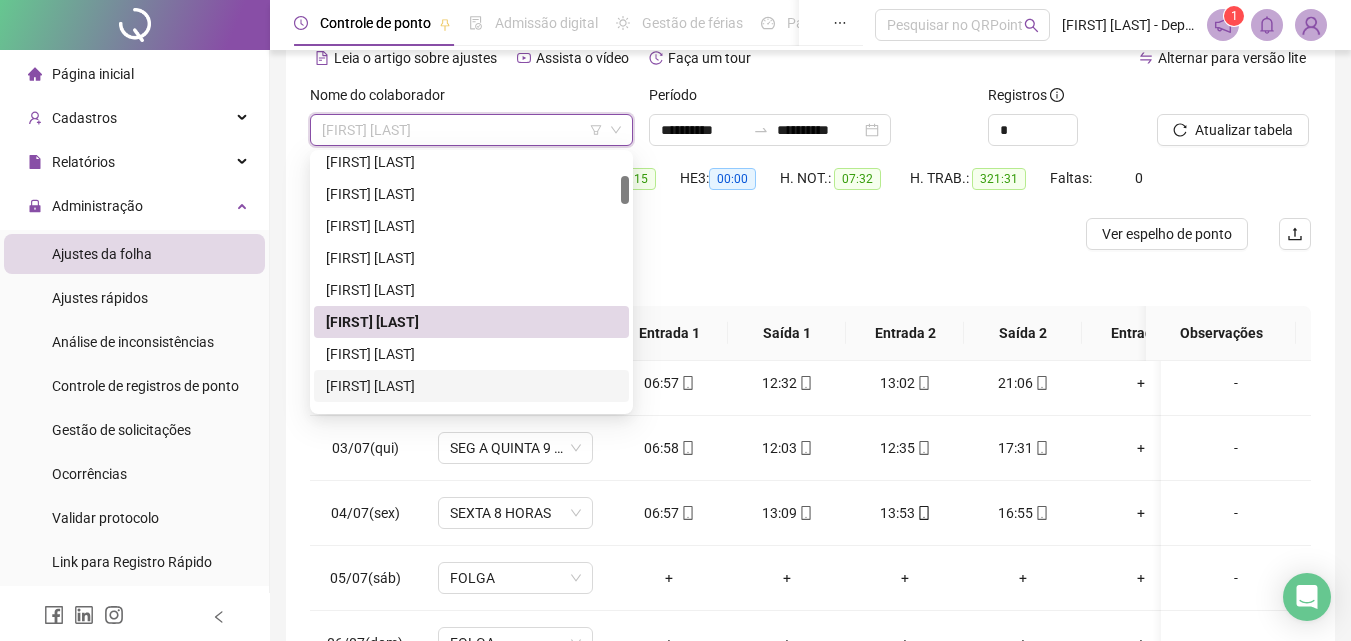 click on "[FIRST] [LAST]" at bounding box center (471, 386) 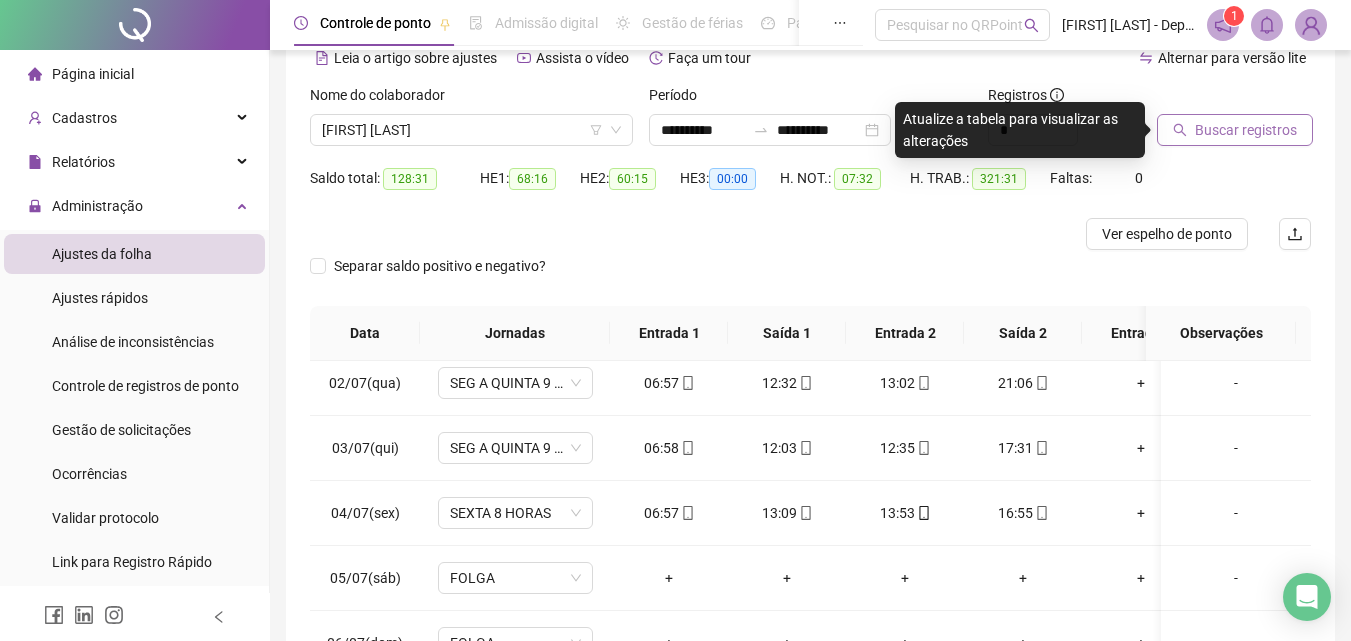 click on "Buscar registros" at bounding box center [1246, 130] 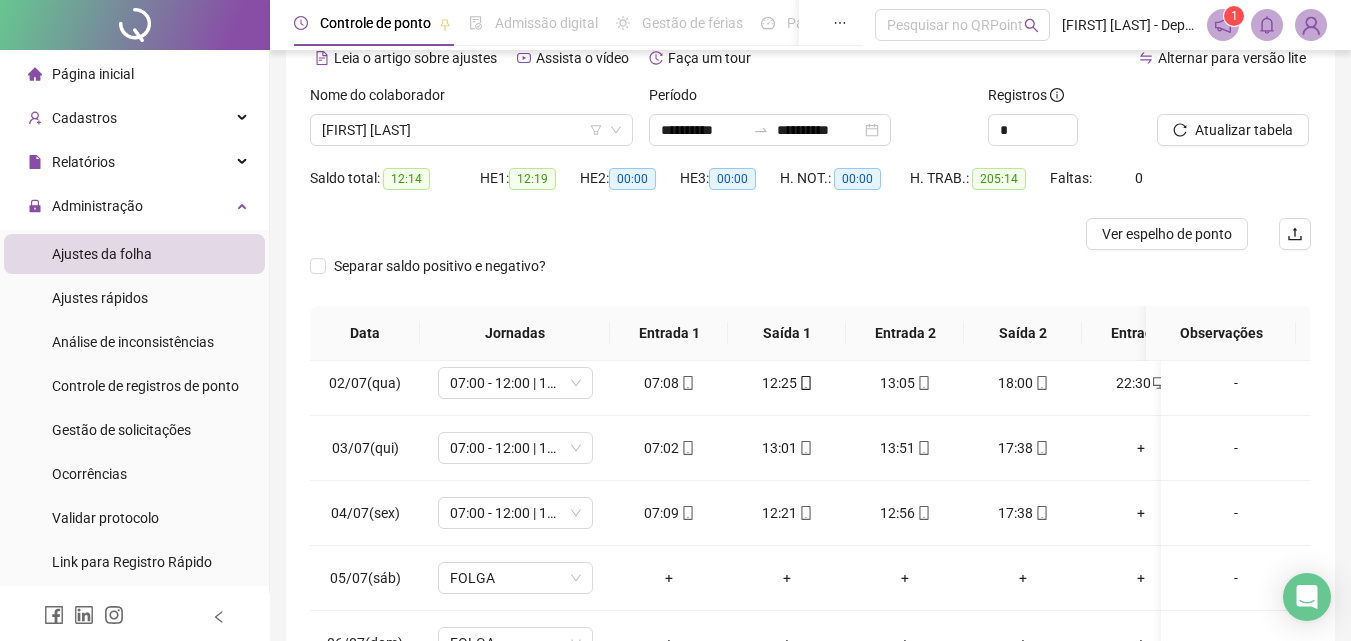 click on "Ver espelho de ponto" at bounding box center (1167, 234) 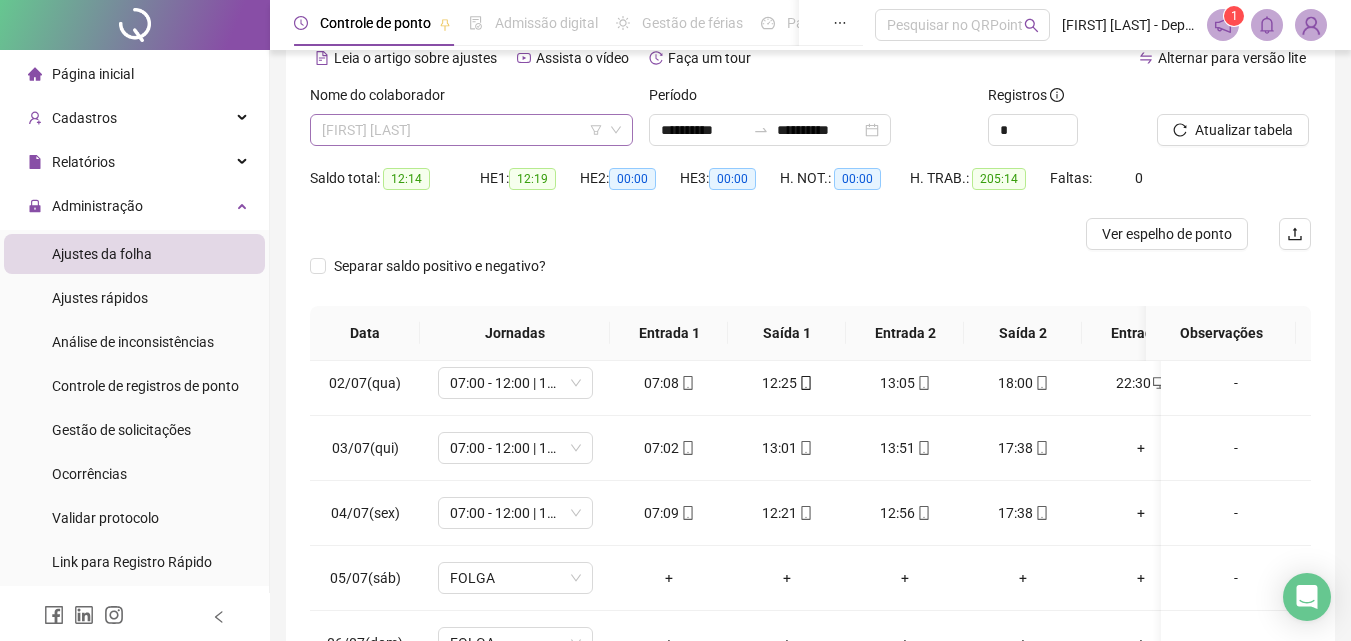click on "[FIRST] [LAST]" at bounding box center [471, 130] 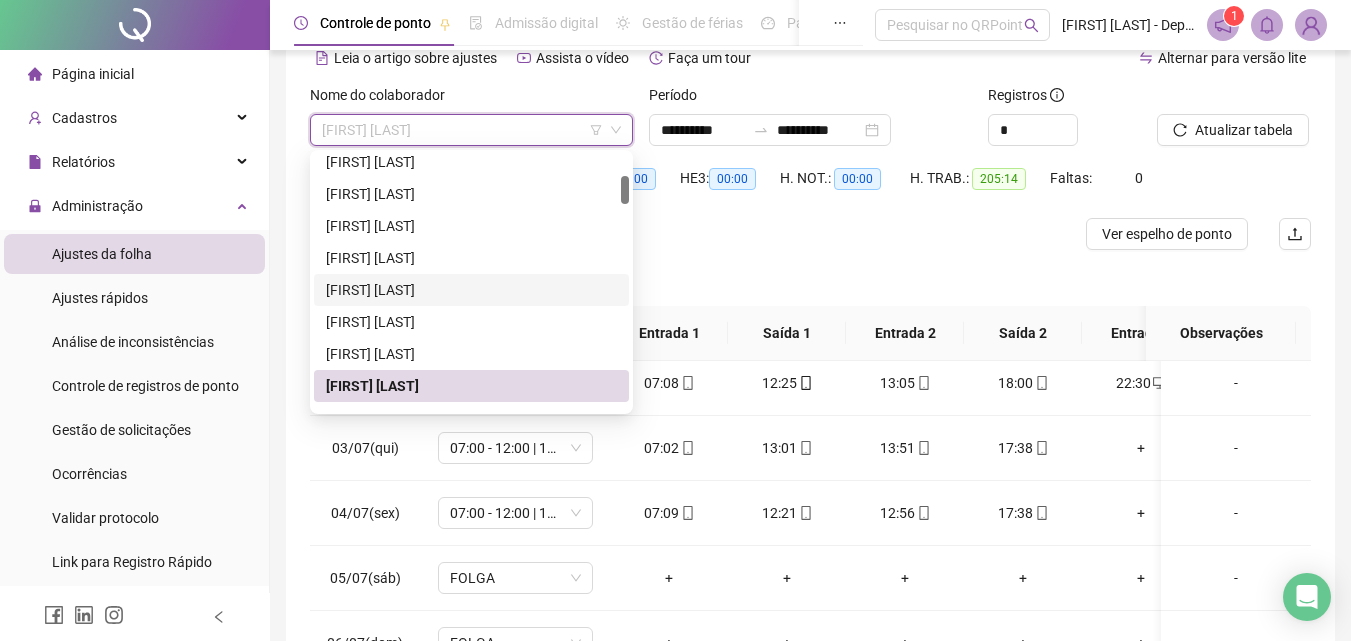 scroll, scrollTop: 400, scrollLeft: 0, axis: vertical 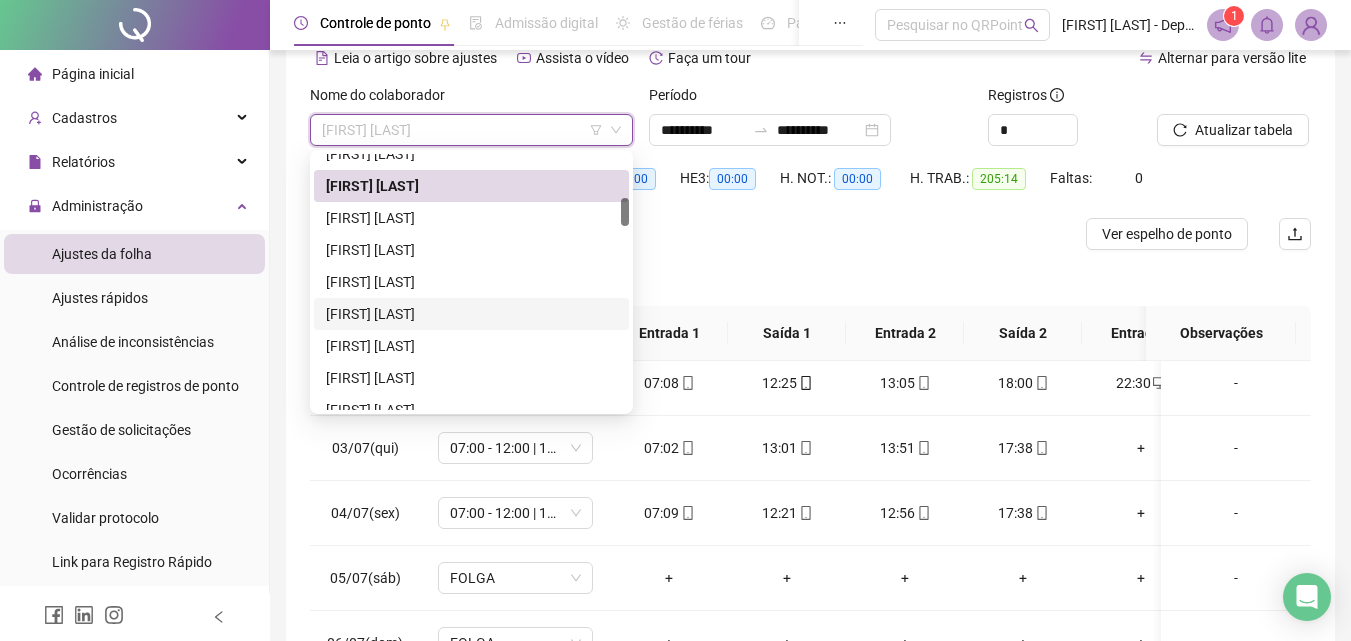 click on "[FIRST] [LAST]" at bounding box center [471, 314] 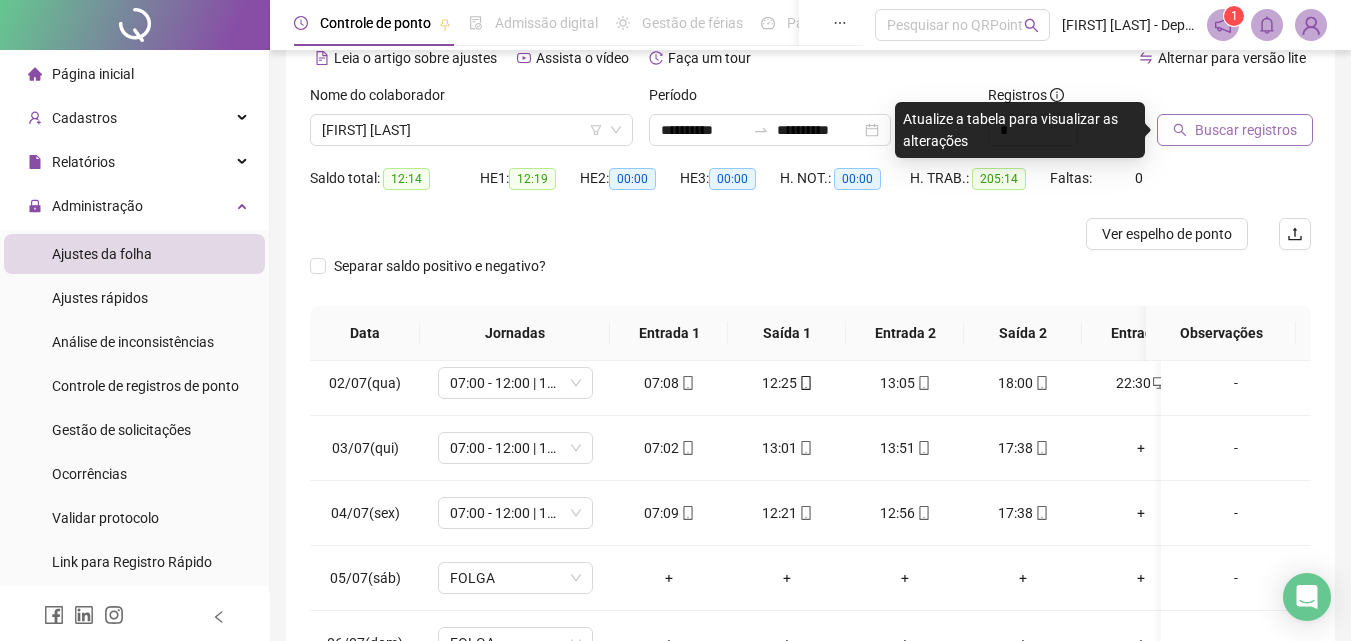click on "Buscar registros" at bounding box center [1235, 130] 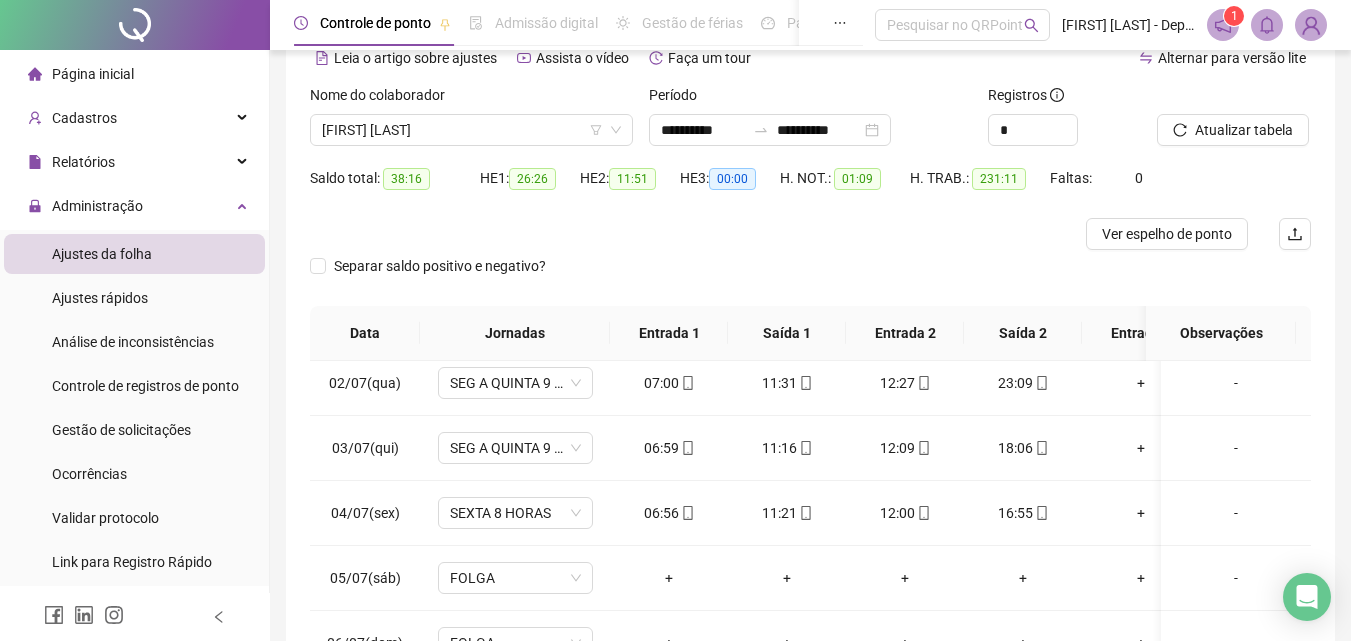 click on "Ver espelho de ponto" at bounding box center (1167, 234) 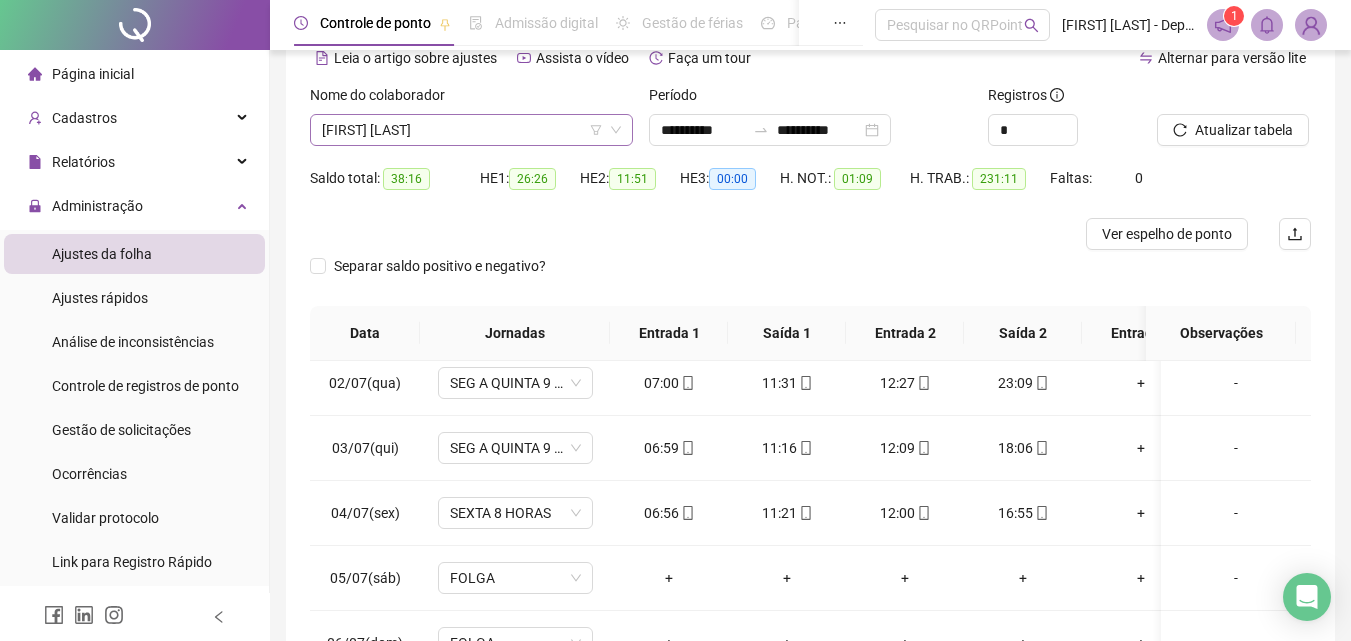 click on "[FIRST] [LAST]" at bounding box center (471, 130) 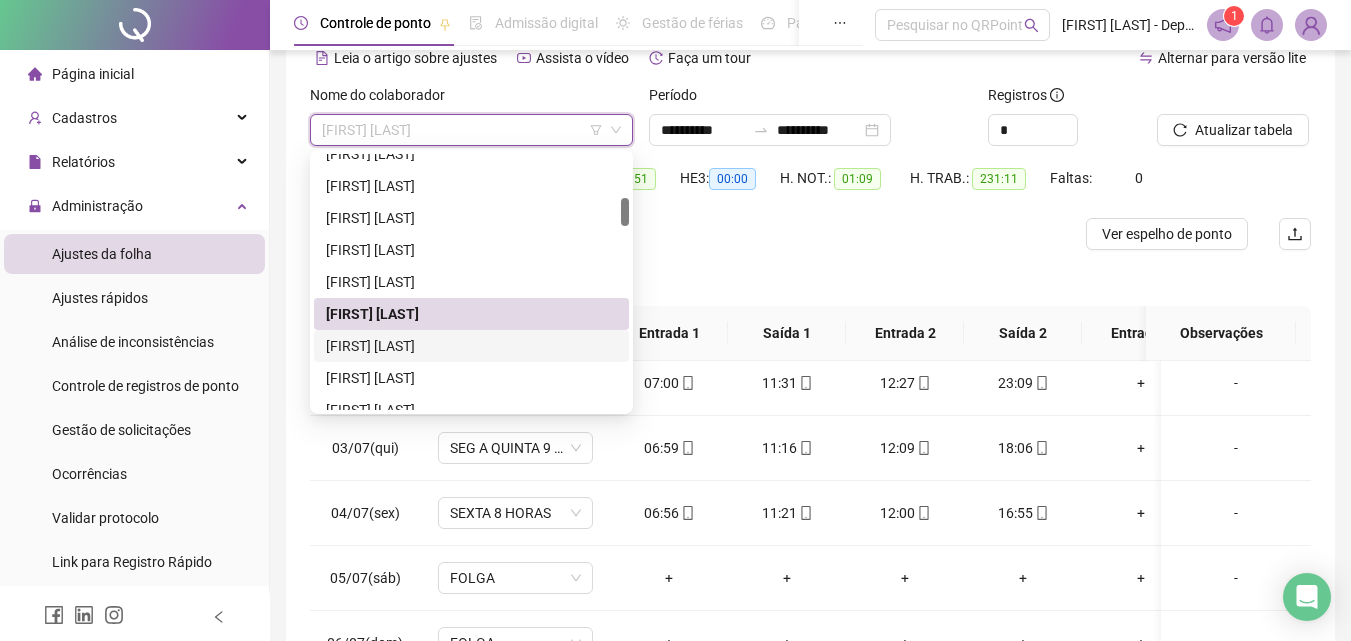 scroll, scrollTop: 500, scrollLeft: 0, axis: vertical 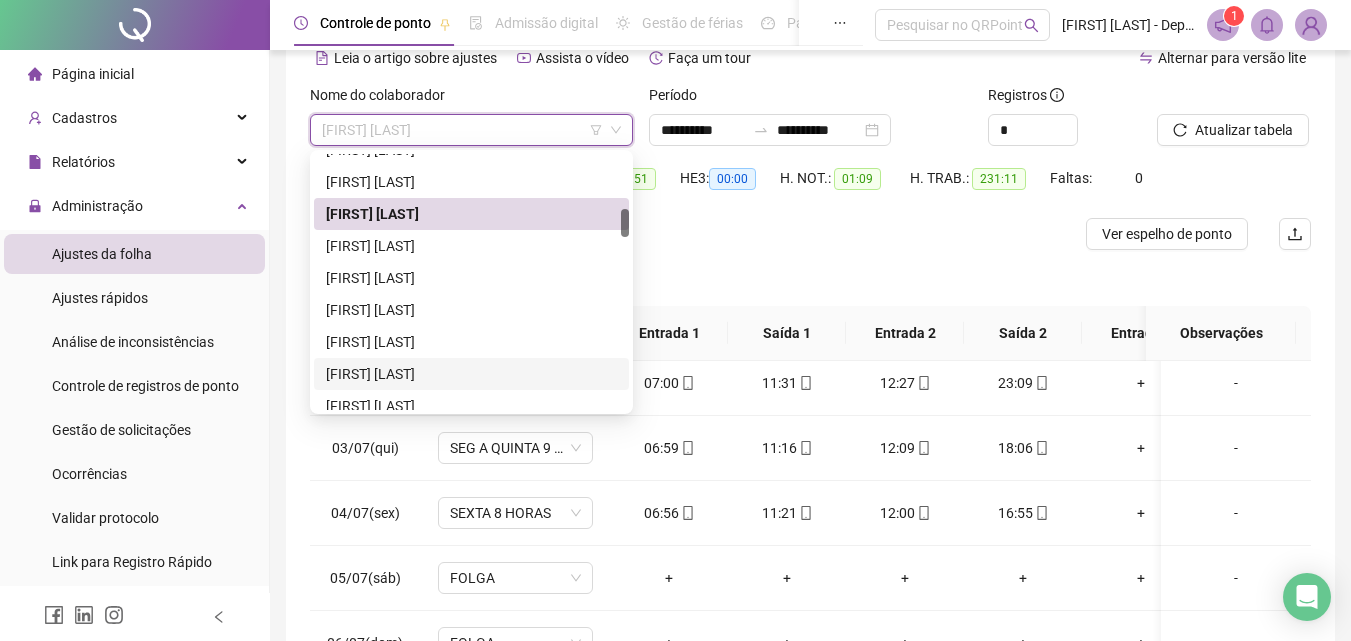 click on "[FIRST] [LAST]" at bounding box center (471, 374) 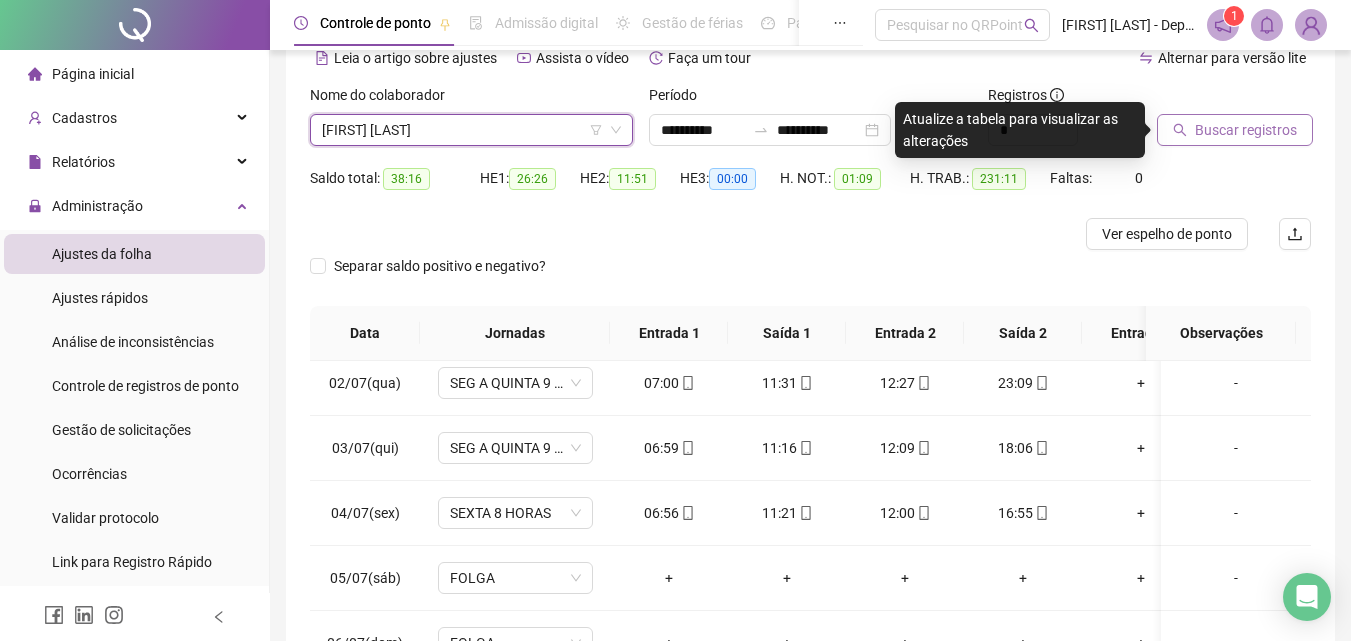 click on "Buscar registros" at bounding box center (1246, 130) 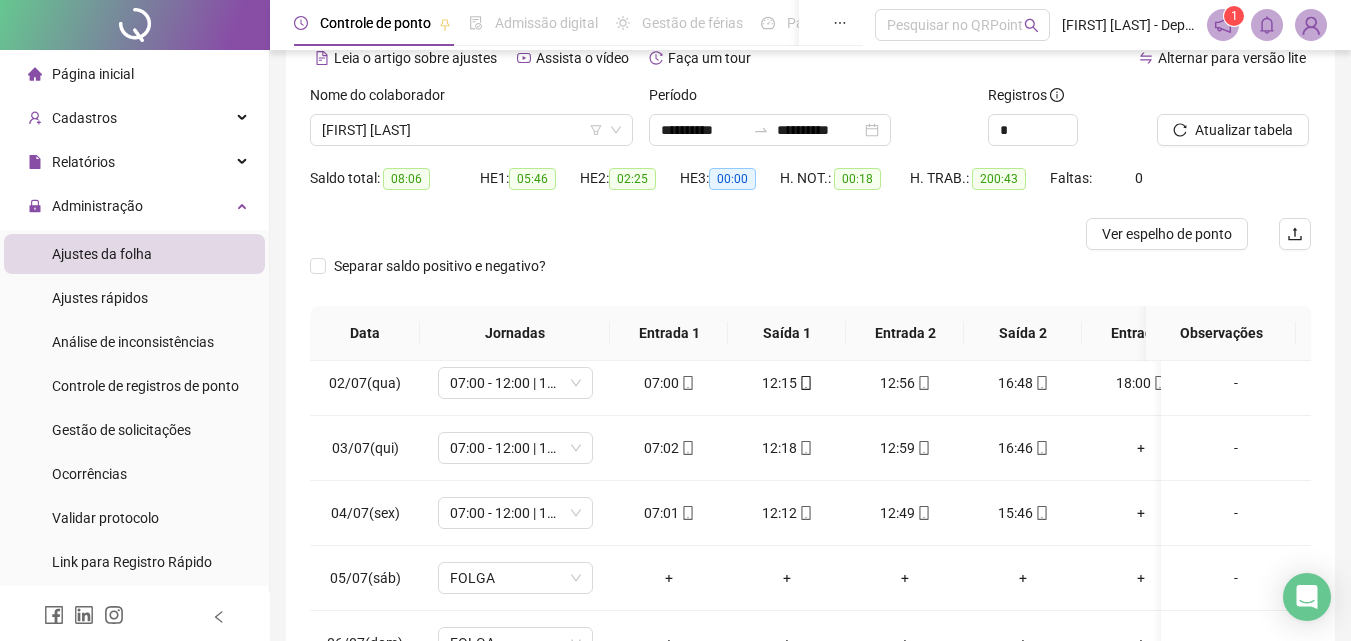click on "Ver espelho de ponto" at bounding box center [1167, 234] 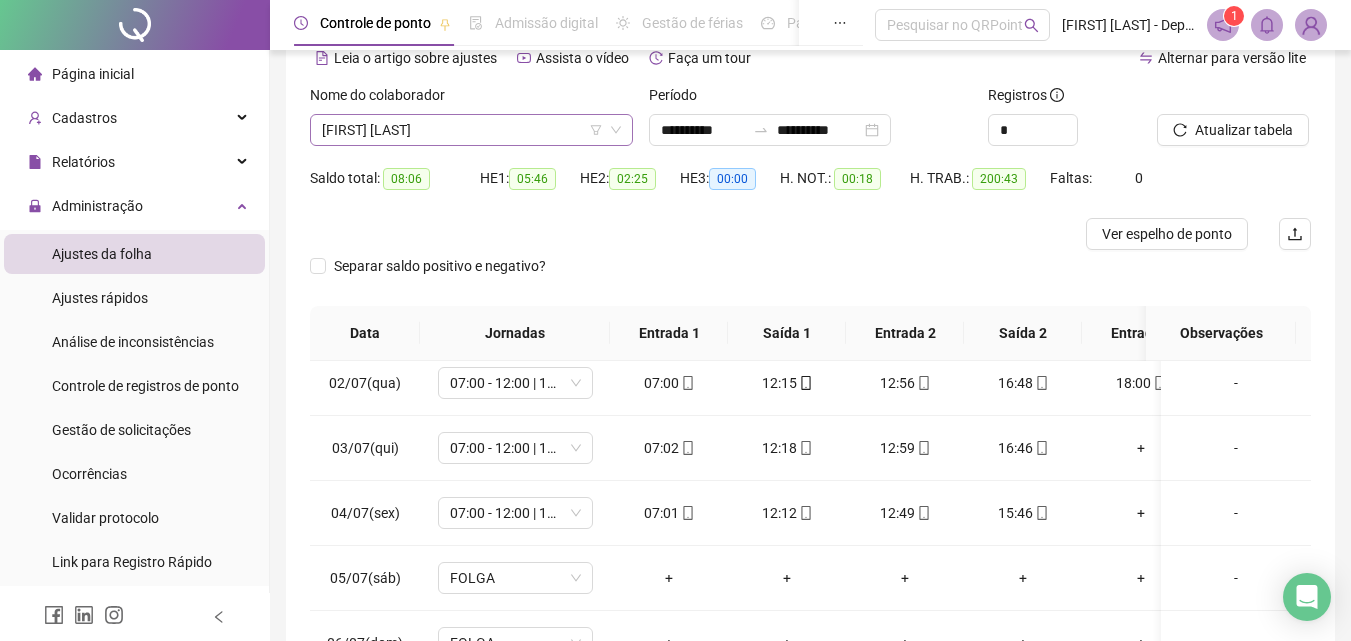 click on "[FIRST] [LAST]" at bounding box center (471, 130) 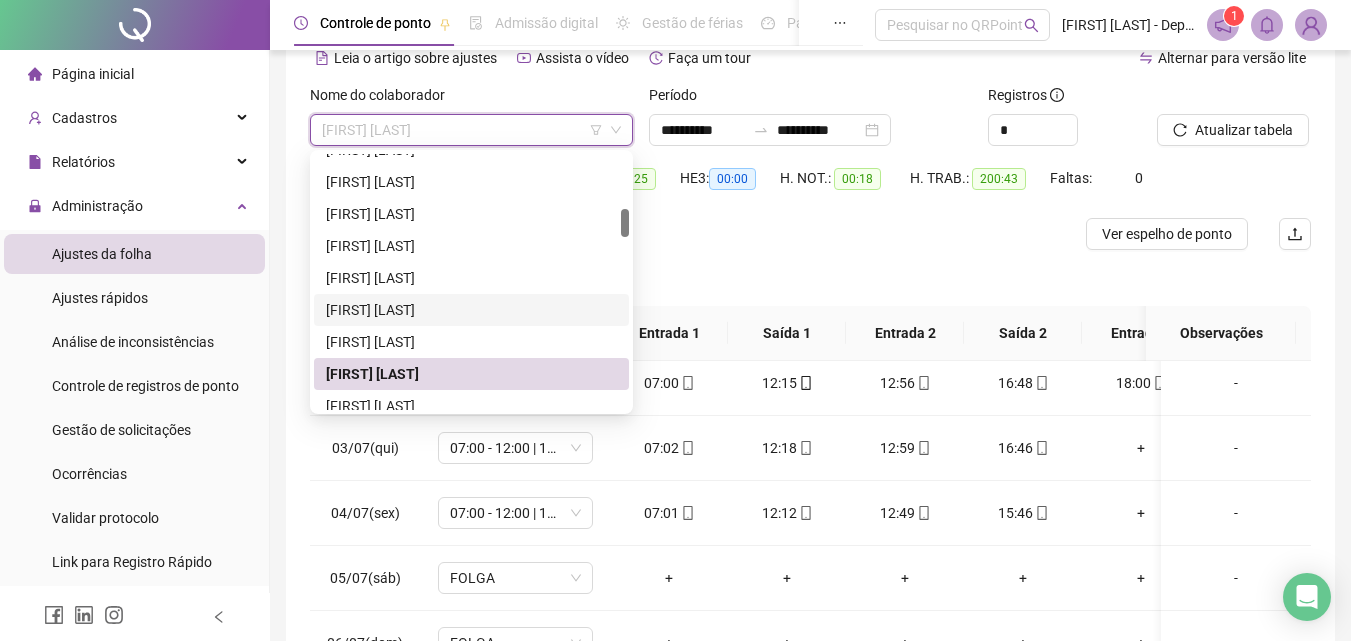 scroll, scrollTop: 600, scrollLeft: 0, axis: vertical 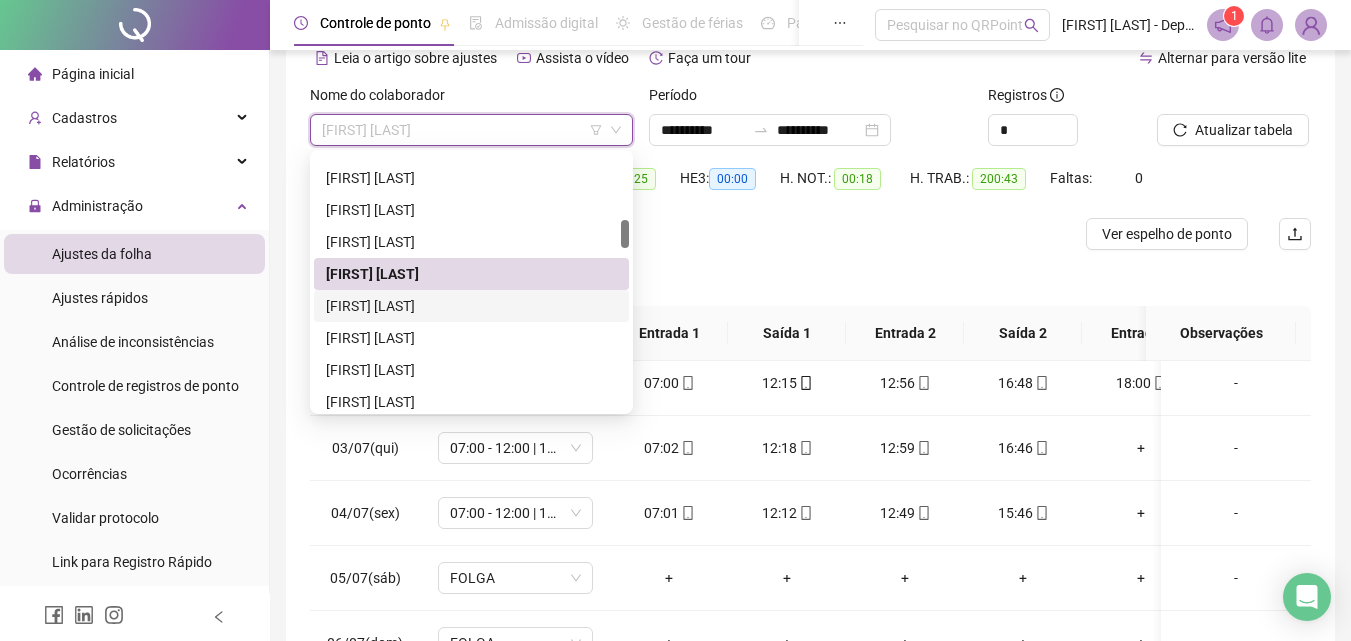 click on "[FIRST] [LAST]" at bounding box center (471, 306) 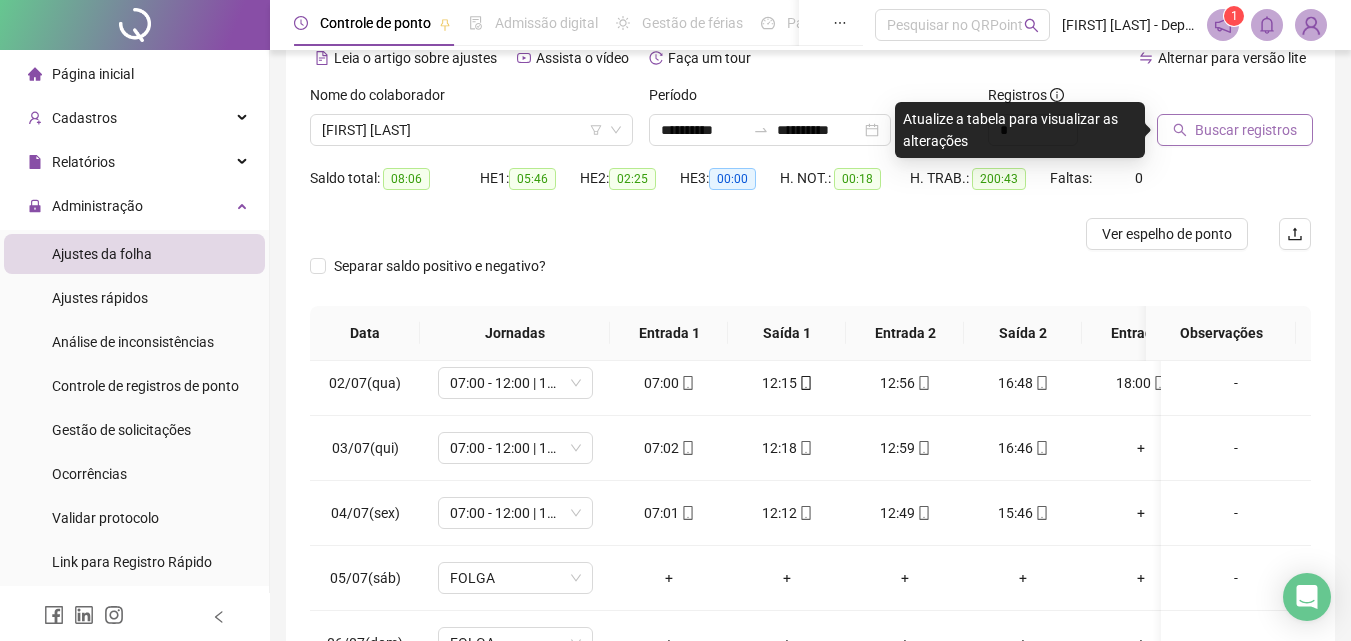 click on "Buscar registros" at bounding box center [1246, 130] 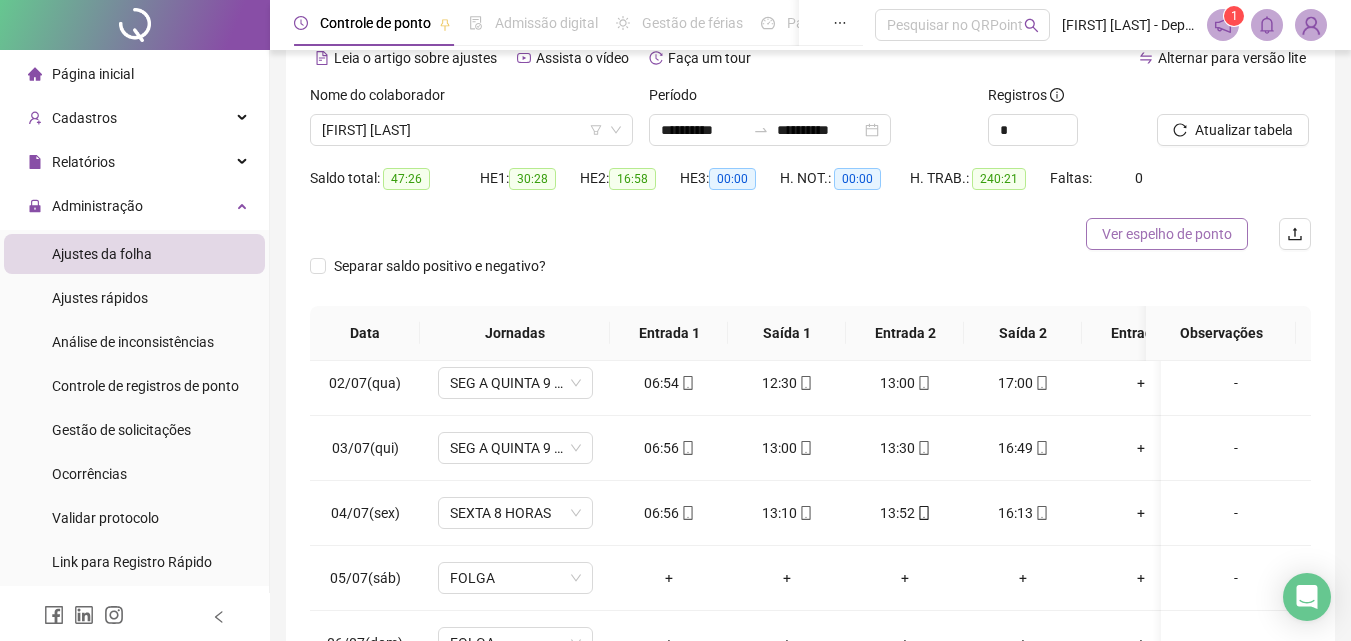 click on "Ver espelho de ponto" at bounding box center (1167, 234) 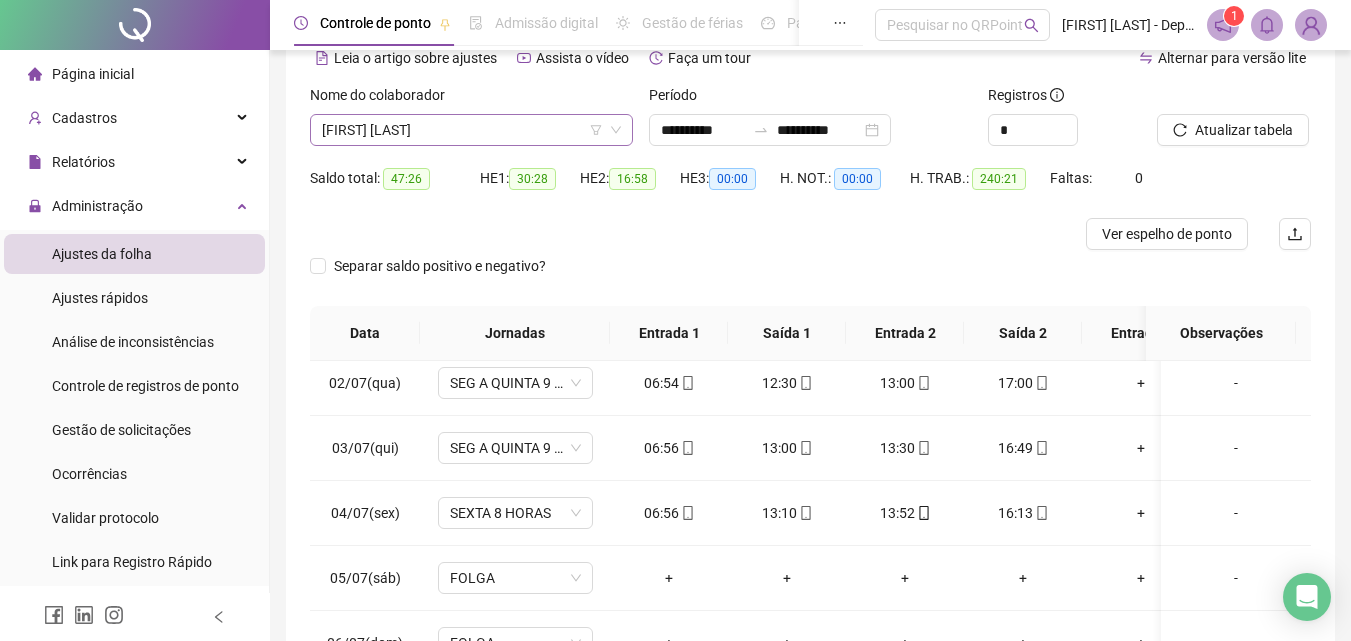 click on "[FIRST] [LAST]" at bounding box center (471, 130) 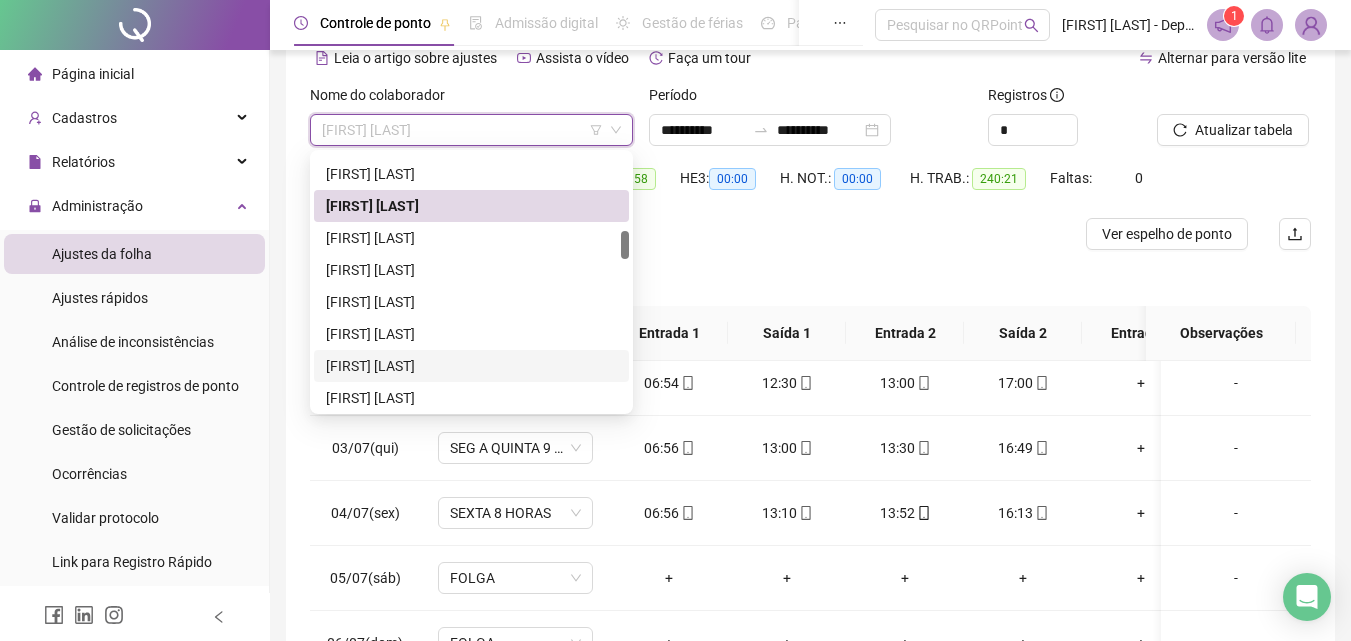 scroll, scrollTop: 800, scrollLeft: 0, axis: vertical 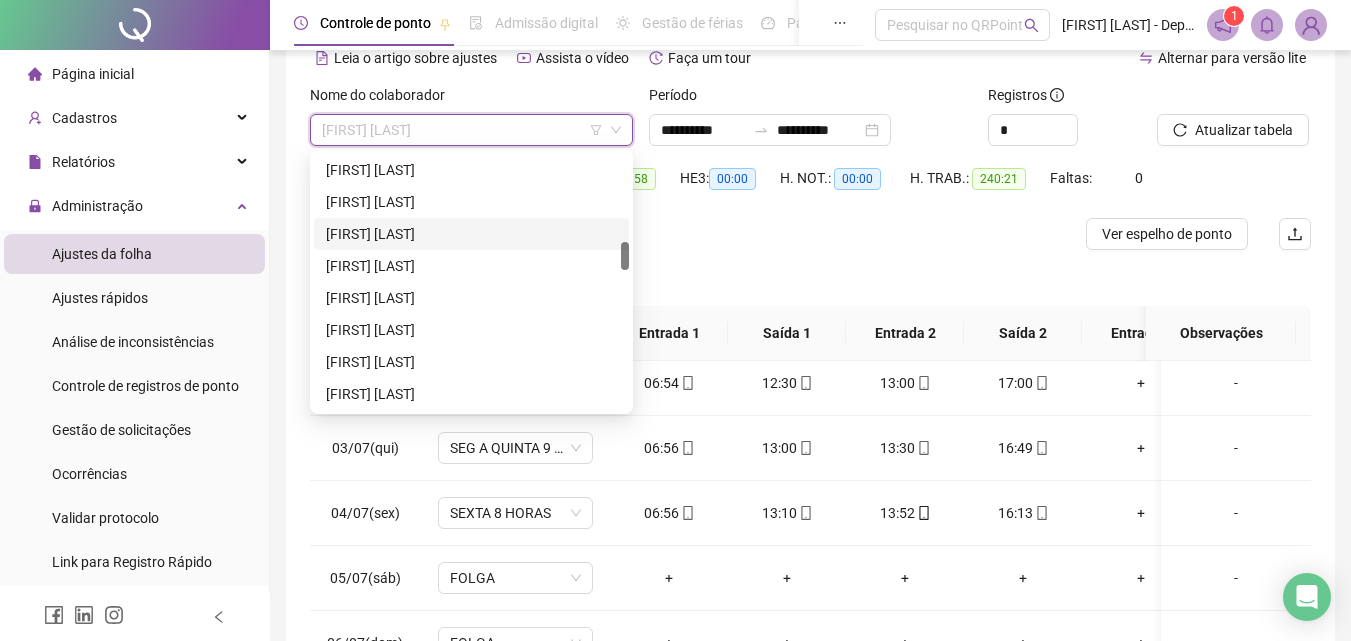 click on "[FIRST] [LAST]" at bounding box center [471, 234] 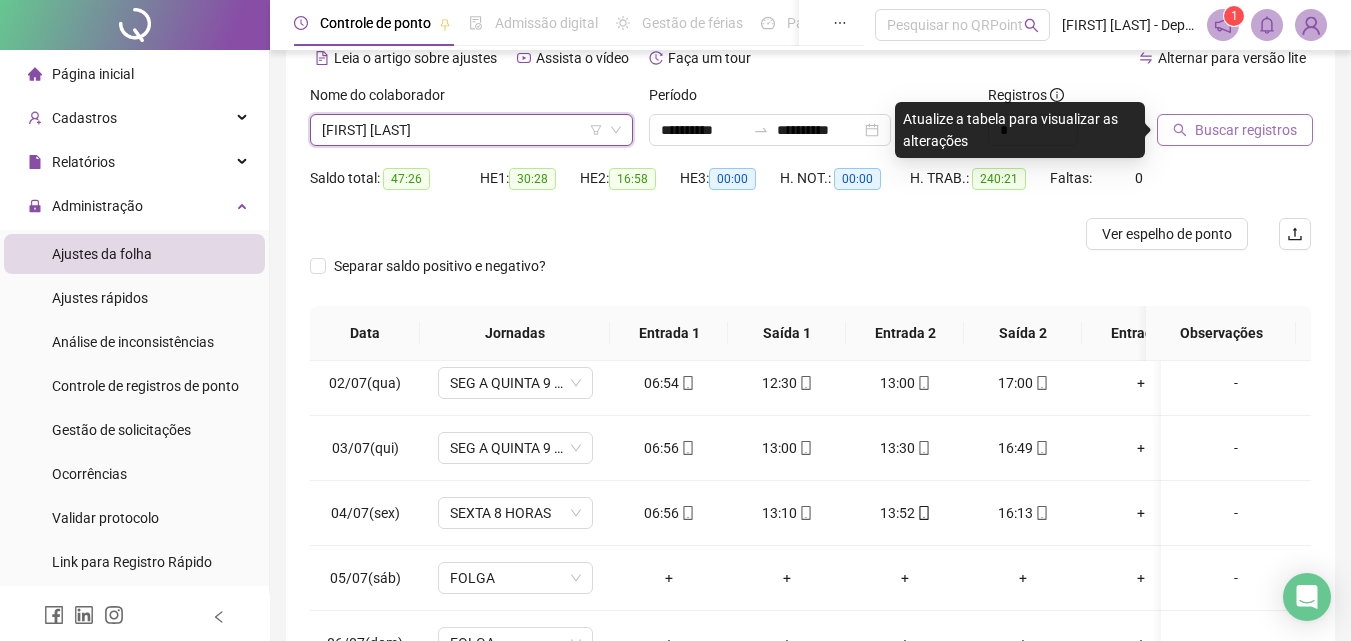 click on "Buscar registros" at bounding box center (1246, 130) 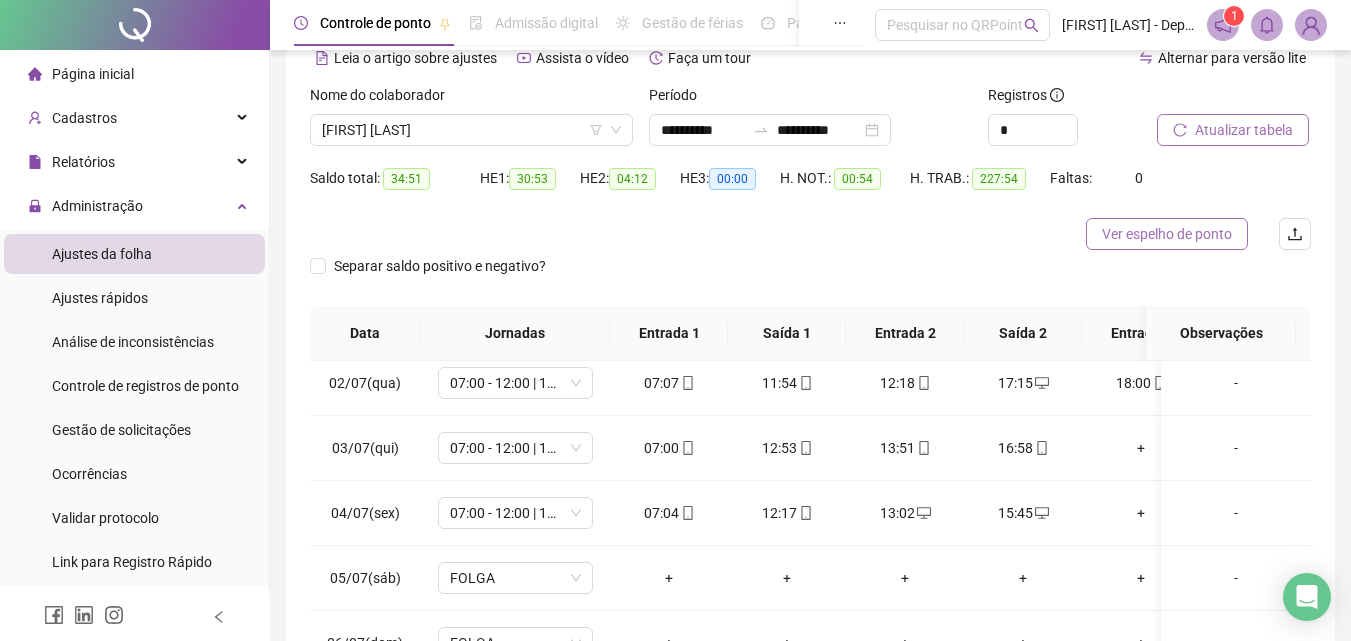 click on "Ver espelho de ponto" at bounding box center (1167, 234) 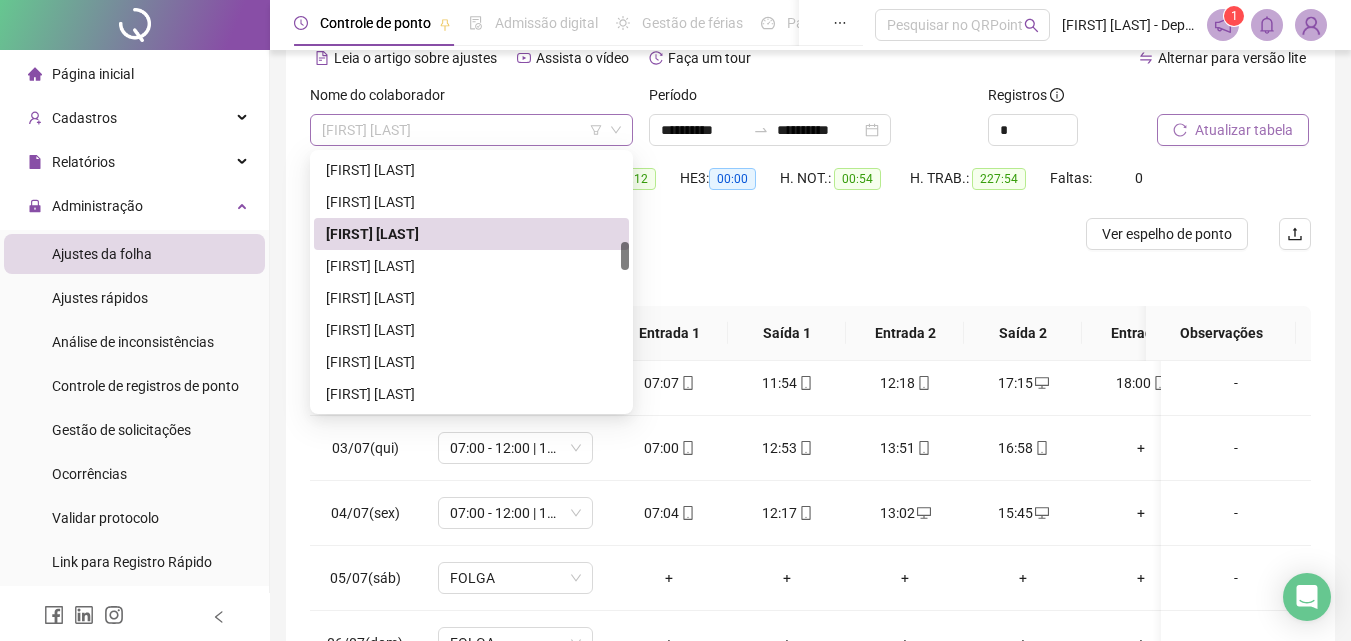 click on "[FIRST] [LAST]" at bounding box center (471, 130) 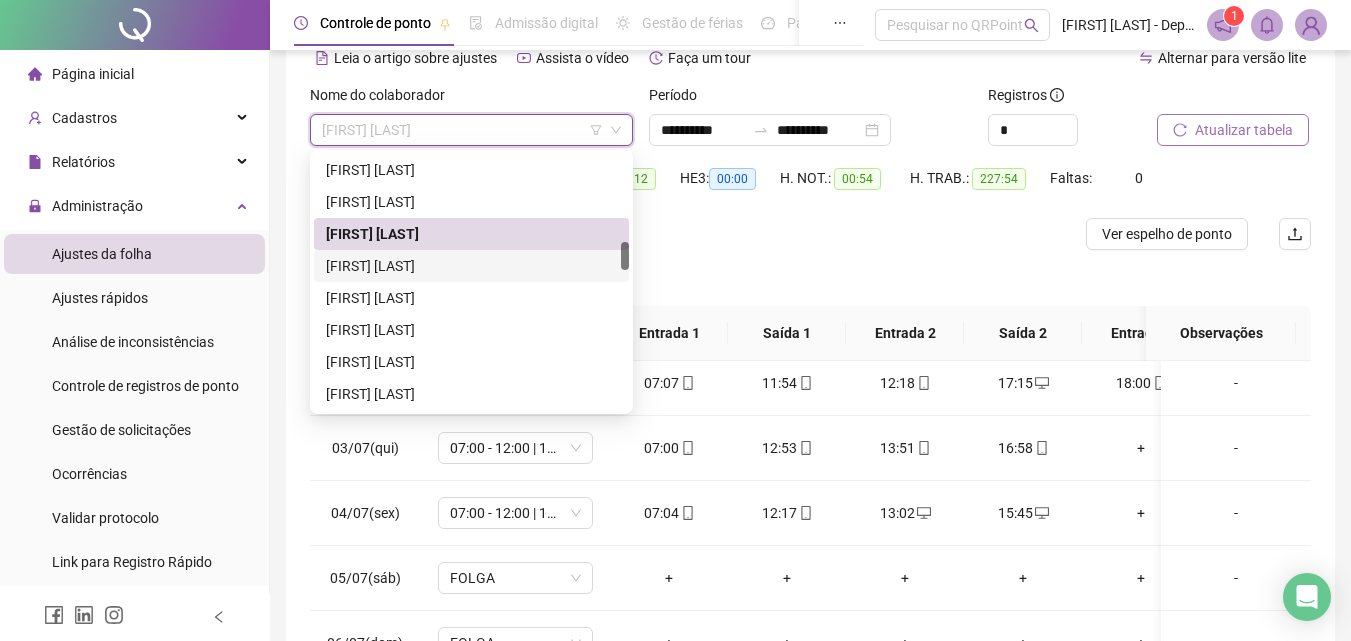click on "[FIRST] [LAST]" at bounding box center [471, 266] 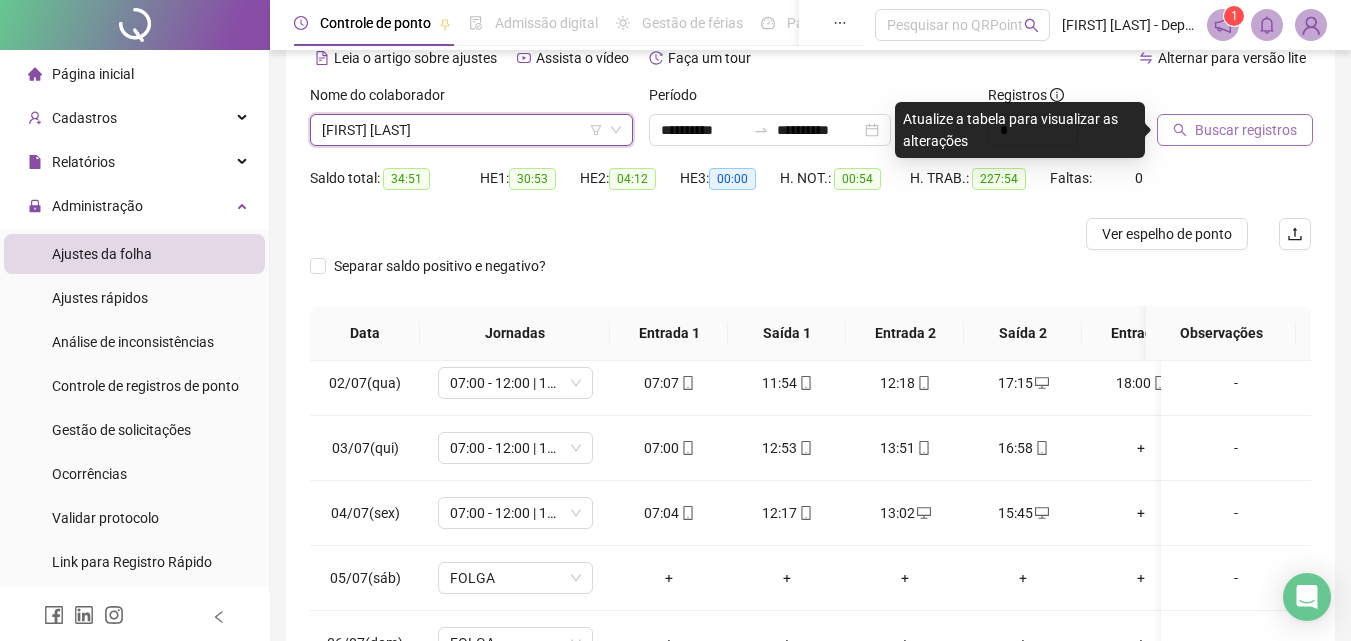 click on "Buscar registros" at bounding box center (1246, 130) 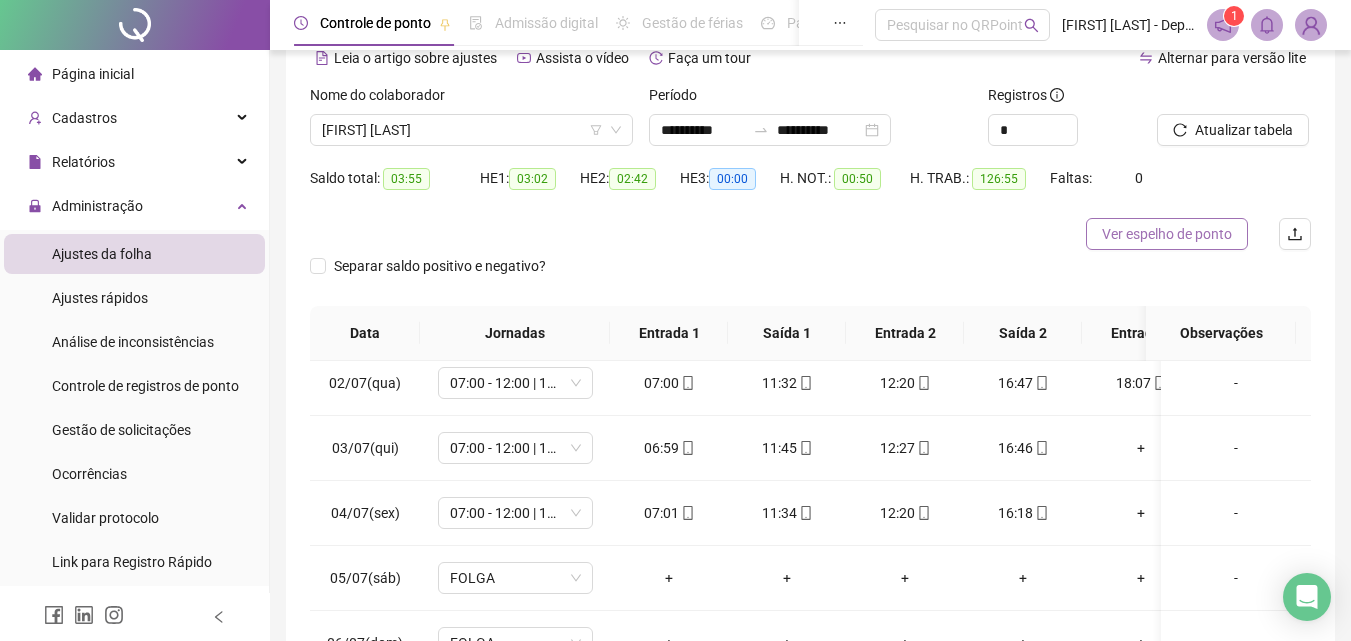 click on "Ver espelho de ponto" at bounding box center (1167, 234) 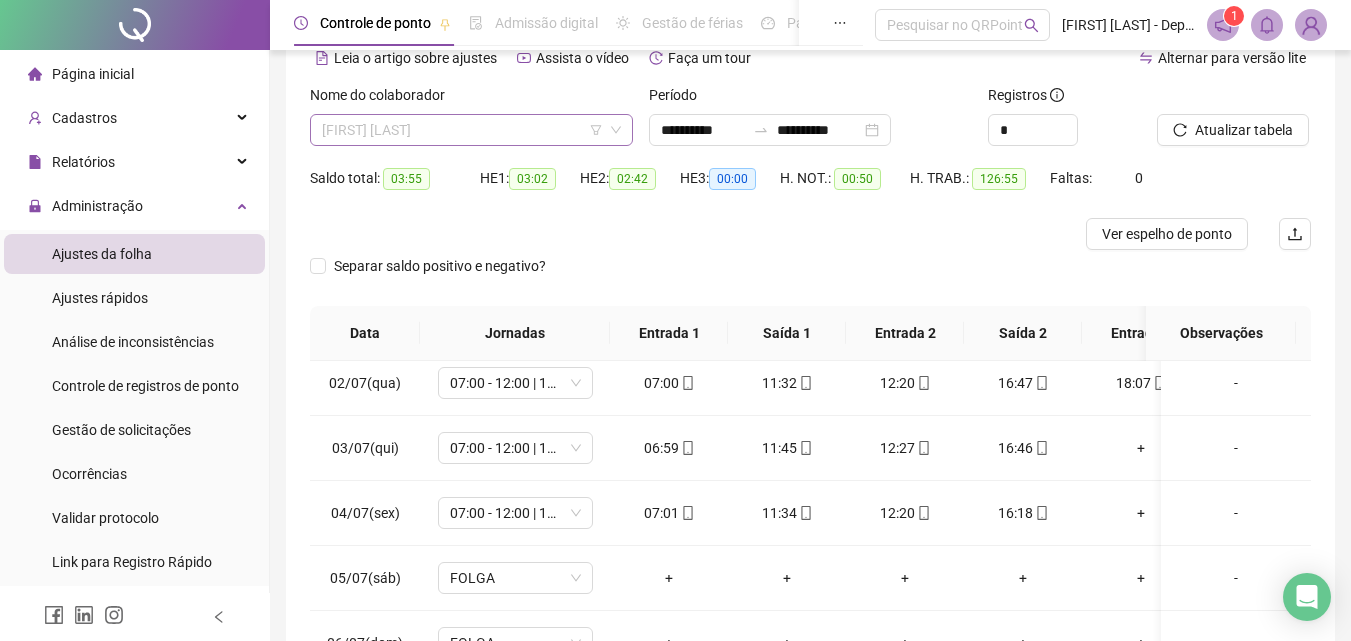 click on "[FIRST] [LAST]" at bounding box center [471, 130] 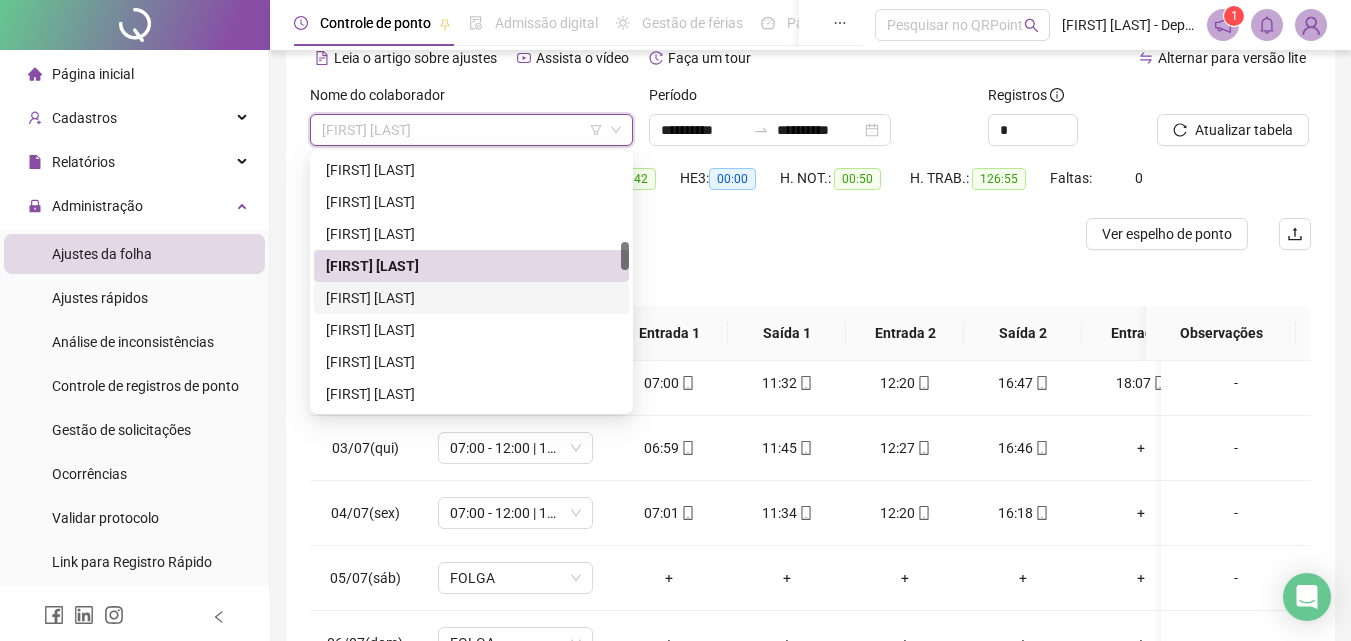 click on "[FIRST] [LAST]" at bounding box center [471, 298] 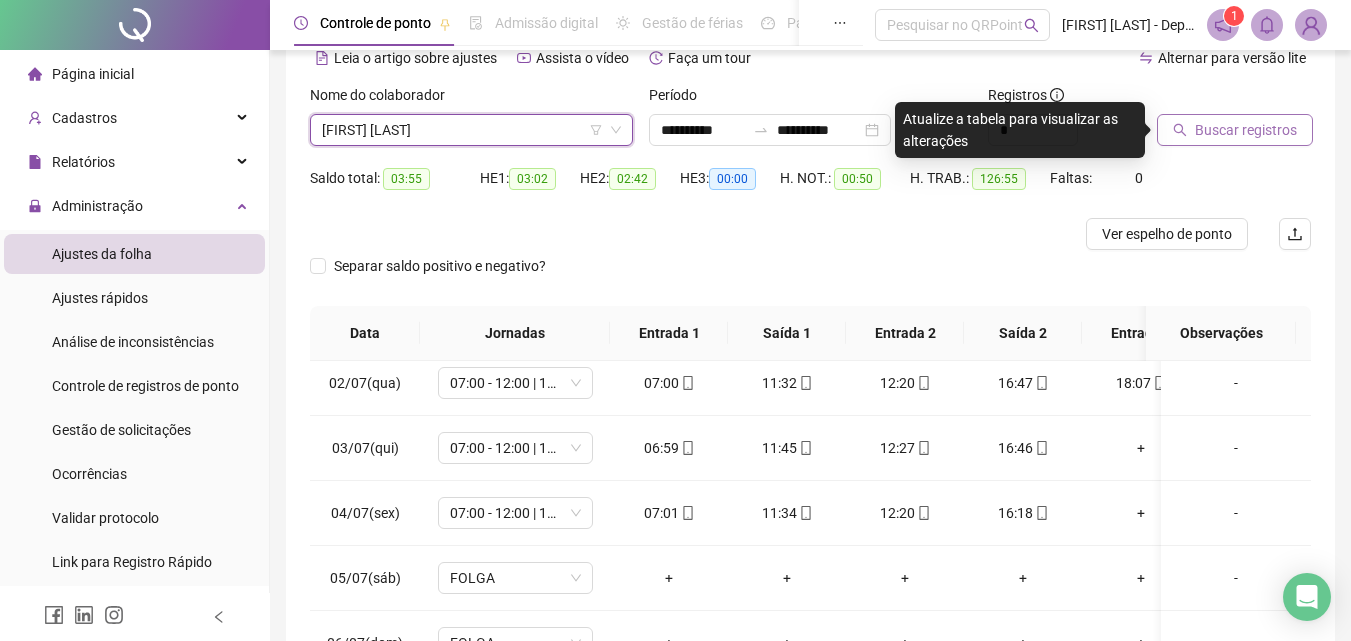 click on "Buscar registros" at bounding box center (1246, 130) 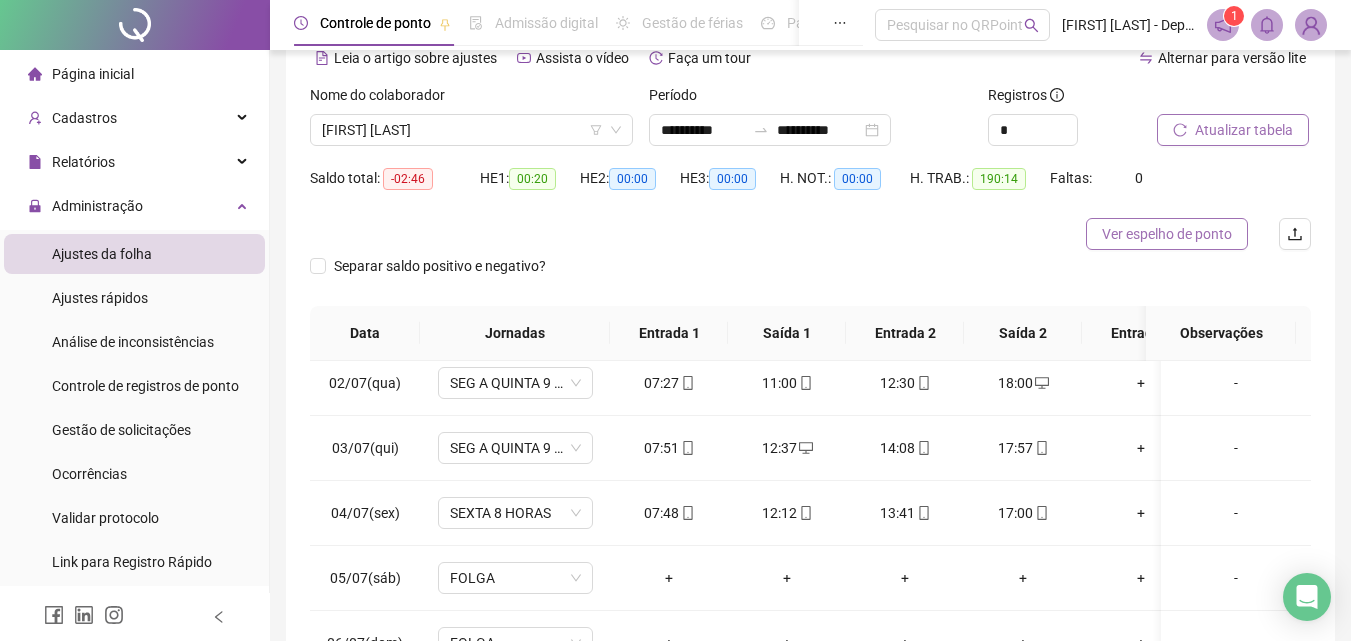 click on "Ver espelho de ponto" at bounding box center [1167, 234] 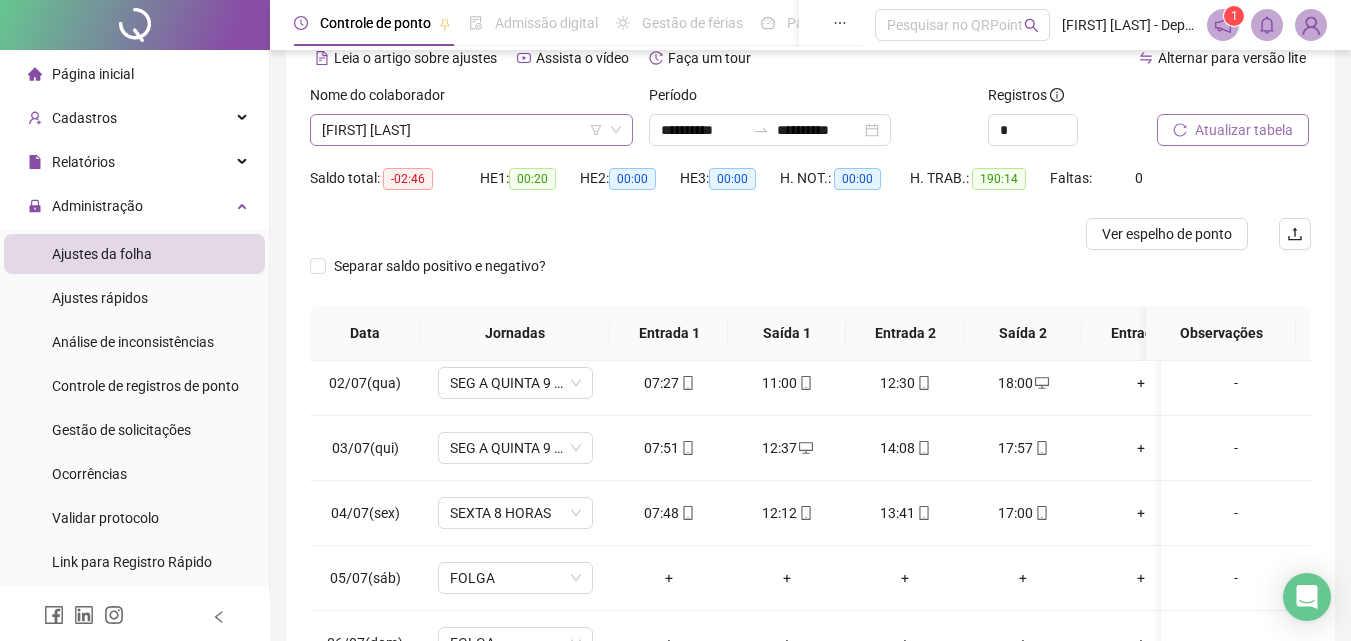 click on "[FIRST] [LAST]" at bounding box center [471, 130] 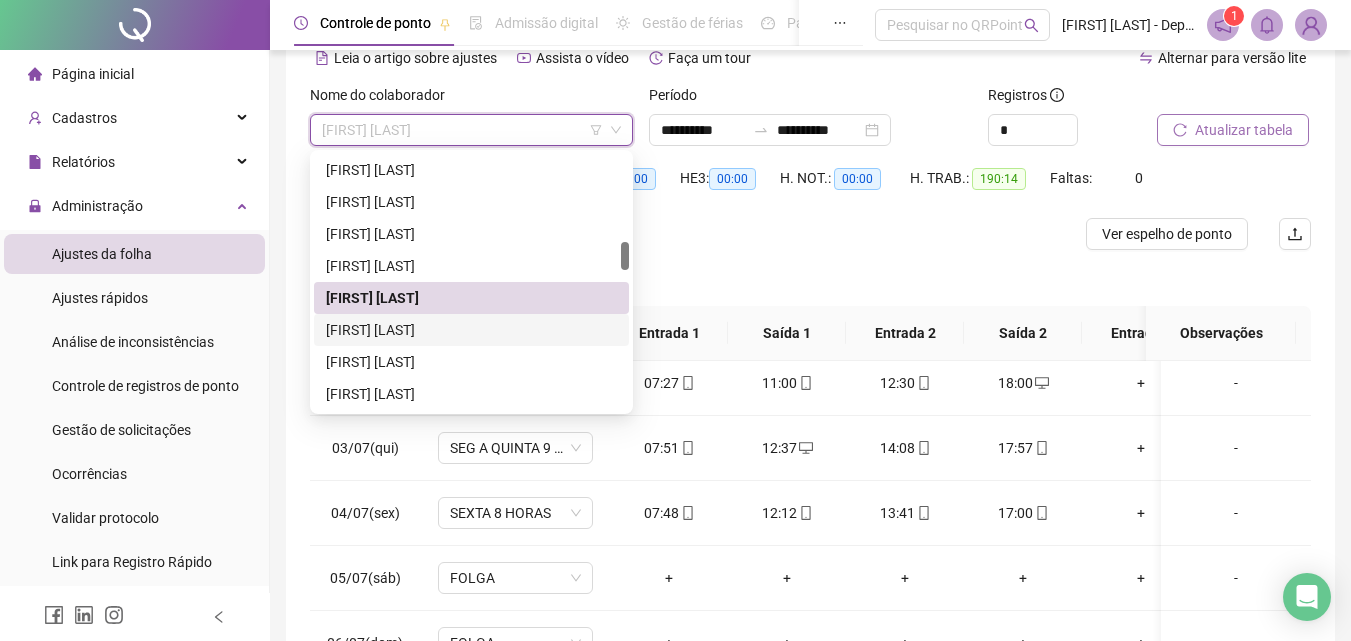 click on "[FIRST] [LAST]" at bounding box center (471, 330) 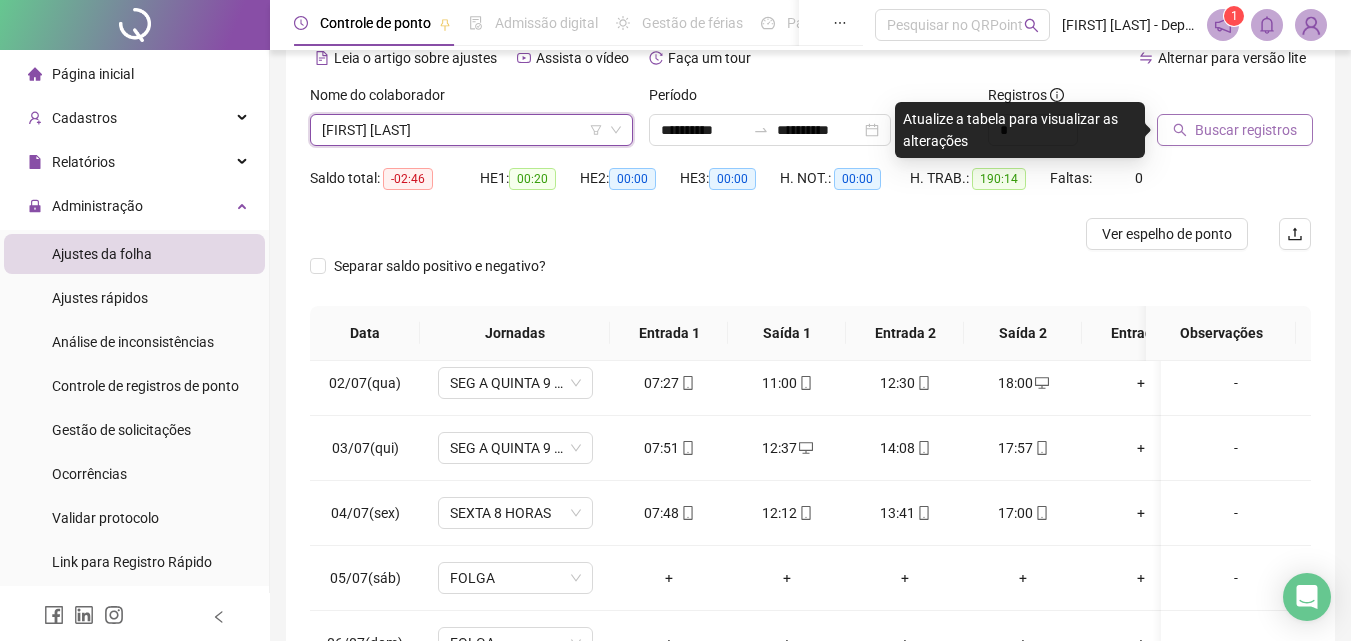 click on "Buscar registros" at bounding box center (1246, 130) 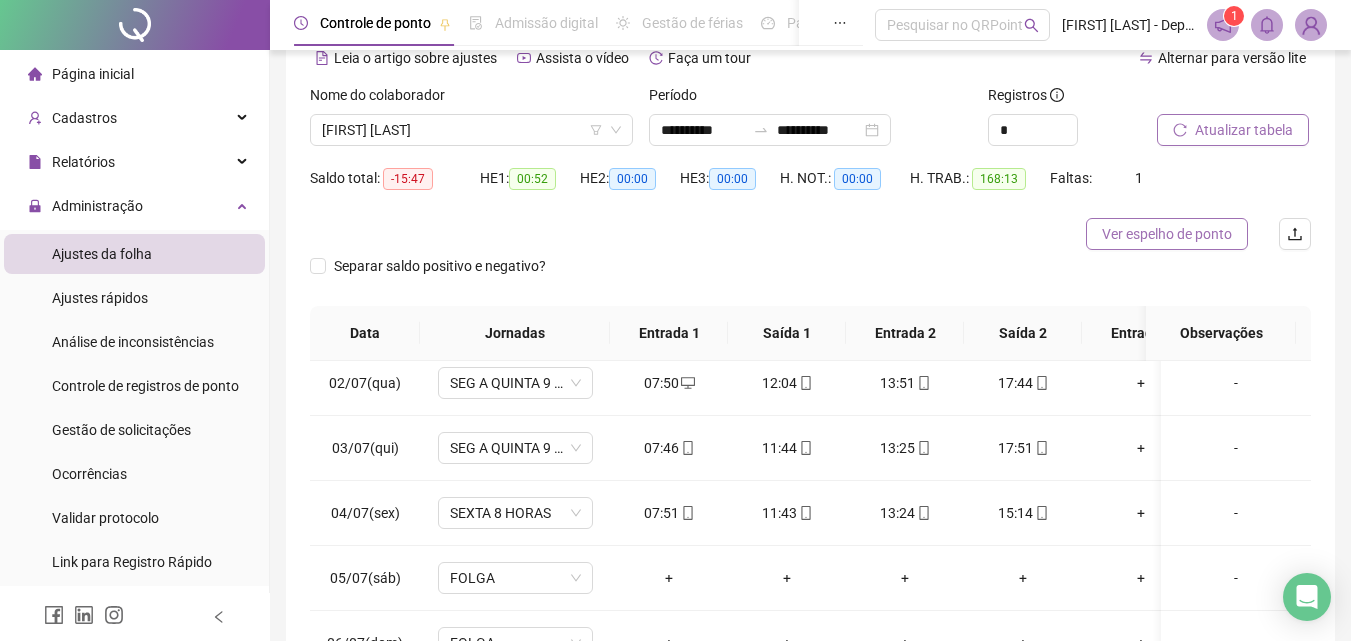 click on "Ver espelho de ponto" at bounding box center (1167, 234) 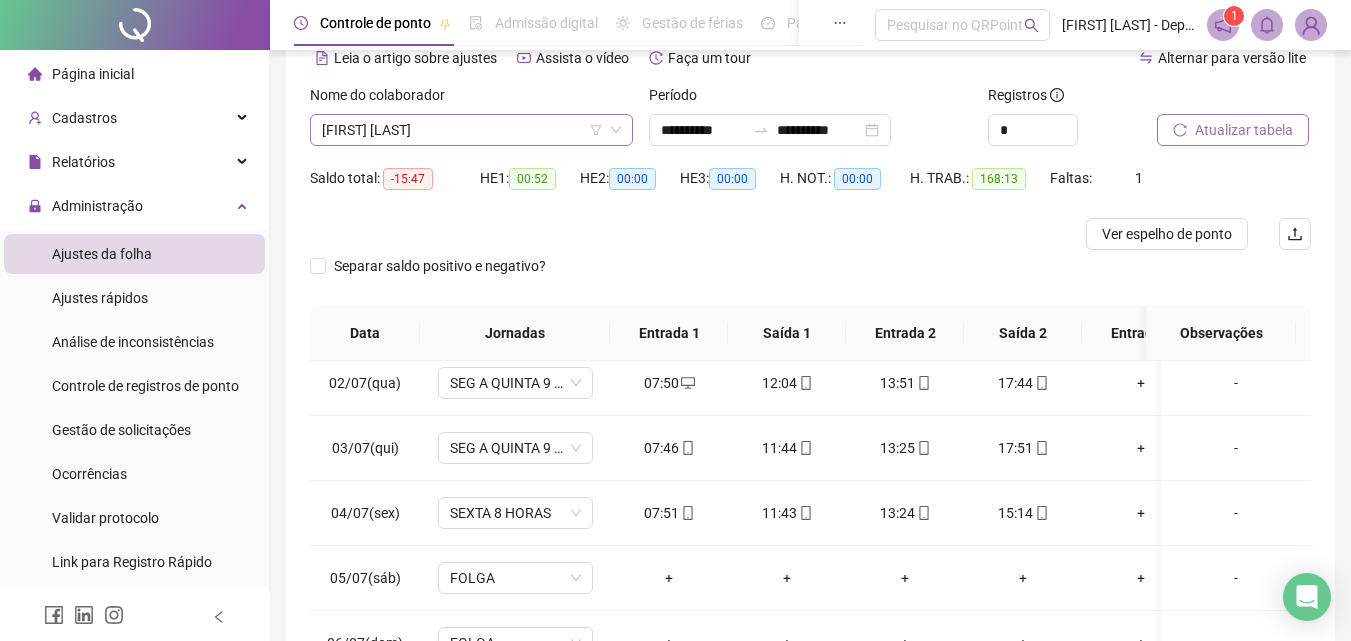 click on "[FIRST] [LAST]" at bounding box center (471, 130) 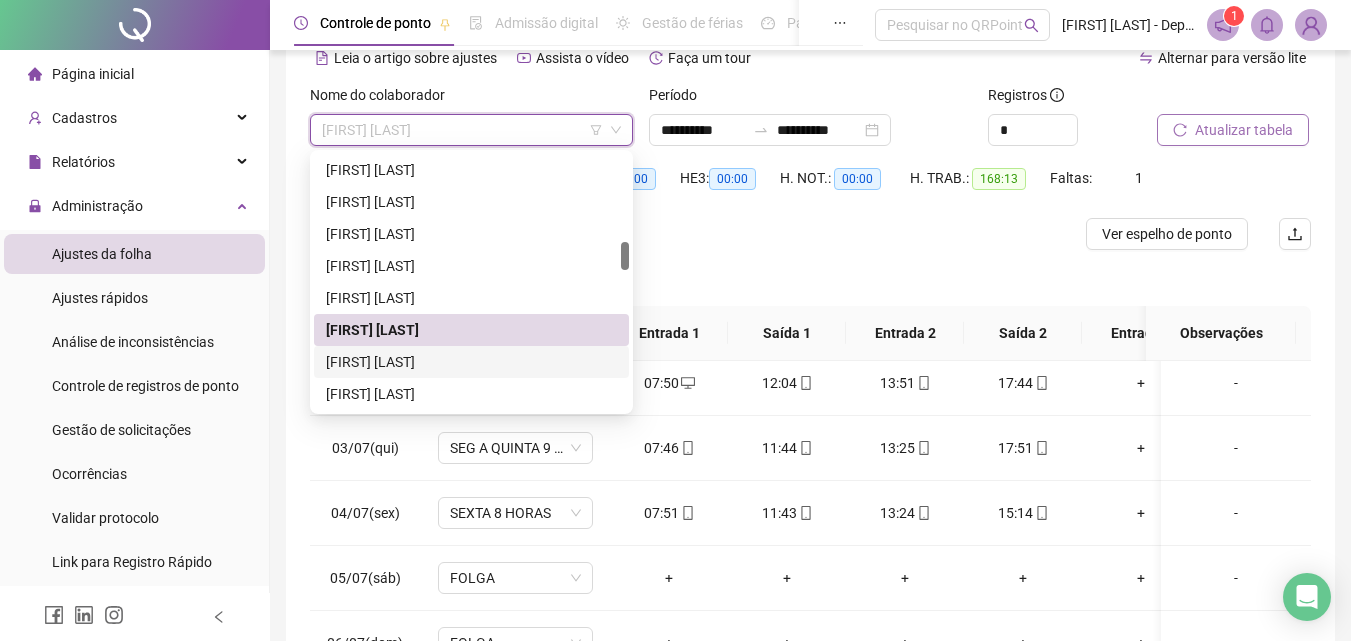 click on "[FIRST] [LAST]" at bounding box center (471, 362) 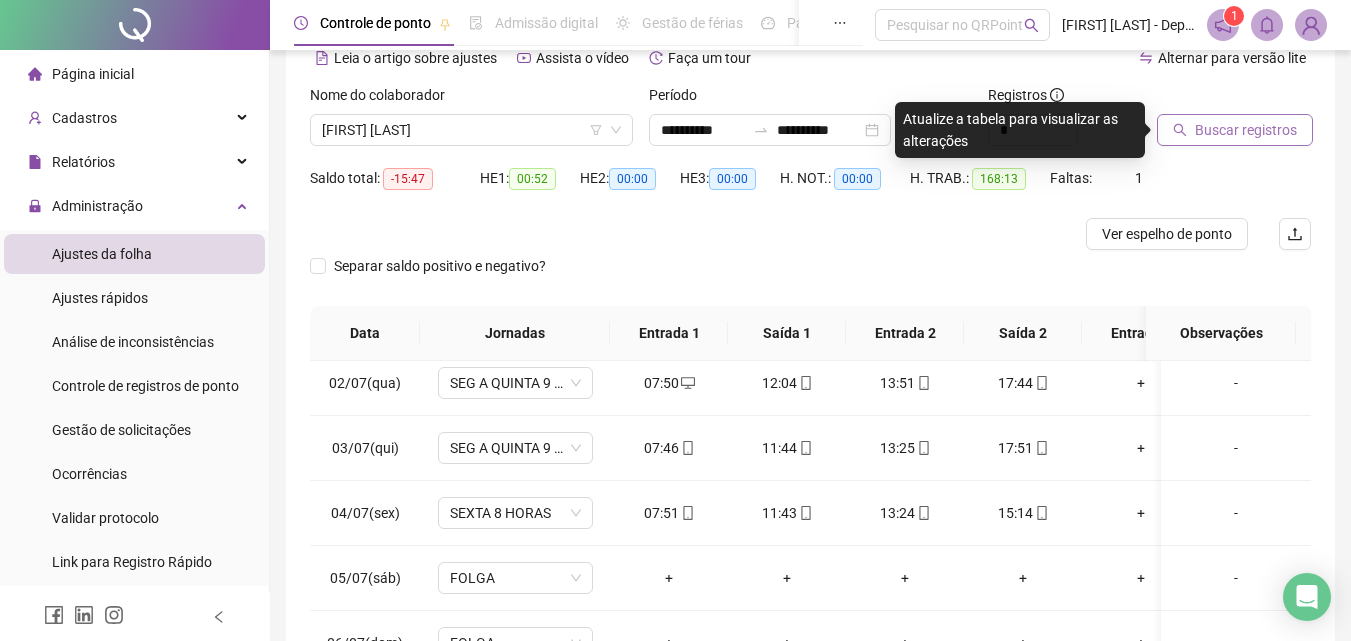 click on "Buscar registros" at bounding box center (1235, 130) 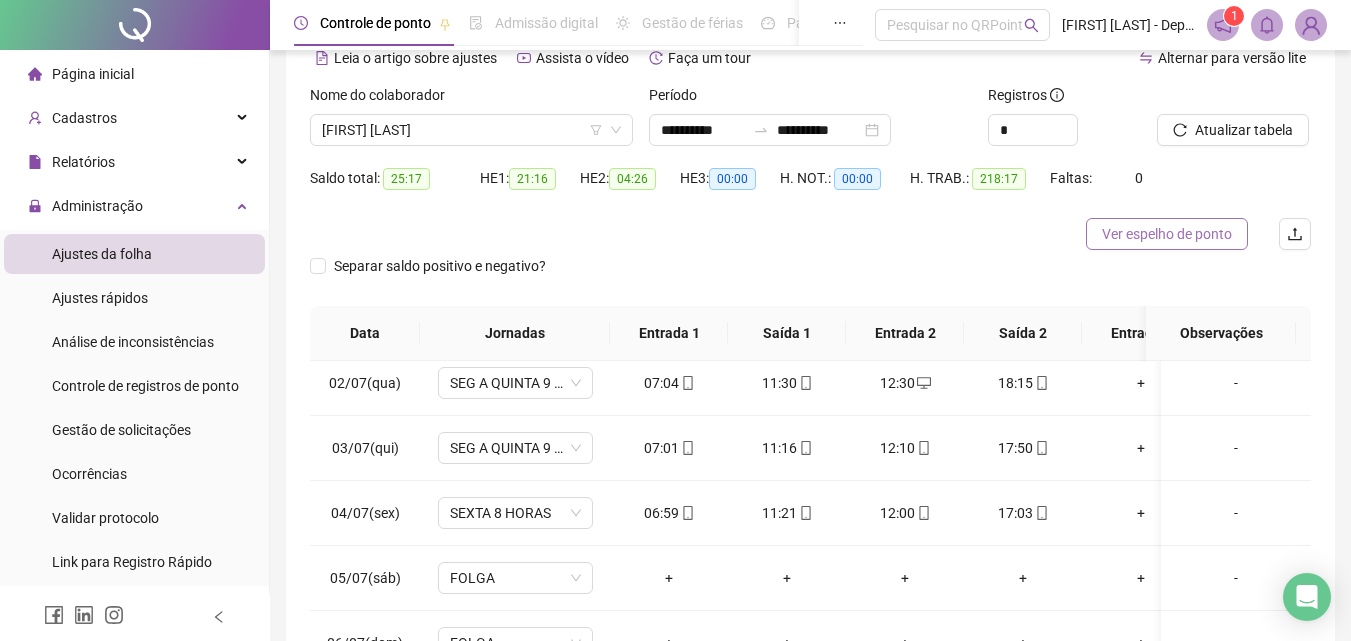 click on "Ver espelho de ponto" at bounding box center (1167, 234) 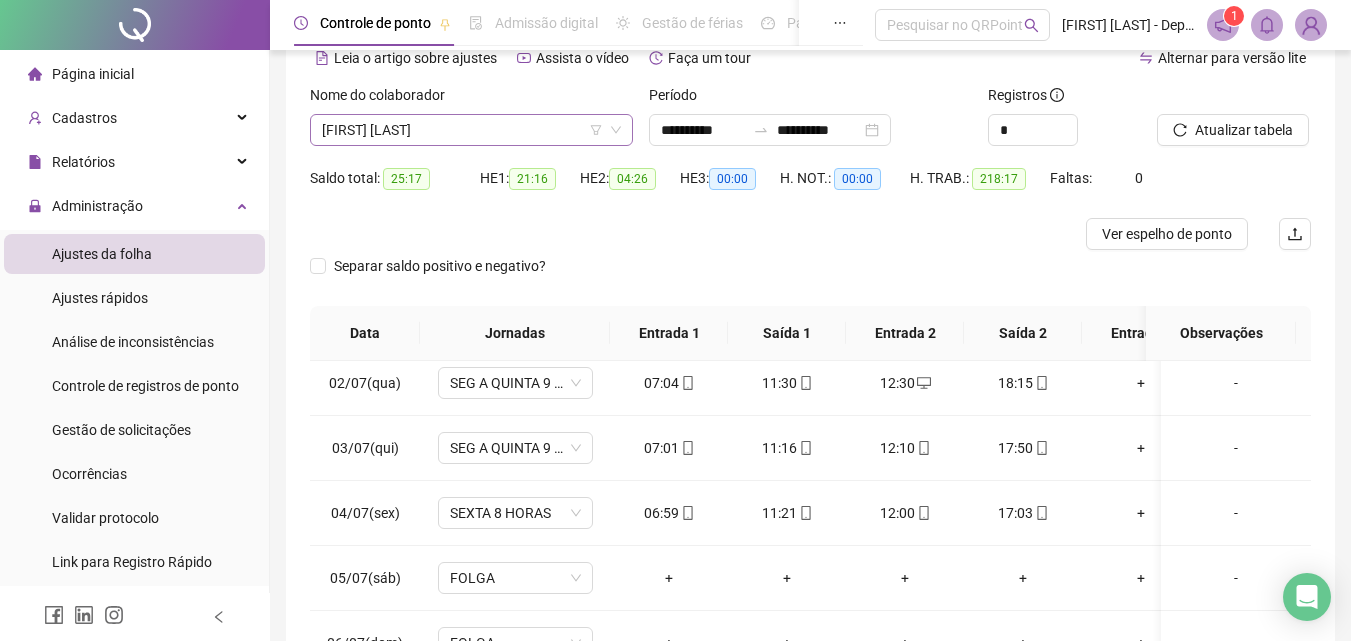 click on "[FIRST] [LAST]" at bounding box center [471, 130] 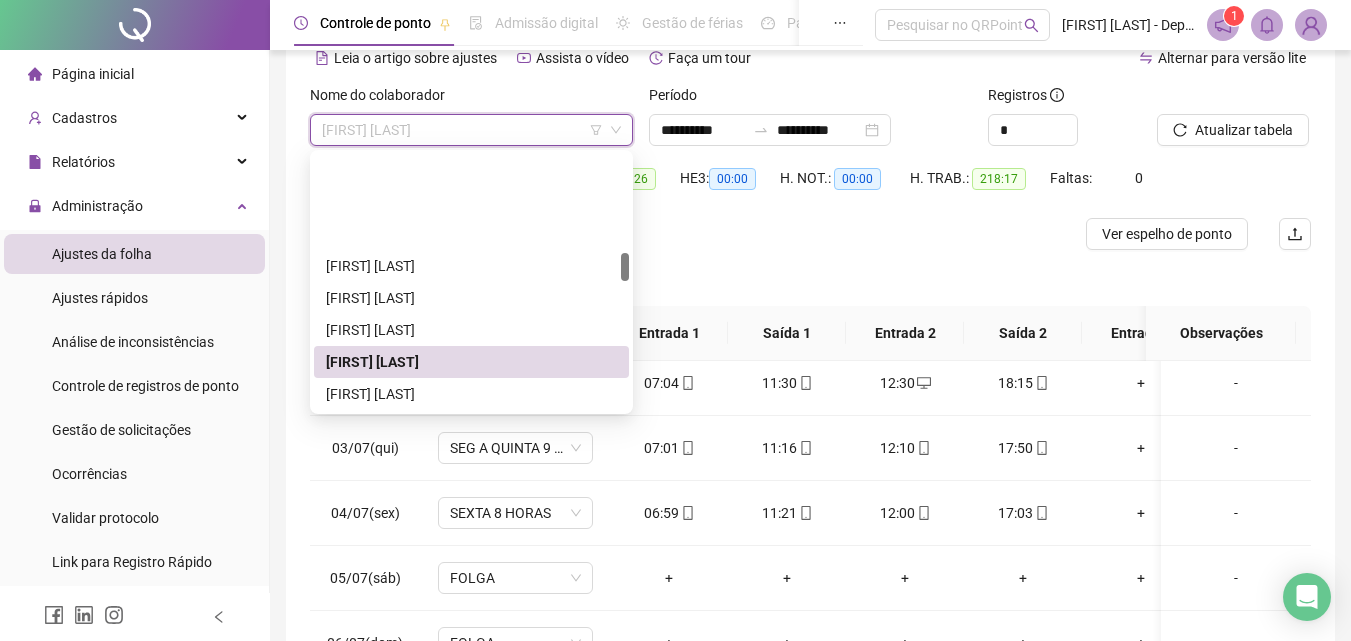 scroll, scrollTop: 1000, scrollLeft: 0, axis: vertical 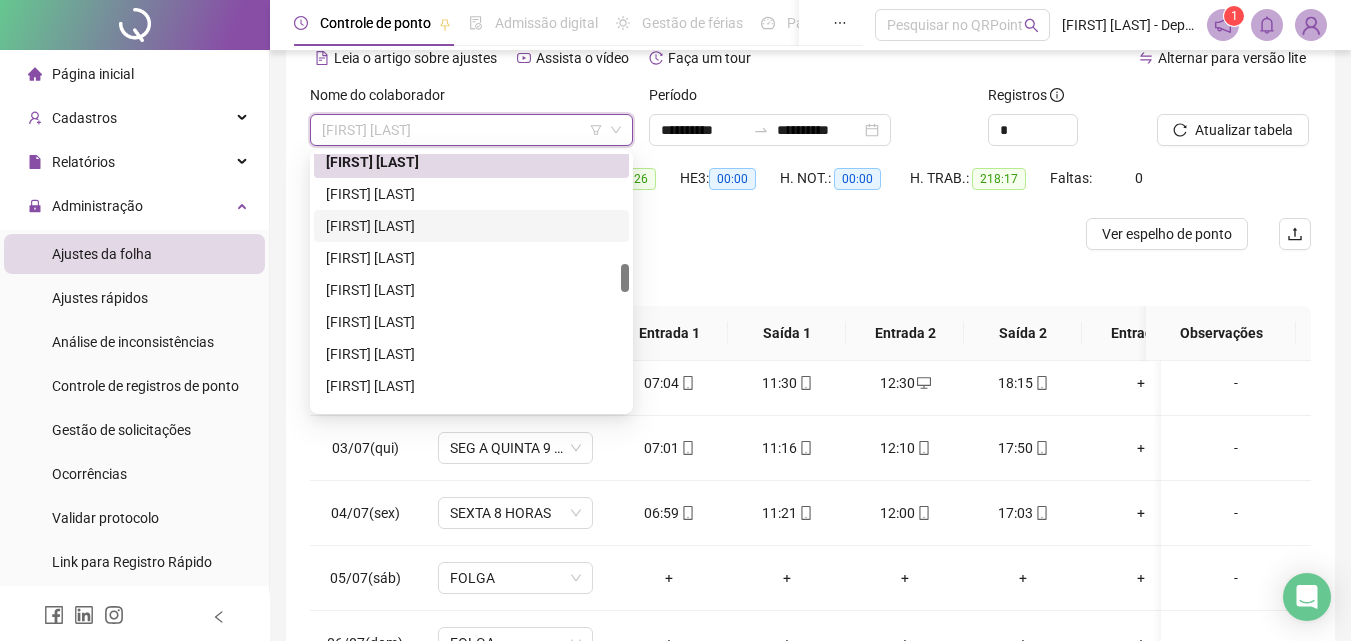 drag, startPoint x: 395, startPoint y: 226, endPoint x: 452, endPoint y: 224, distance: 57.035076 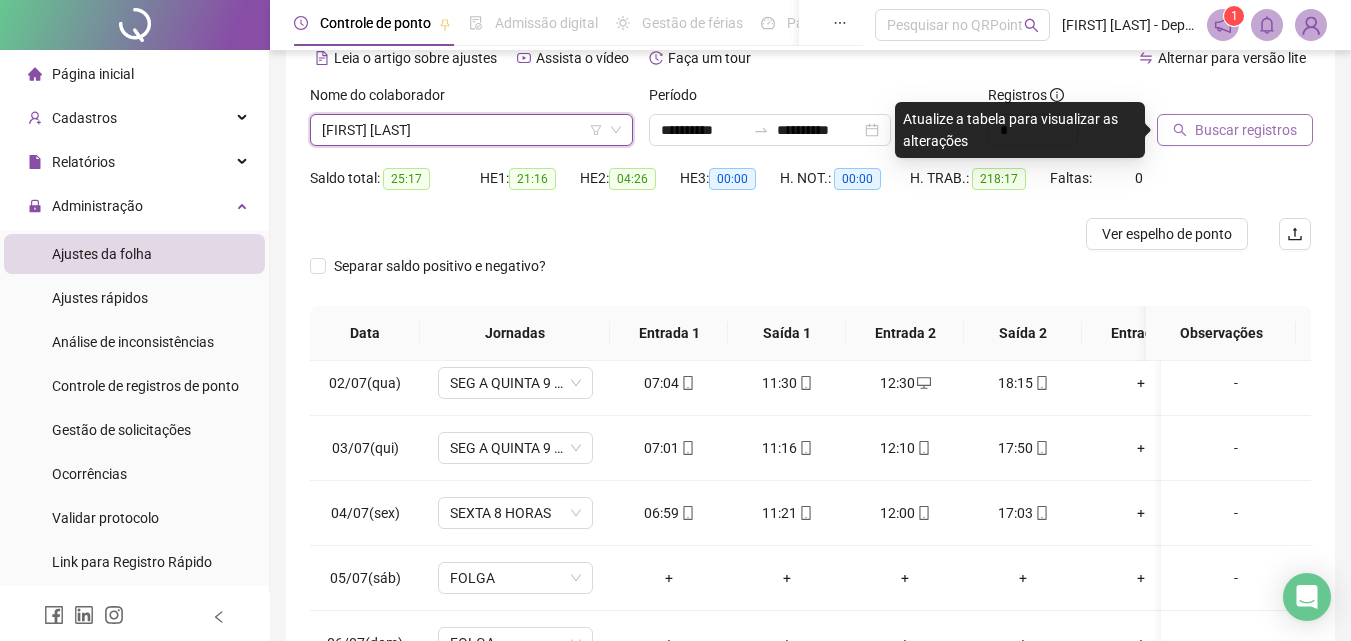 click on "Buscar registros" at bounding box center (1246, 130) 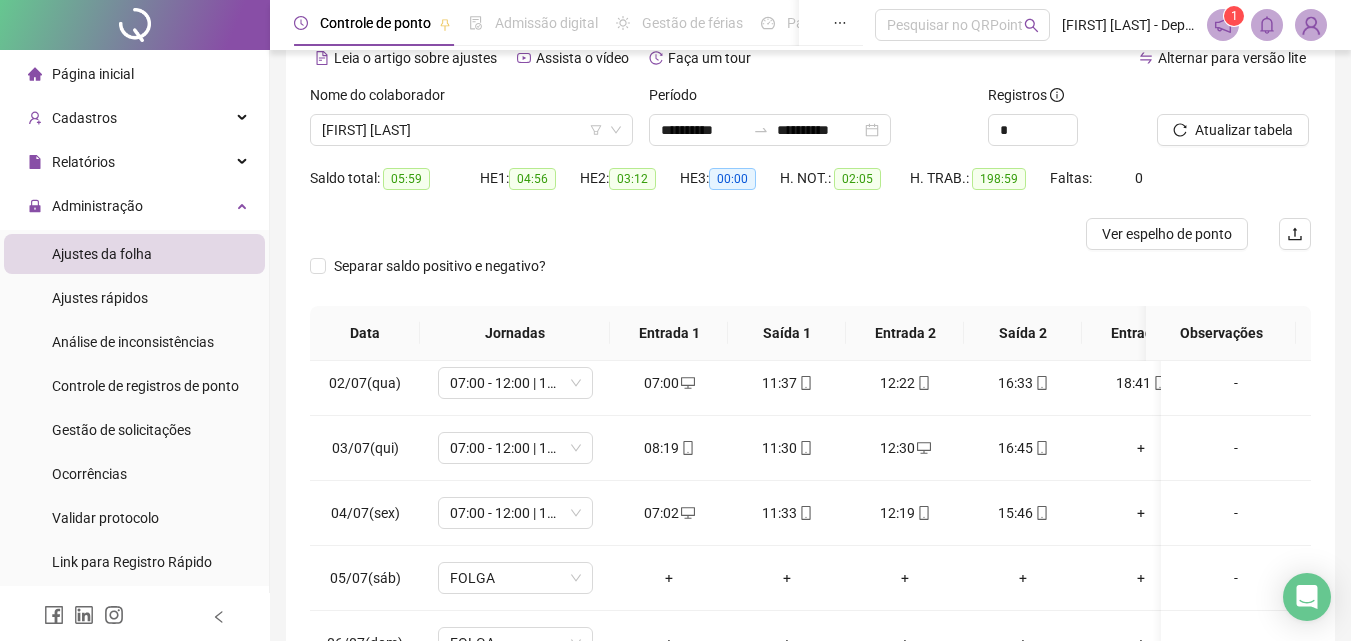 click on "Ver espelho de ponto" at bounding box center [1167, 234] 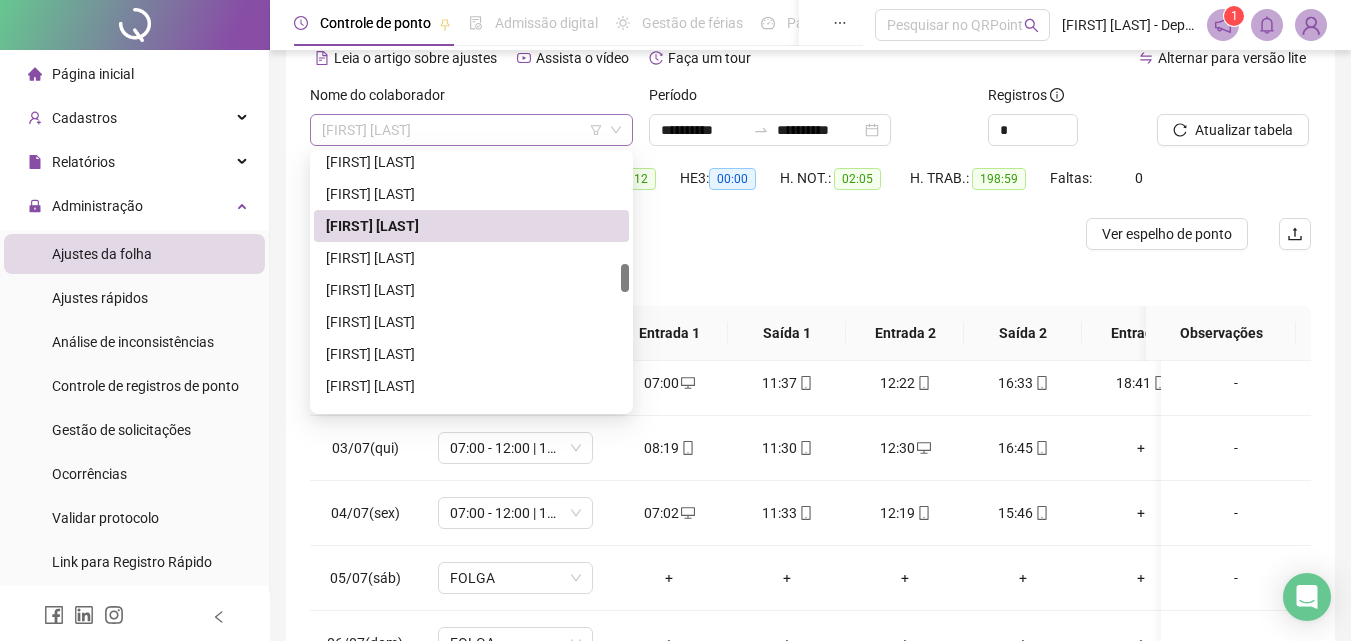 click on "**********" at bounding box center [471, 130] 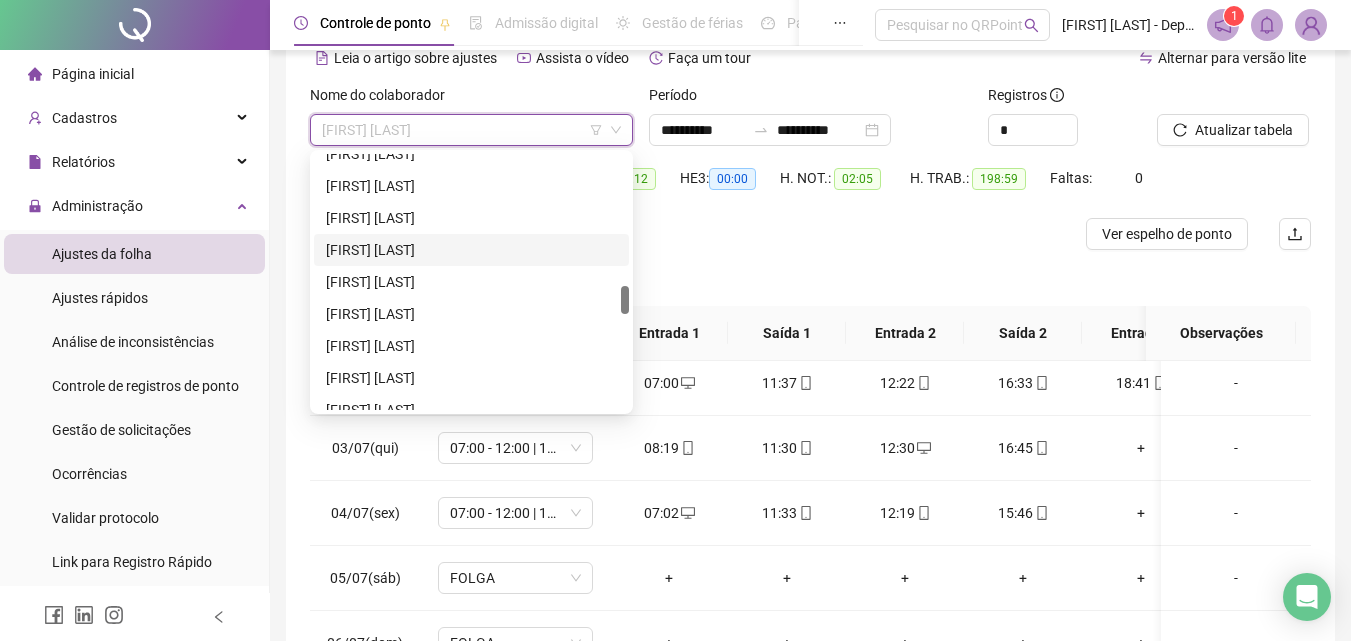 scroll, scrollTop: 1100, scrollLeft: 0, axis: vertical 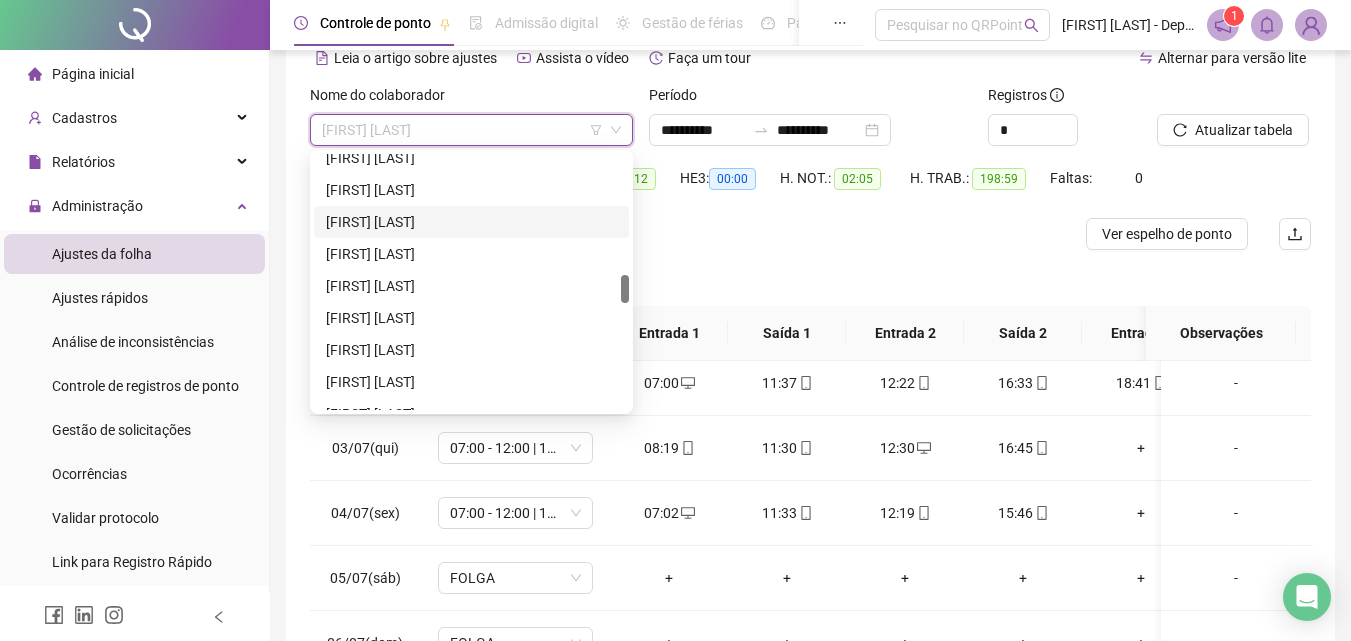 click on "[FIRST] [LAST]" at bounding box center [471, 222] 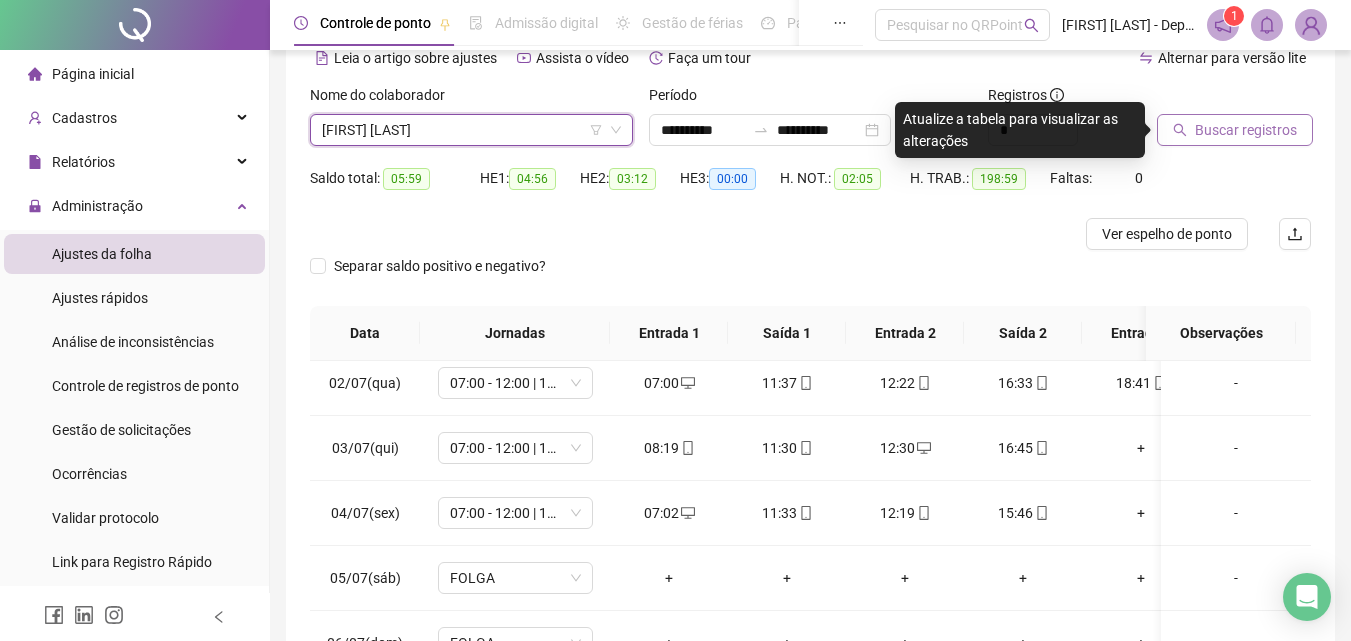 click on "Buscar registros" at bounding box center (1246, 130) 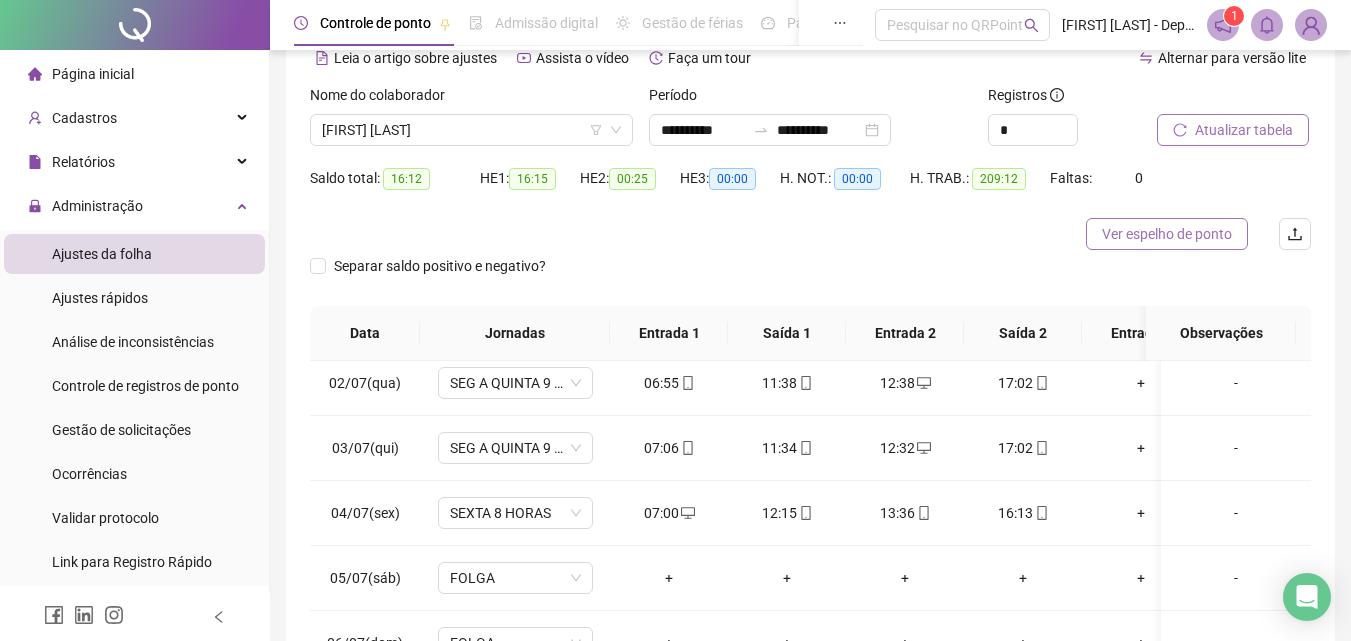 click on "Ver espelho de ponto" at bounding box center [1167, 234] 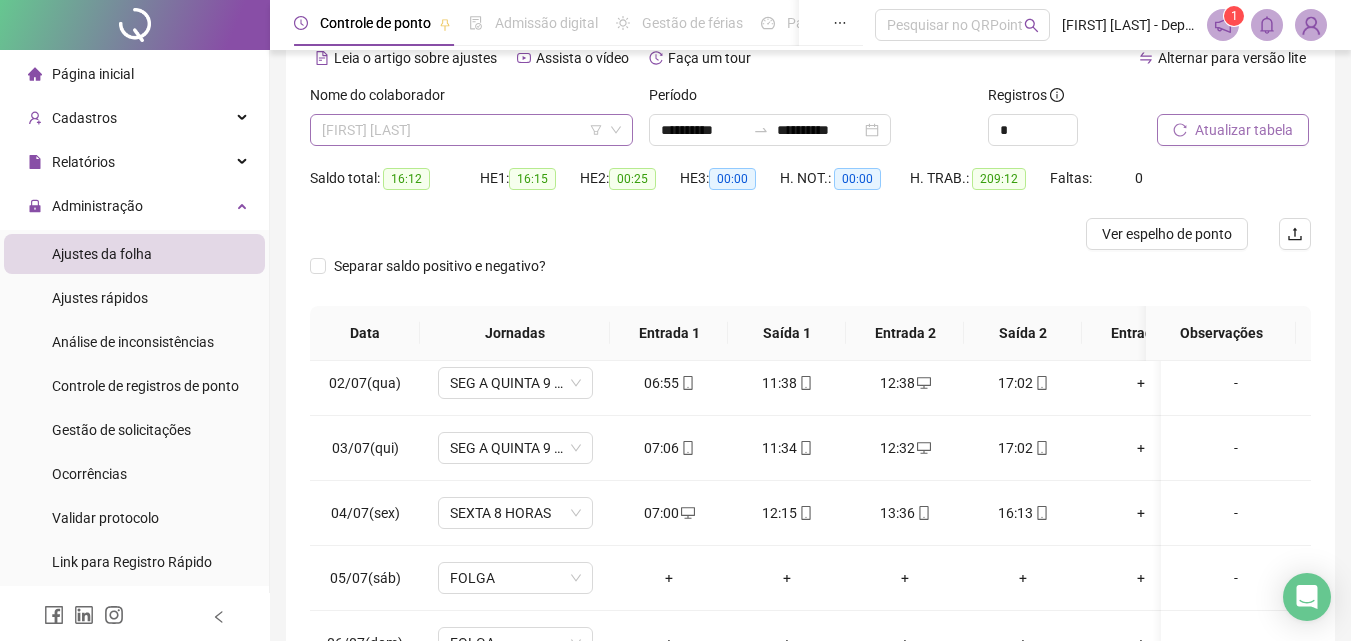 click on "[FIRST] [LAST]" at bounding box center [471, 130] 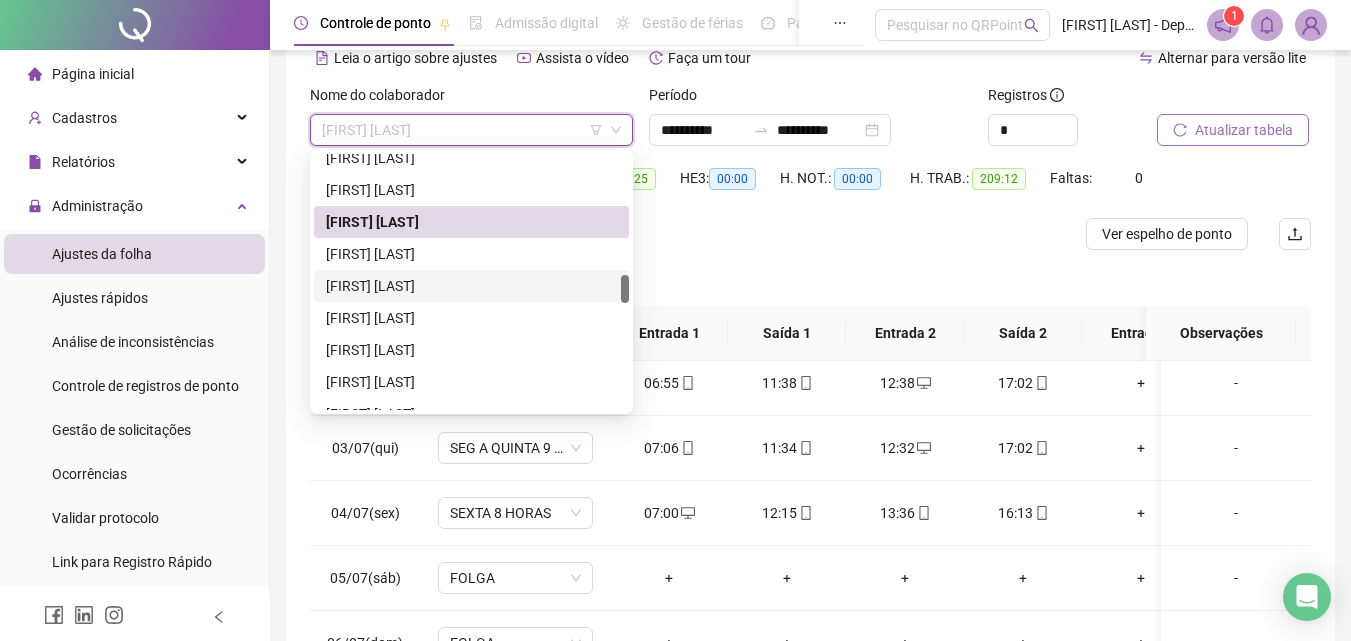click on "[FIRST] [LAST]" at bounding box center (471, 286) 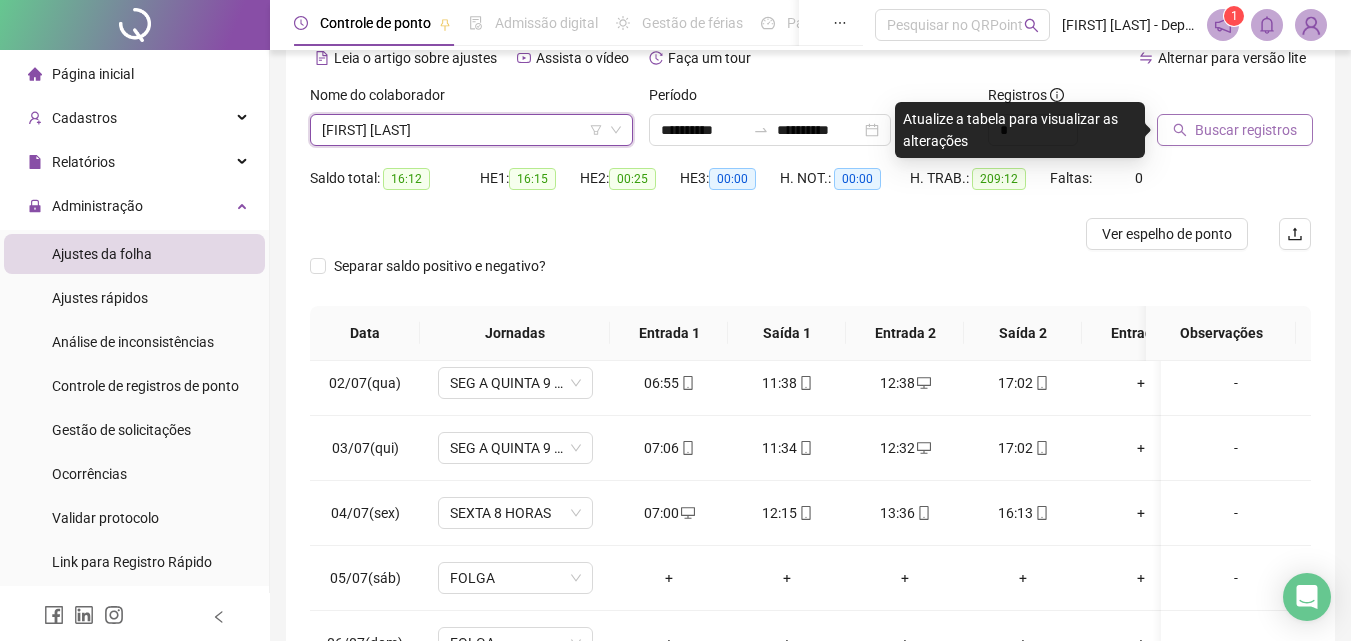 click on "Buscar registros" at bounding box center (1246, 130) 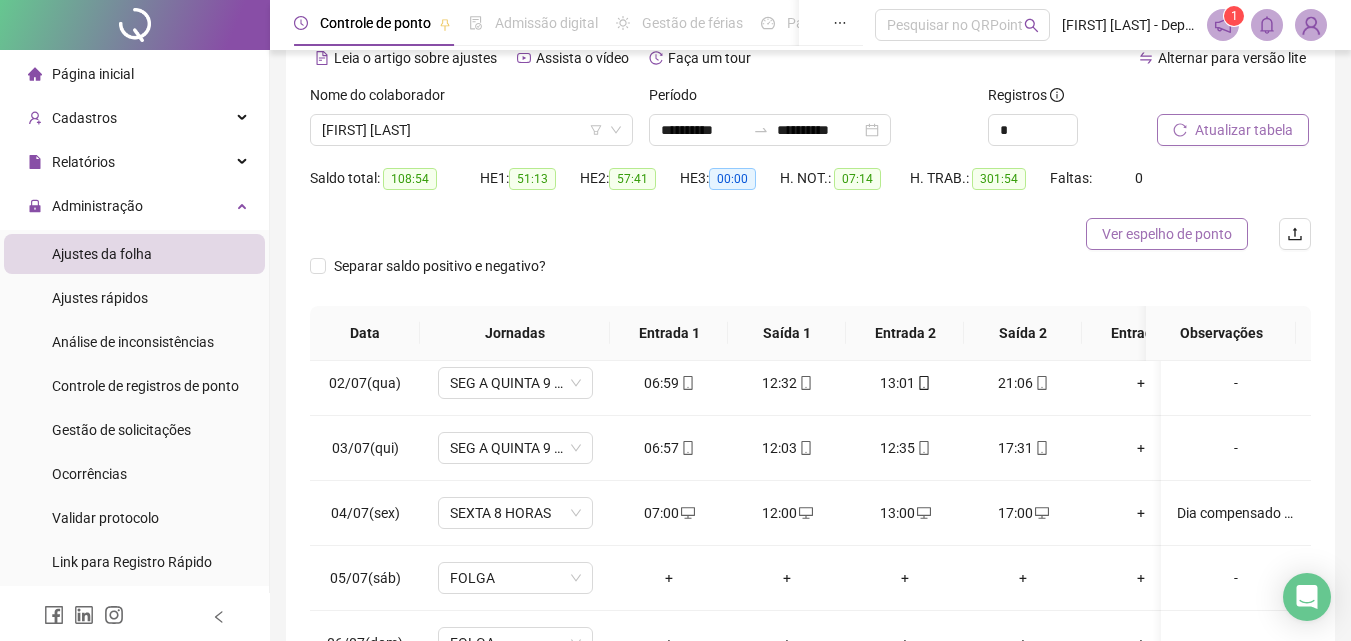 click on "Ver espelho de ponto" at bounding box center (1167, 234) 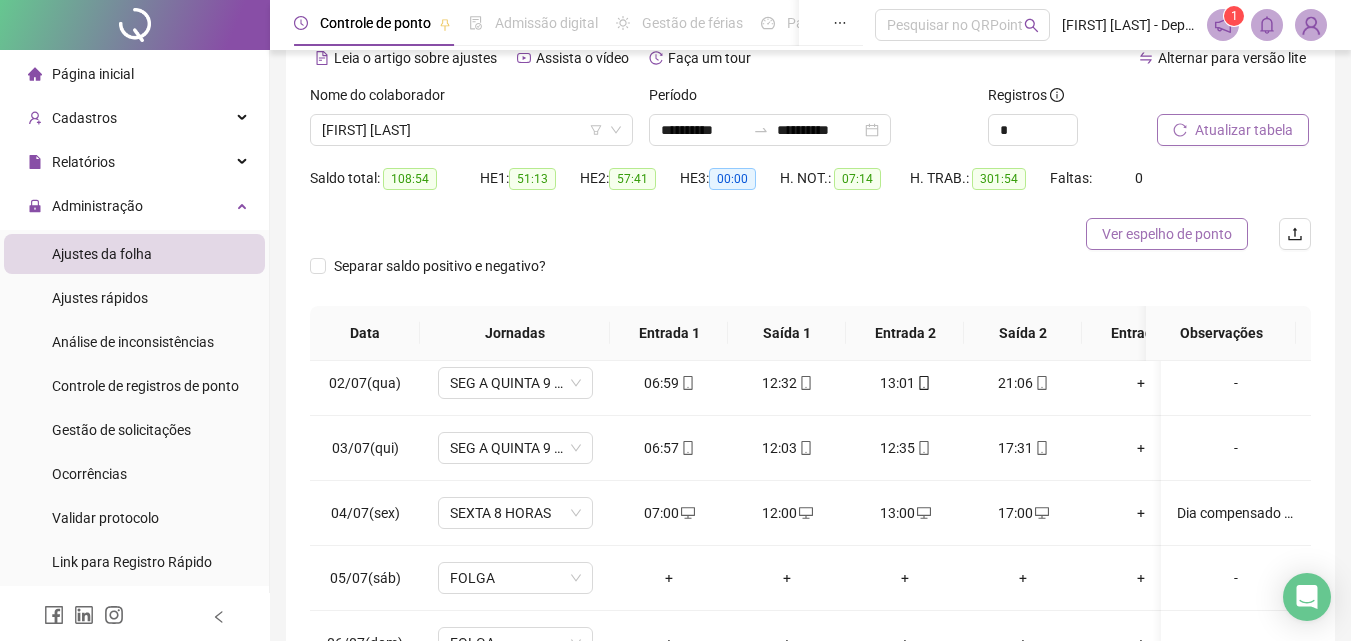 click on "Ver espelho de ponto" at bounding box center (1167, 234) 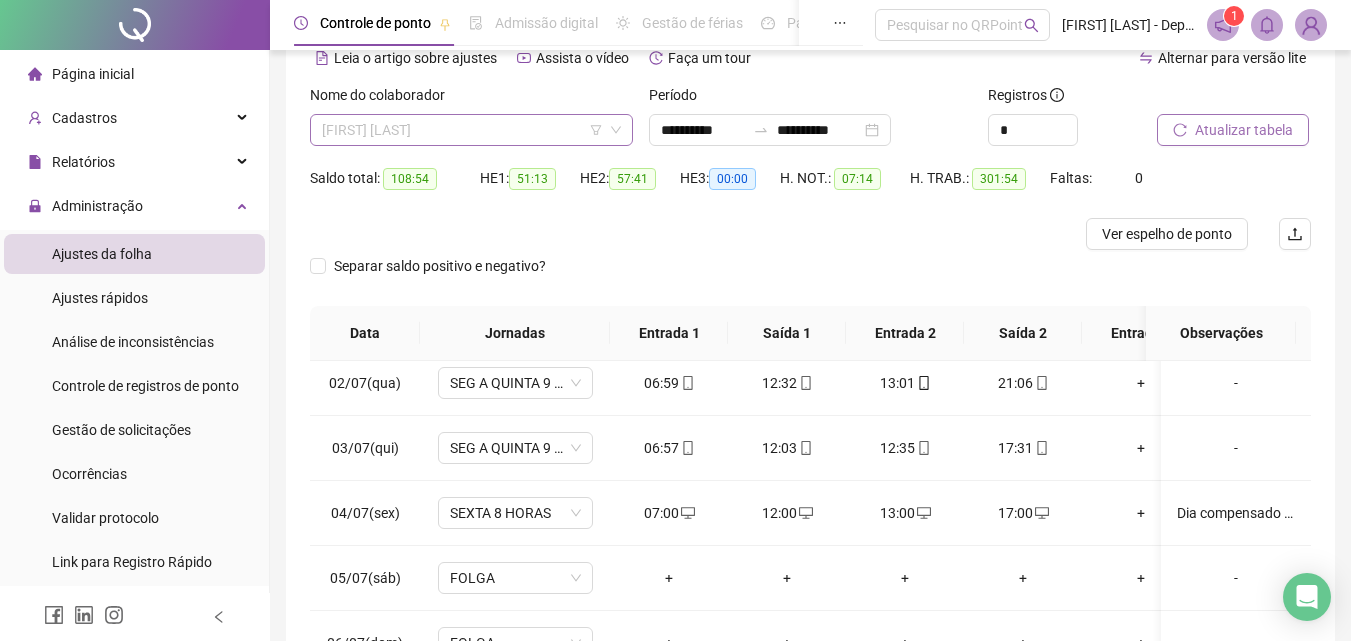 click on "[FIRST] [LAST]" at bounding box center (471, 130) 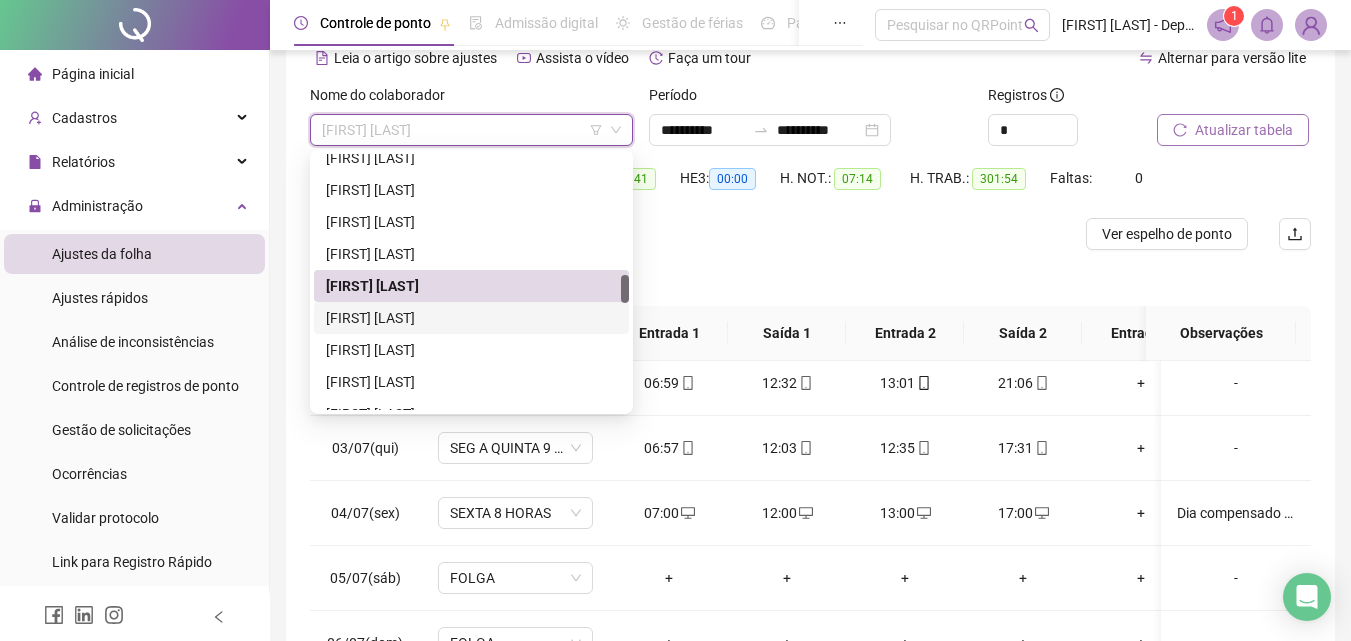 click on "[FIRST] [LAST]" at bounding box center (471, 318) 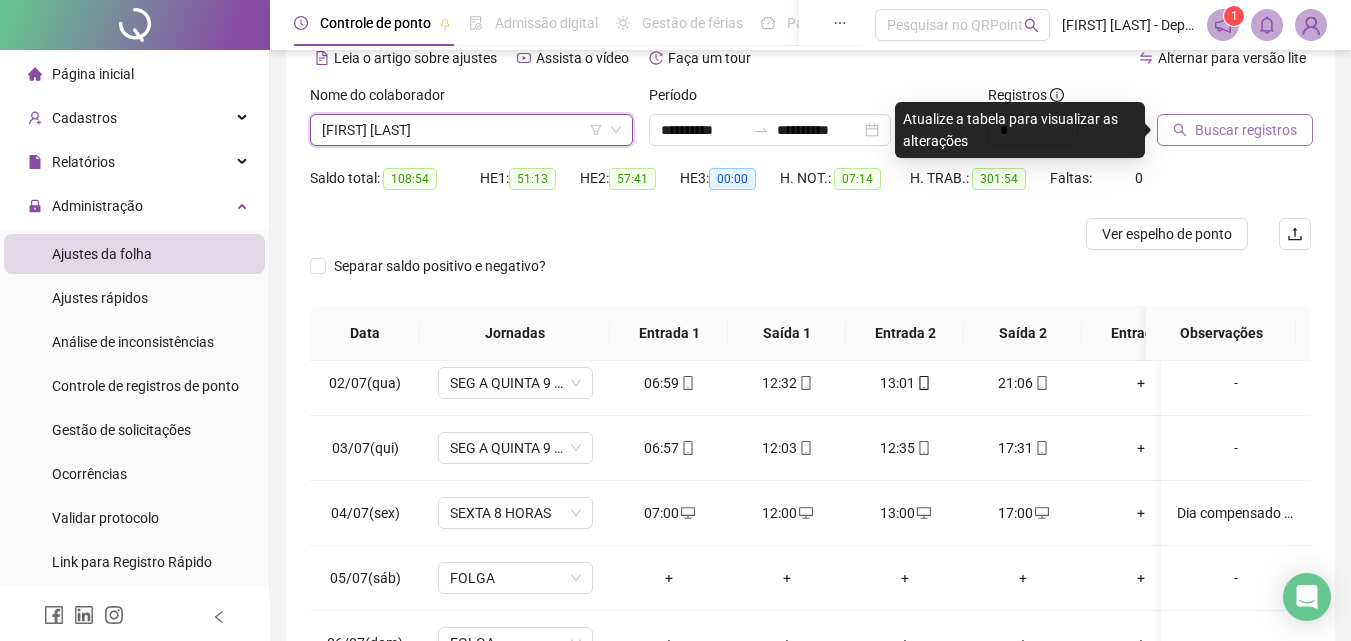 click on "Buscar registros" at bounding box center [1246, 130] 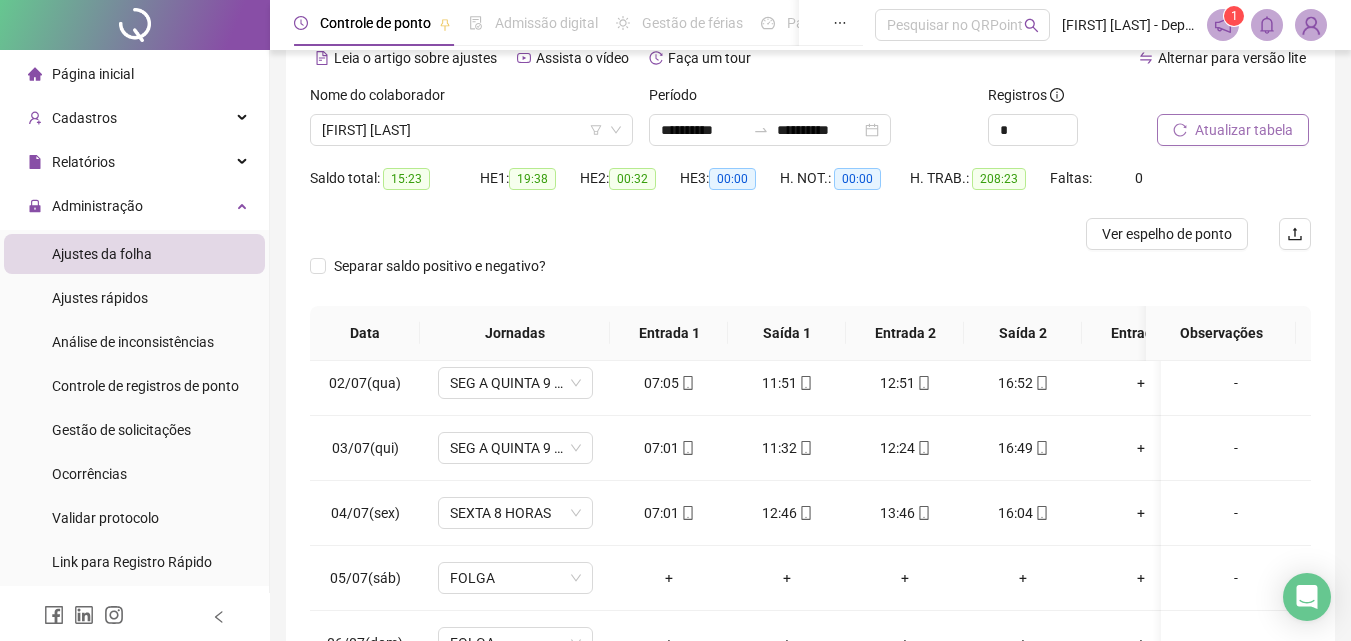 click on "Faltas:   0" at bounding box center (1091, 190) 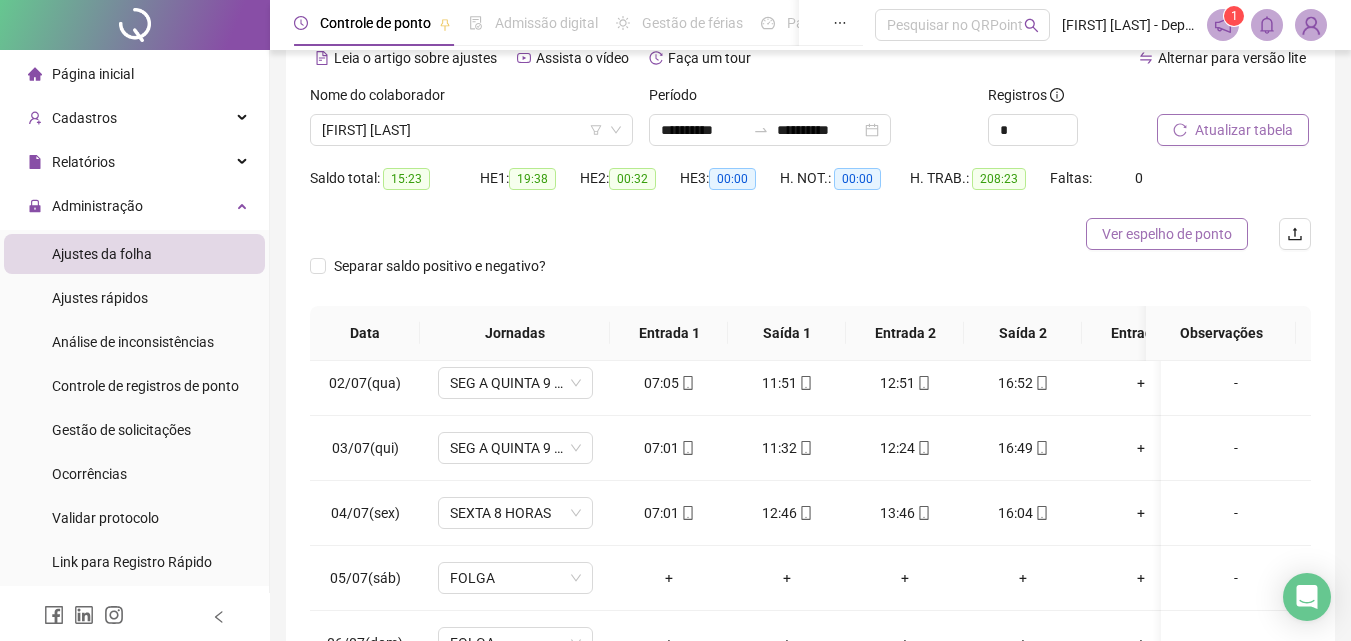 click on "Ver espelho de ponto" at bounding box center (1167, 234) 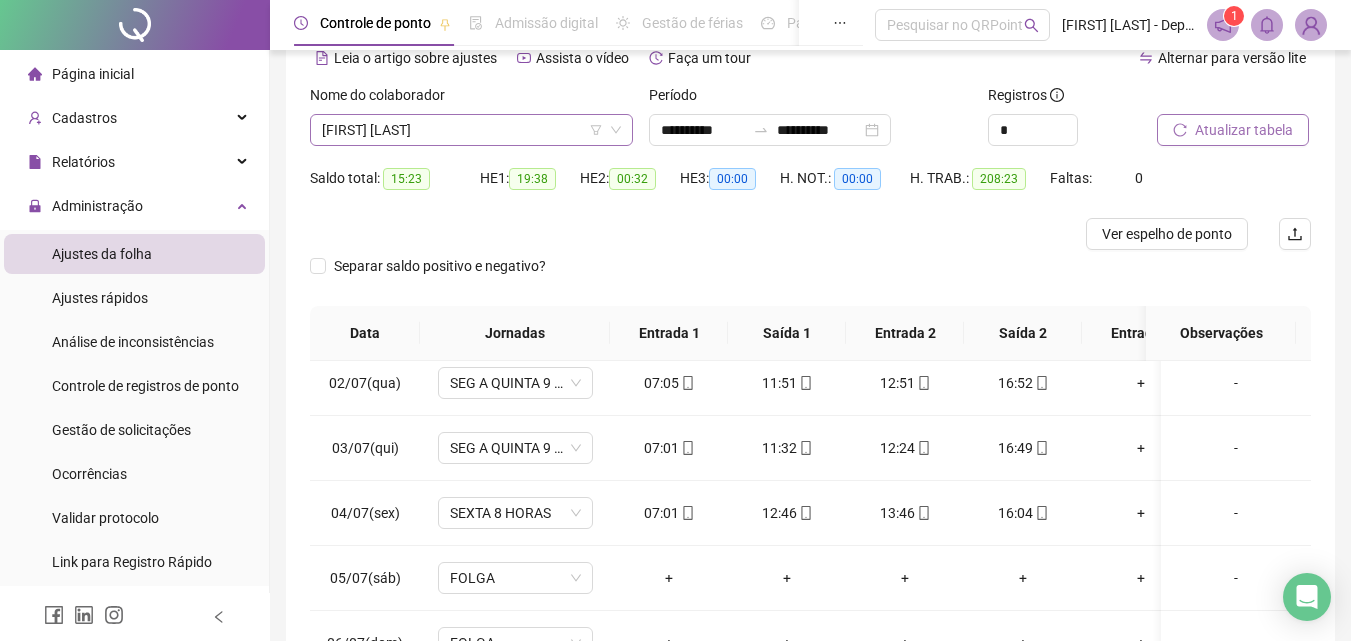 click on "[FIRST] [LAST]" at bounding box center (471, 130) 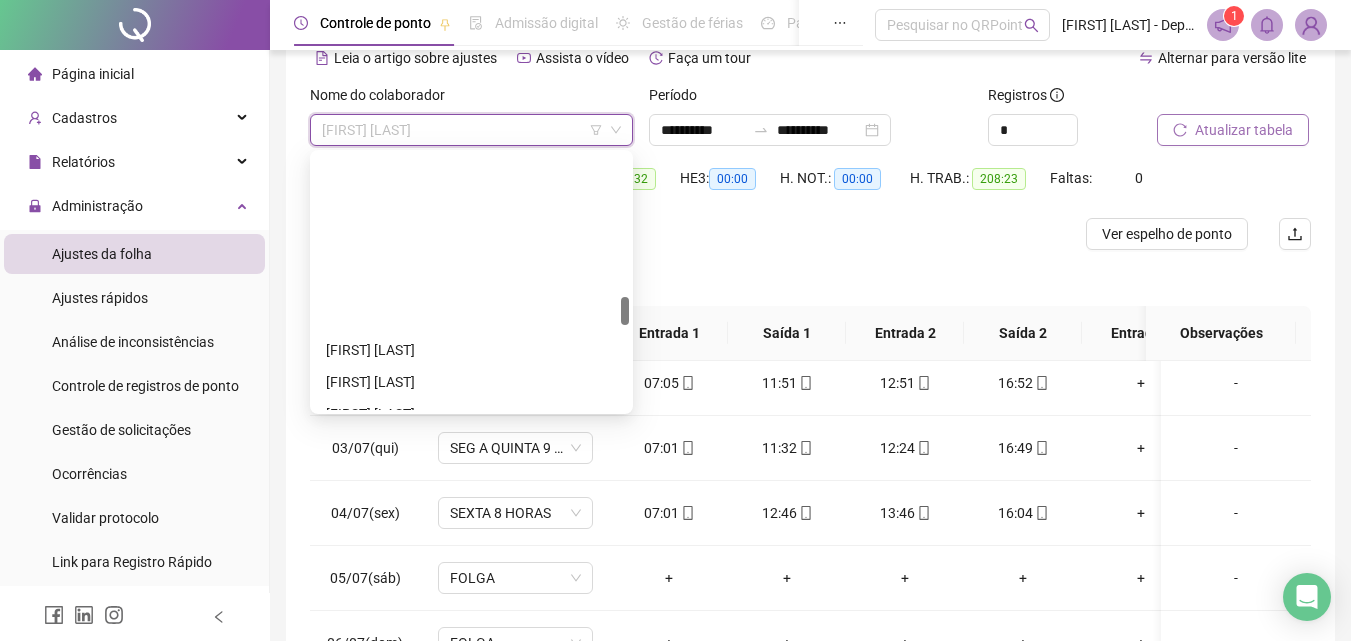 scroll, scrollTop: 1300, scrollLeft: 0, axis: vertical 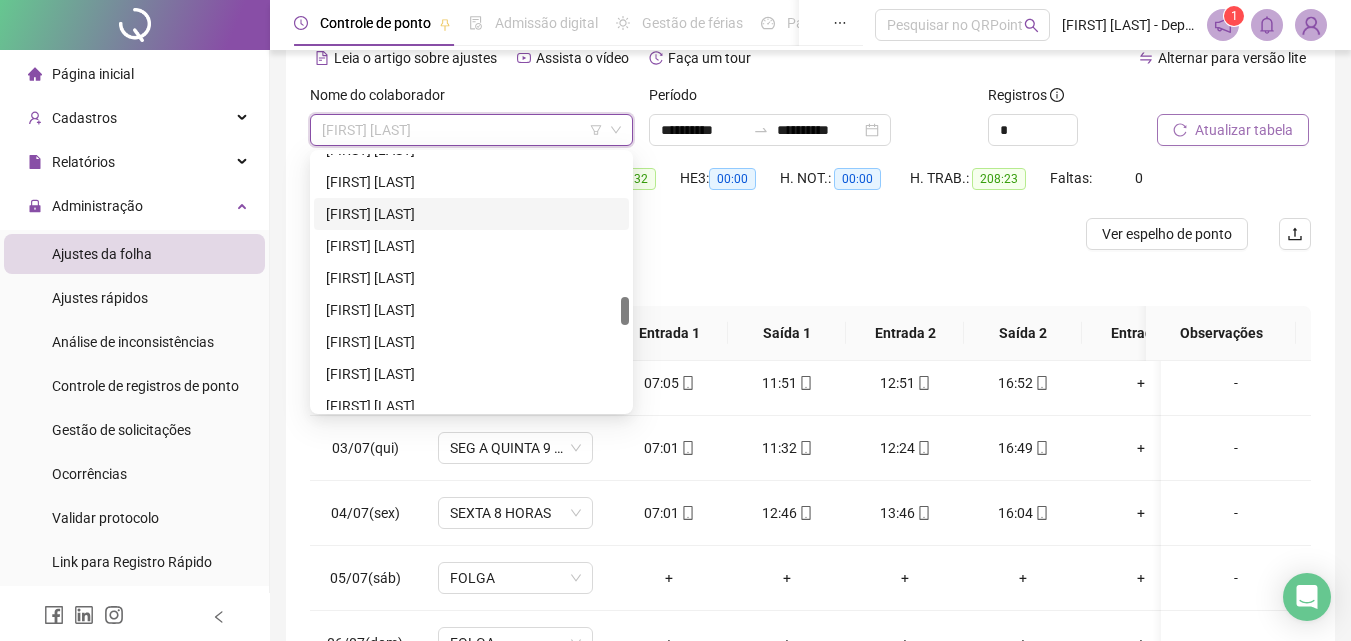 click on "[FIRST] [LAST]" at bounding box center (471, 214) 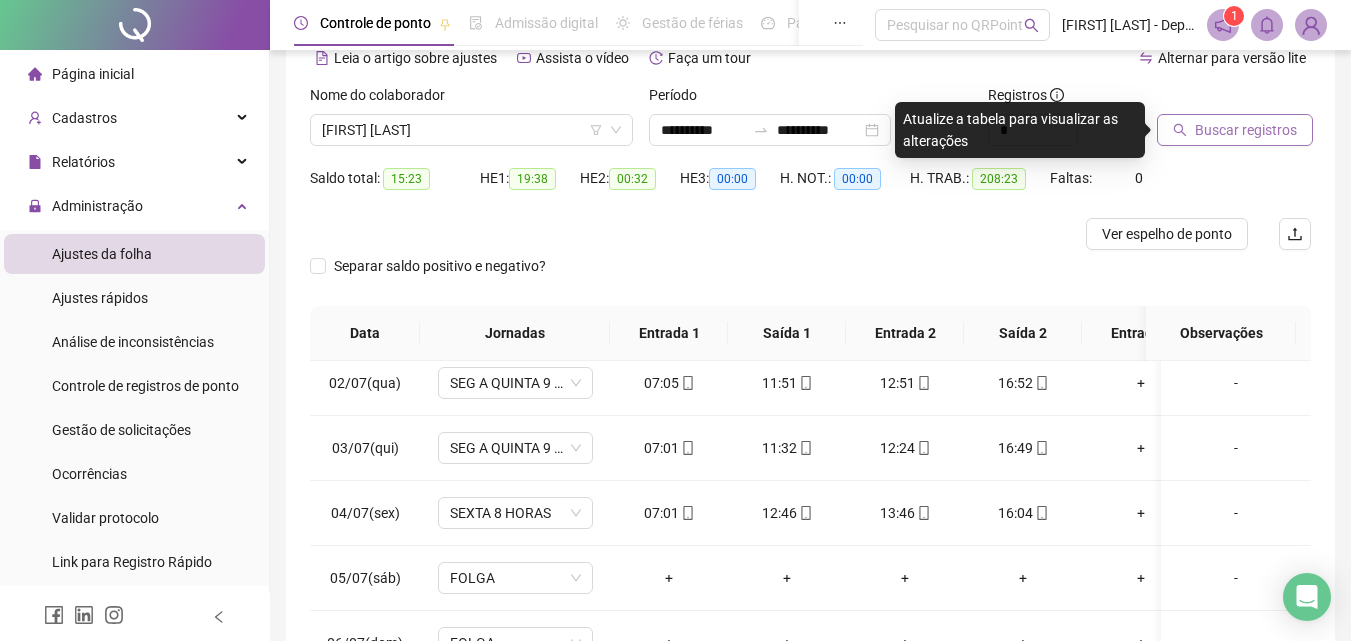 click on "Buscar registros" at bounding box center [1246, 130] 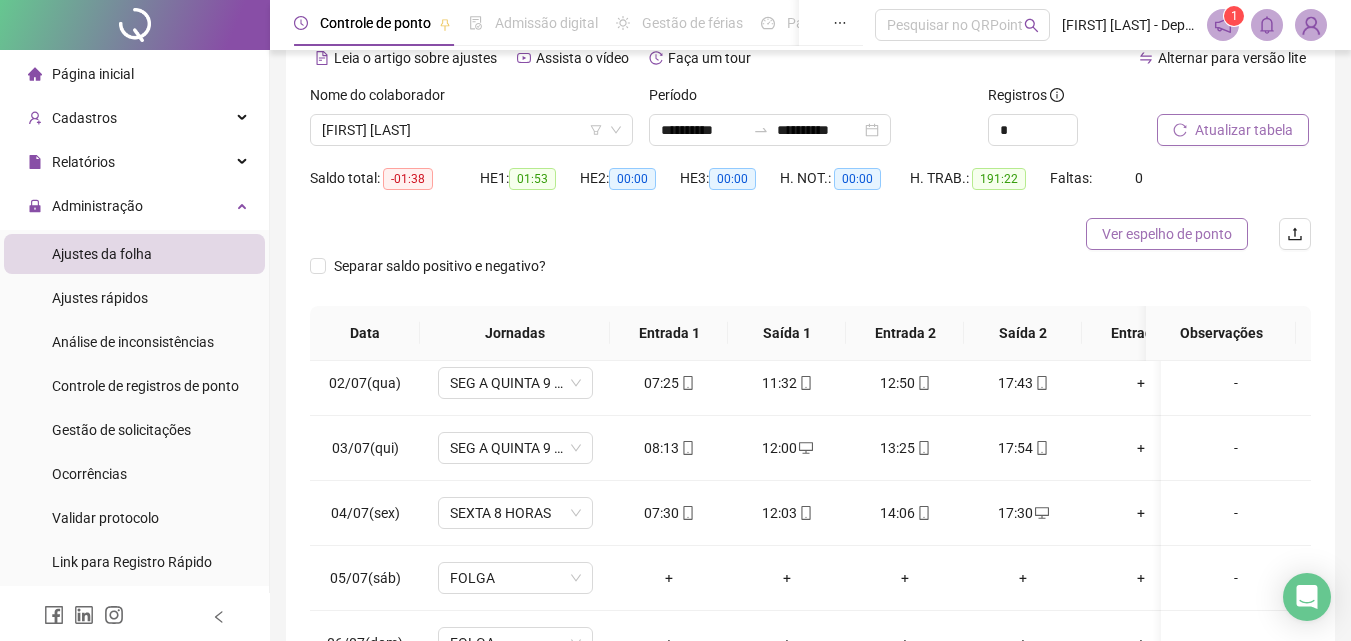 click on "Ver espelho de ponto" at bounding box center [1167, 234] 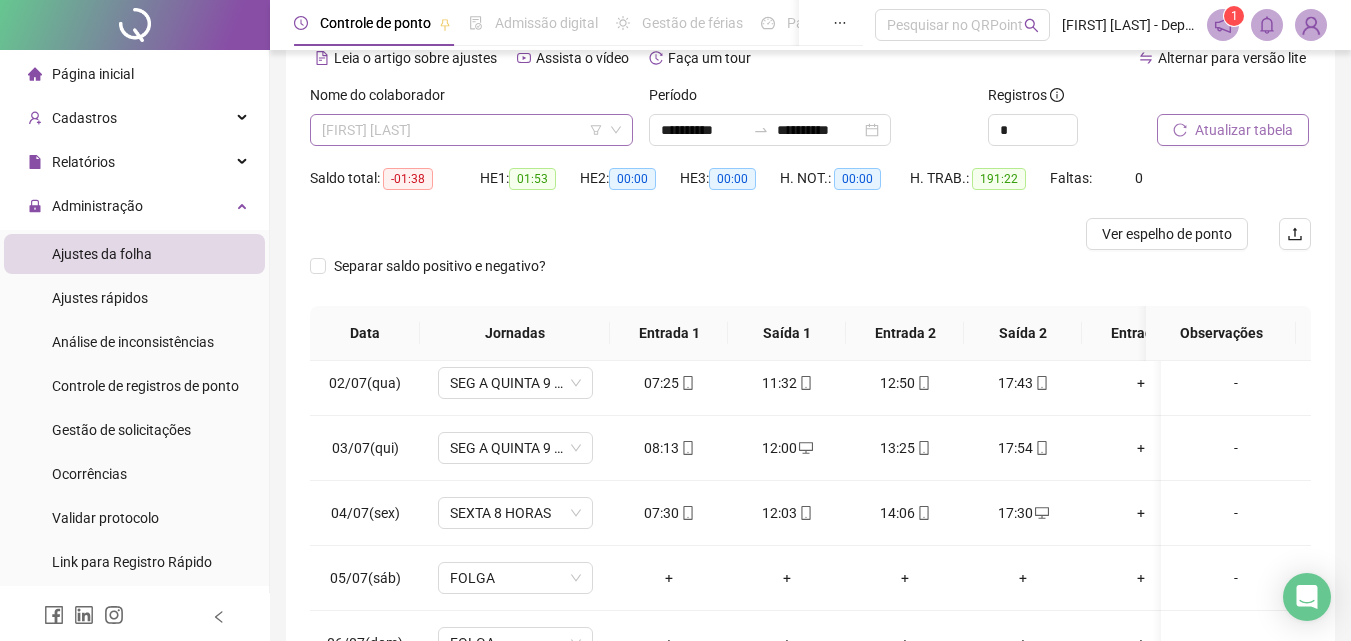 click on "[FIRST] [LAST]" at bounding box center [471, 130] 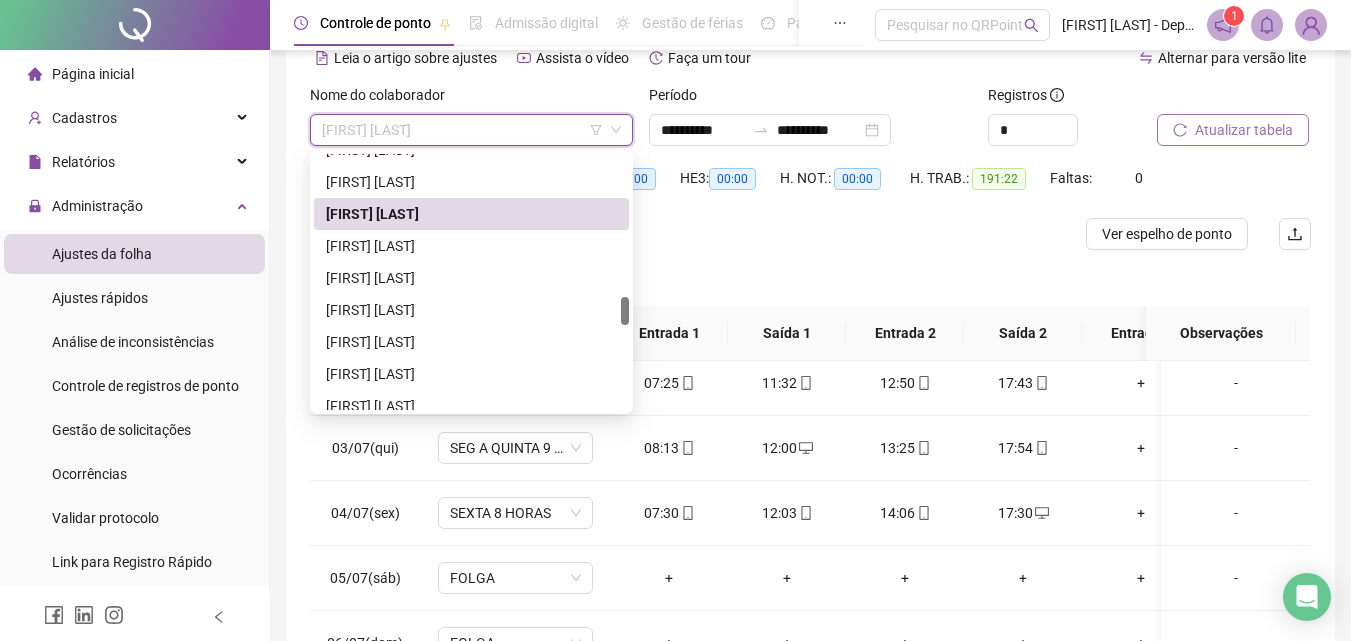 click on "[FIRST] [LAST]" at bounding box center [471, 130] 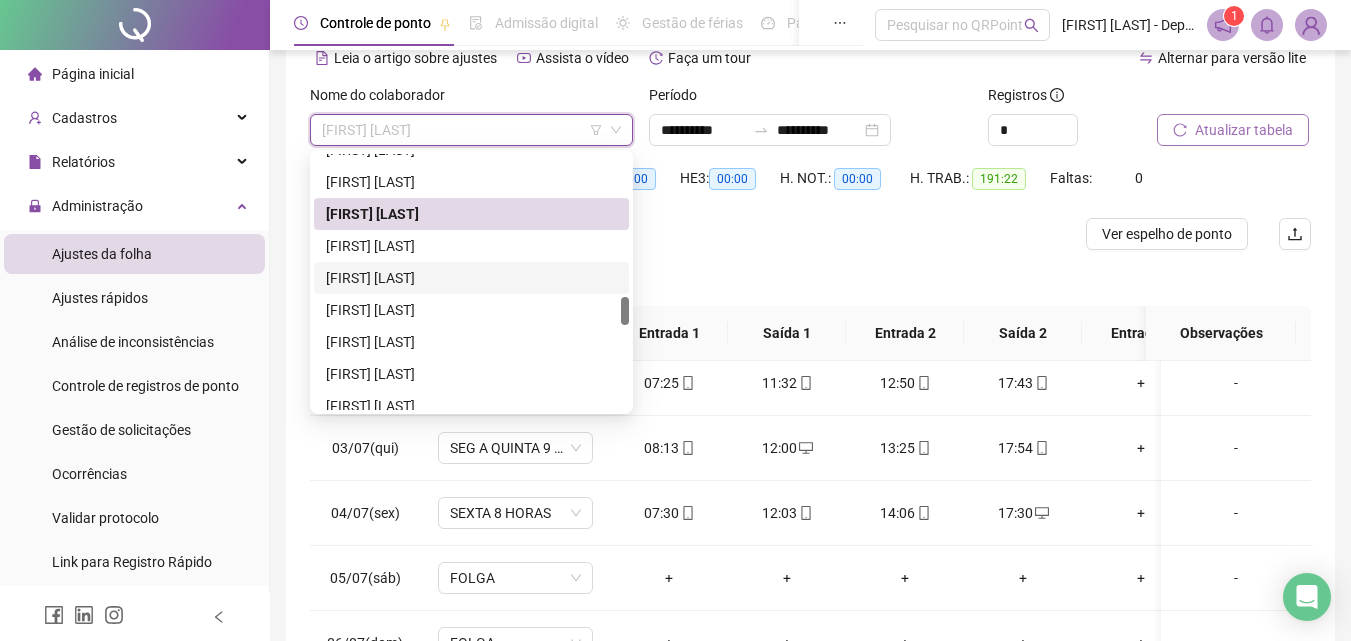click on "[FIRST] [LAST]" at bounding box center [471, 278] 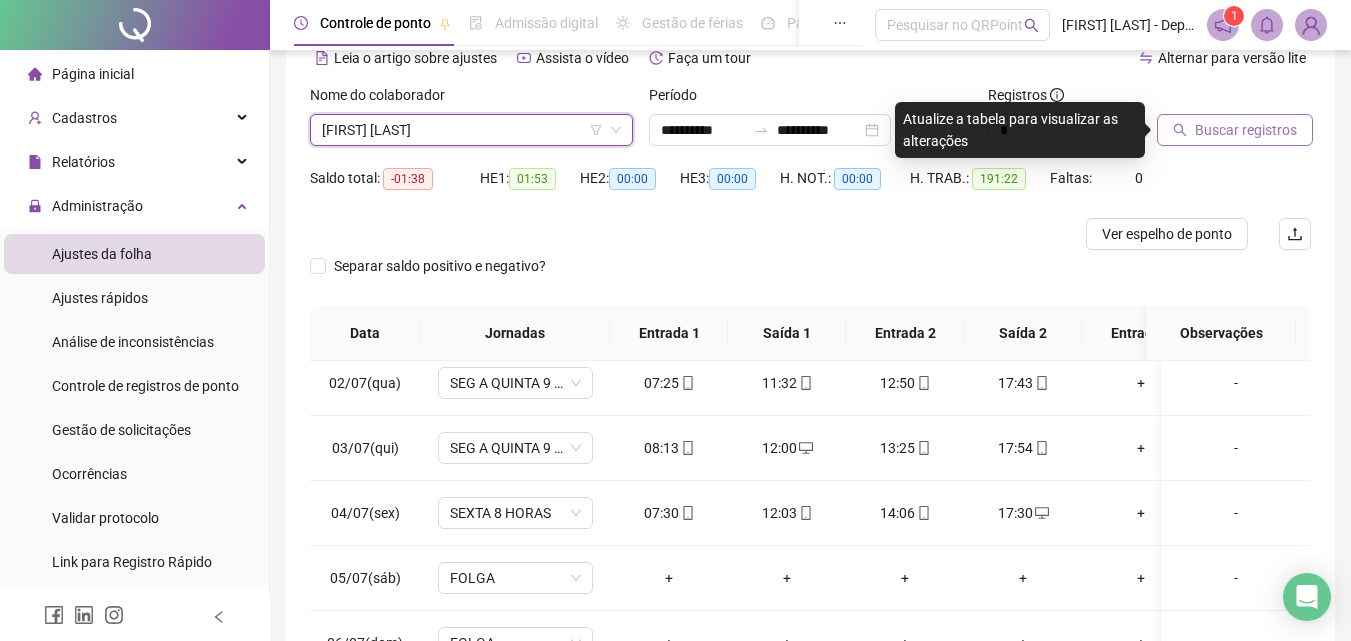 click on "Buscar registros" at bounding box center [1246, 130] 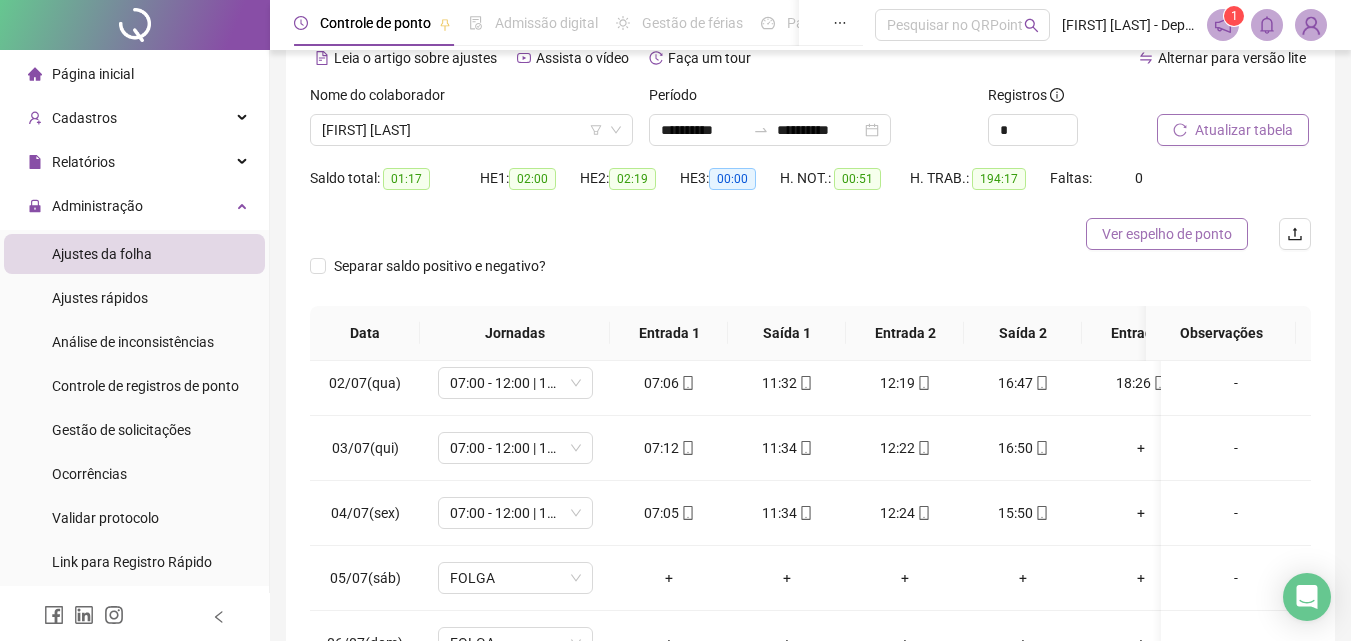 click on "Ver espelho de ponto" at bounding box center [1167, 234] 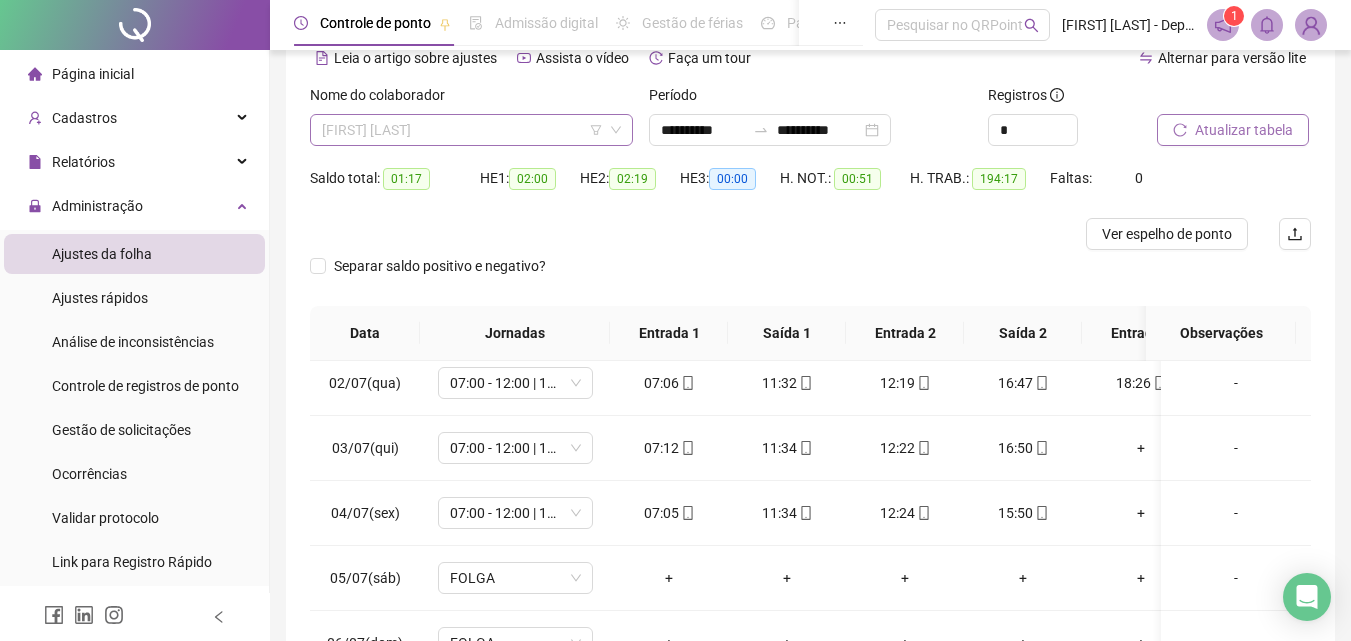 click on "[FIRST] [LAST]" at bounding box center [471, 130] 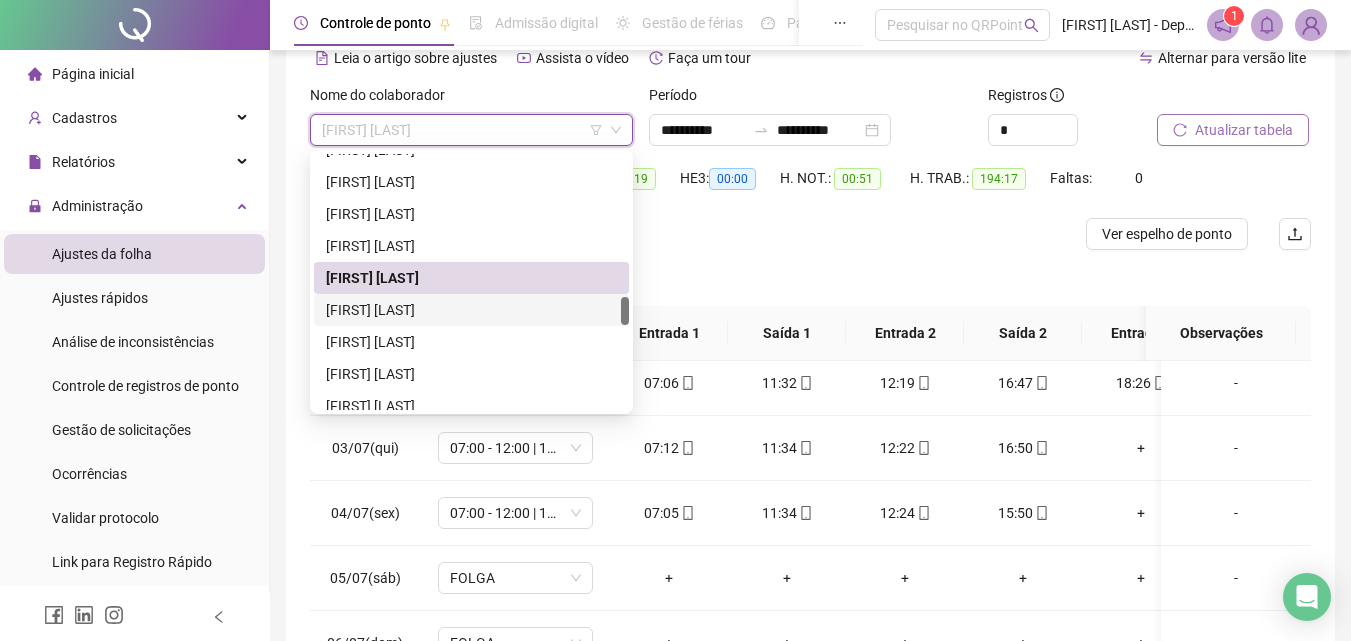 click on "[FIRST] [LAST]" at bounding box center [471, 310] 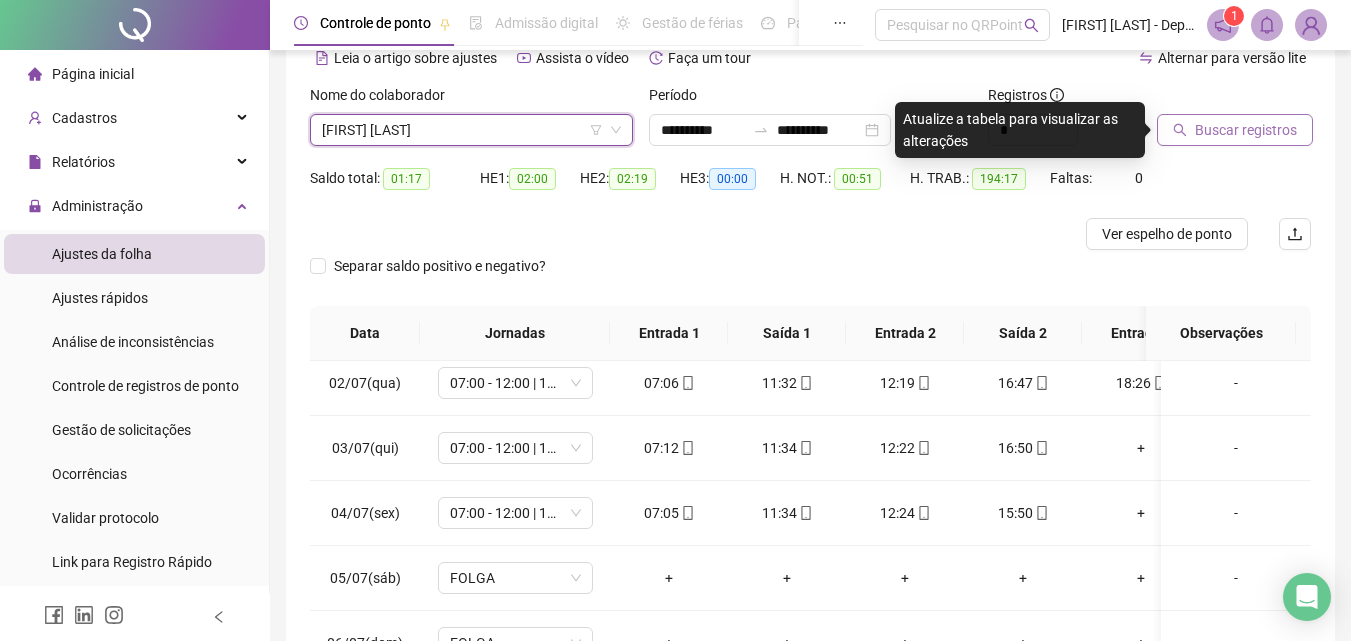click on "Buscar registros" at bounding box center [1246, 130] 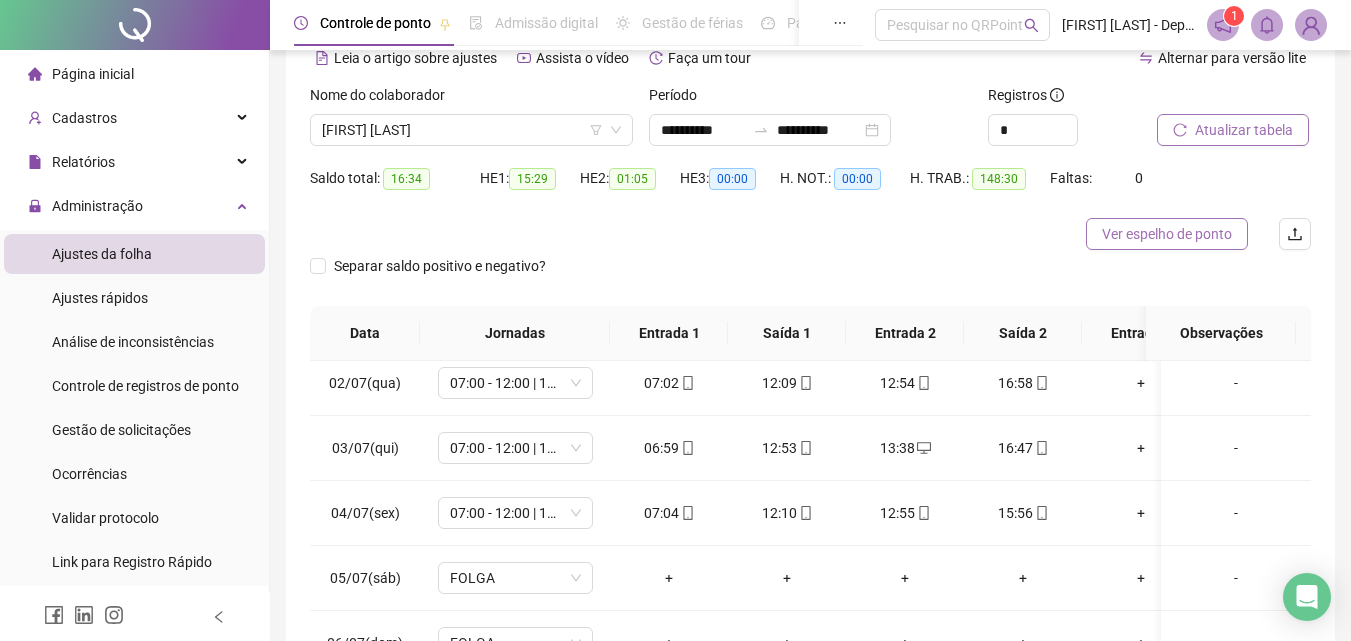 click on "Ver espelho de ponto" at bounding box center [1167, 234] 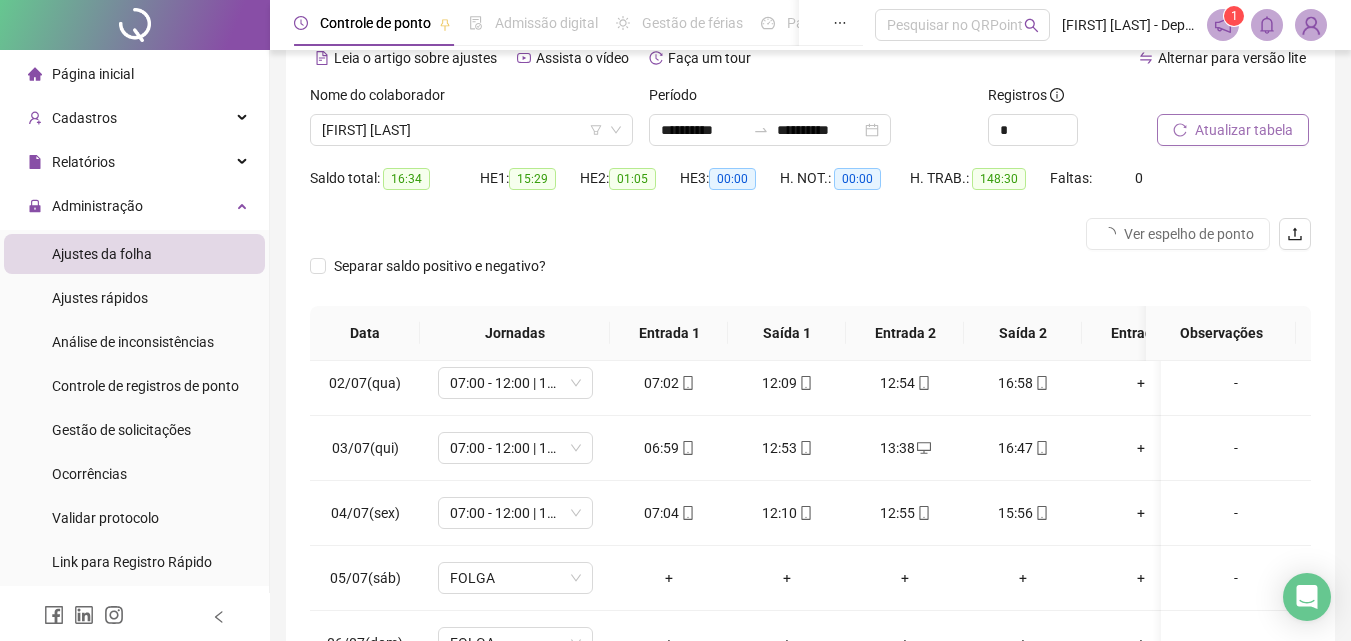 click on "Atualizar tabela" at bounding box center [1244, 130] 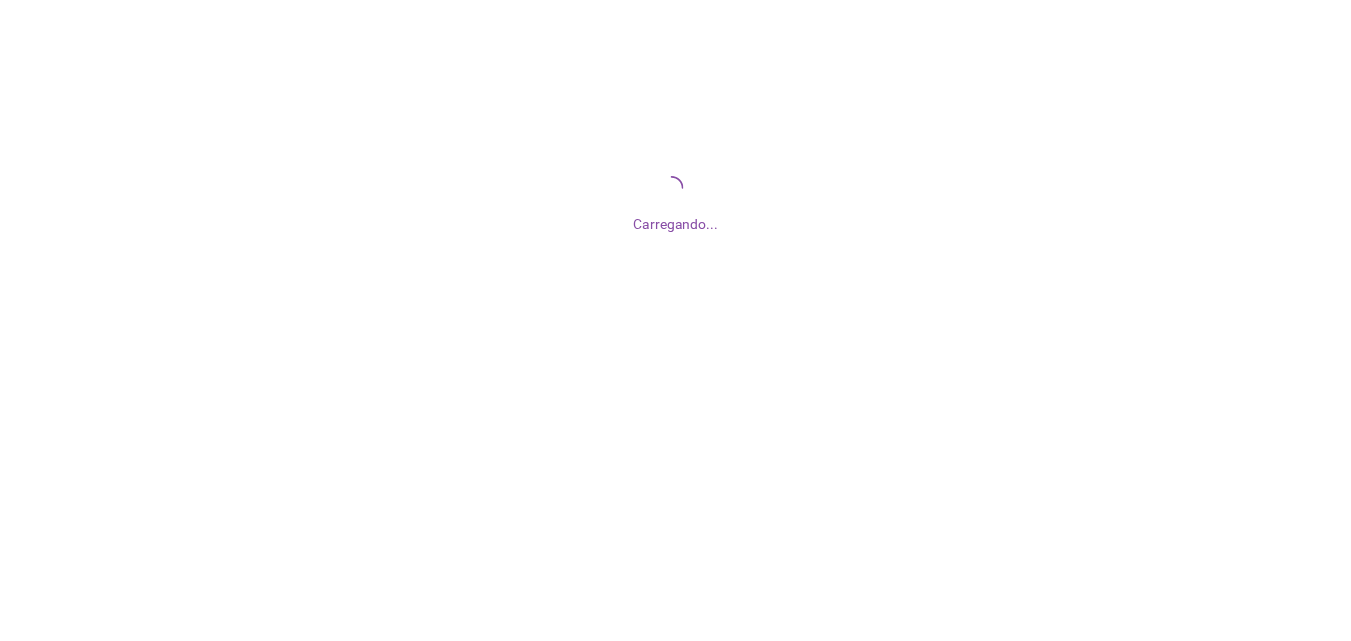 scroll, scrollTop: 0, scrollLeft: 0, axis: both 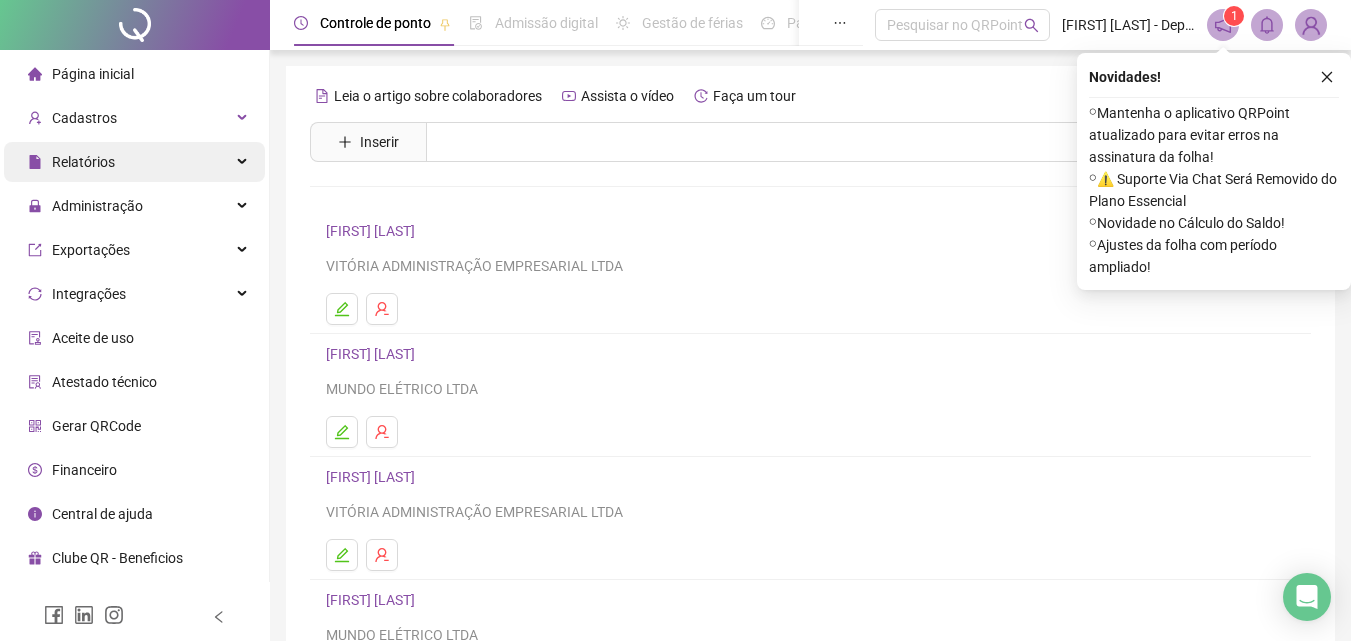 click on "Relatórios" at bounding box center (134, 162) 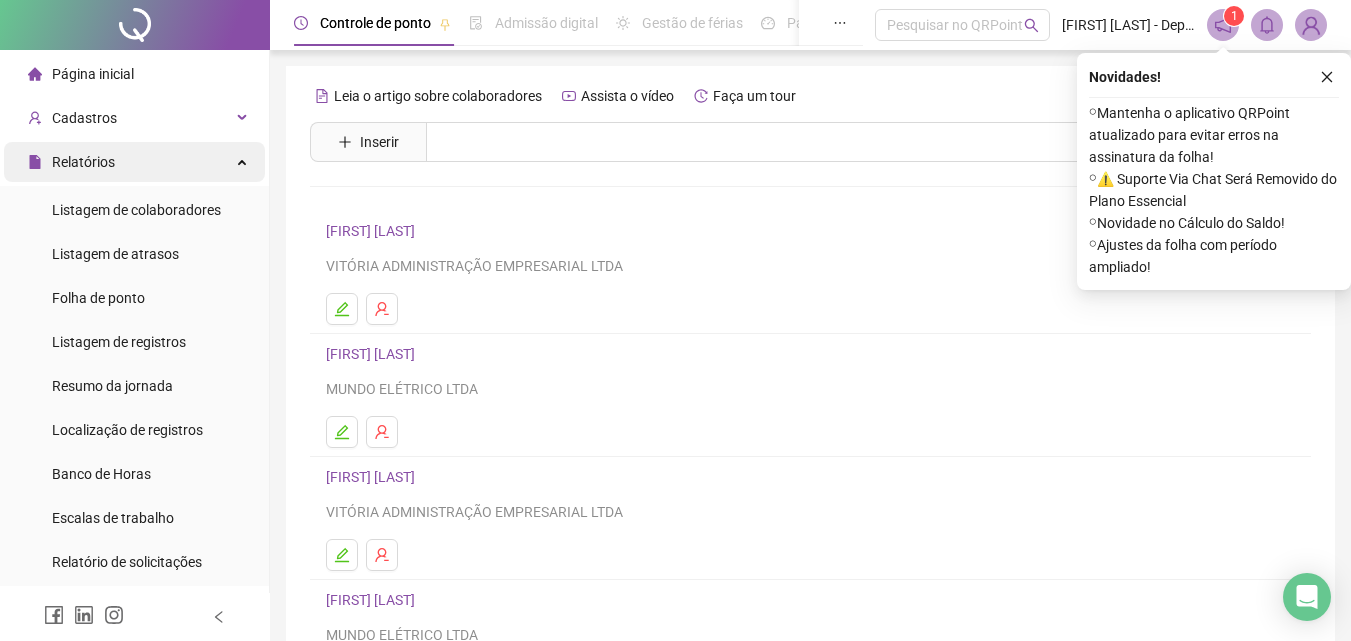 click on "Relatórios" at bounding box center [134, 162] 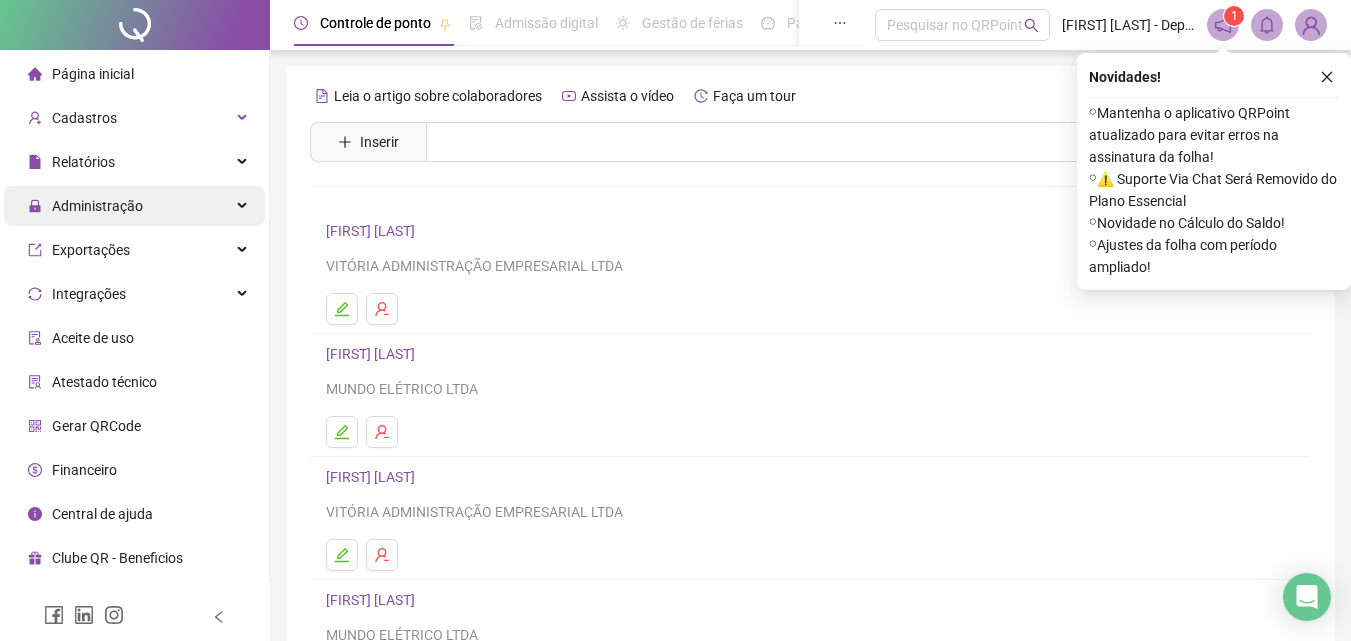 click on "Administração" at bounding box center [134, 206] 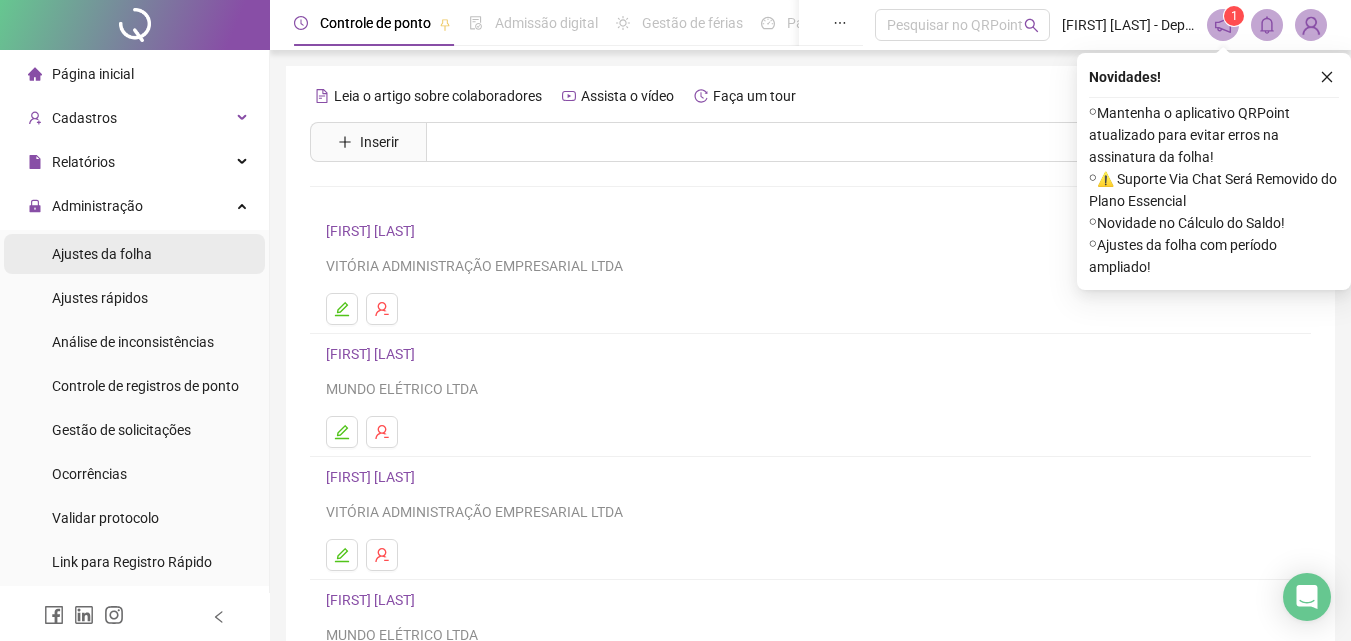 click on "Ajustes da folha" at bounding box center [134, 254] 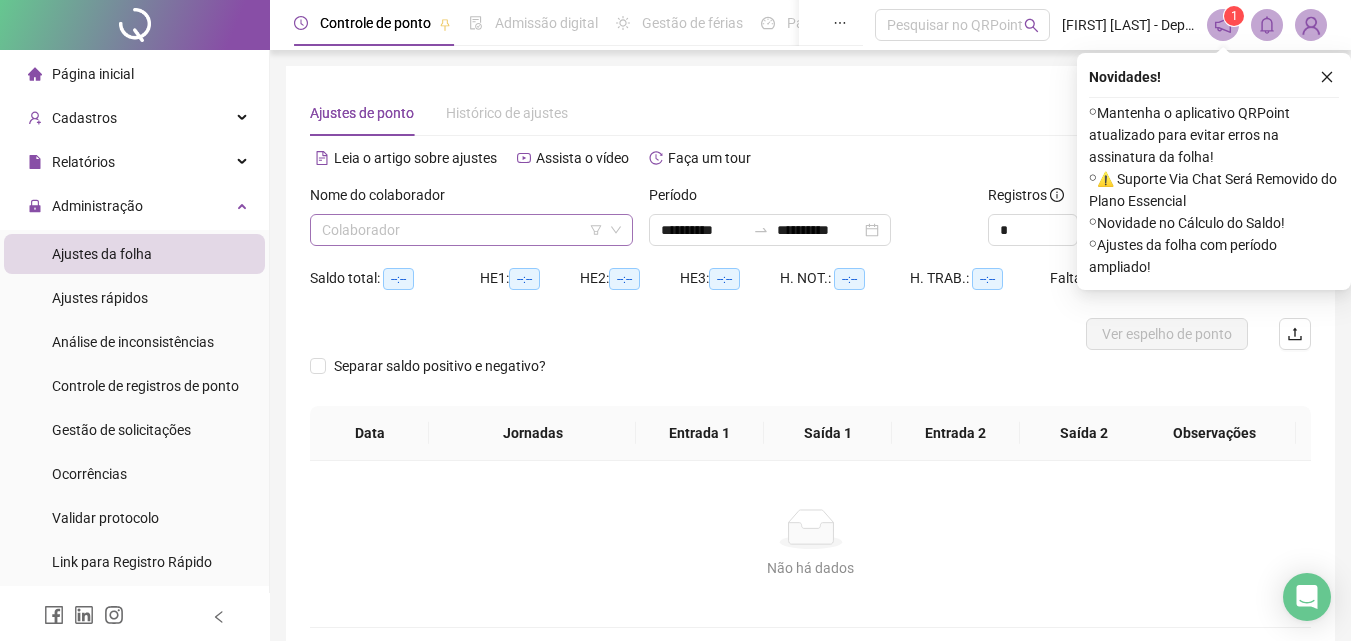click at bounding box center (462, 230) 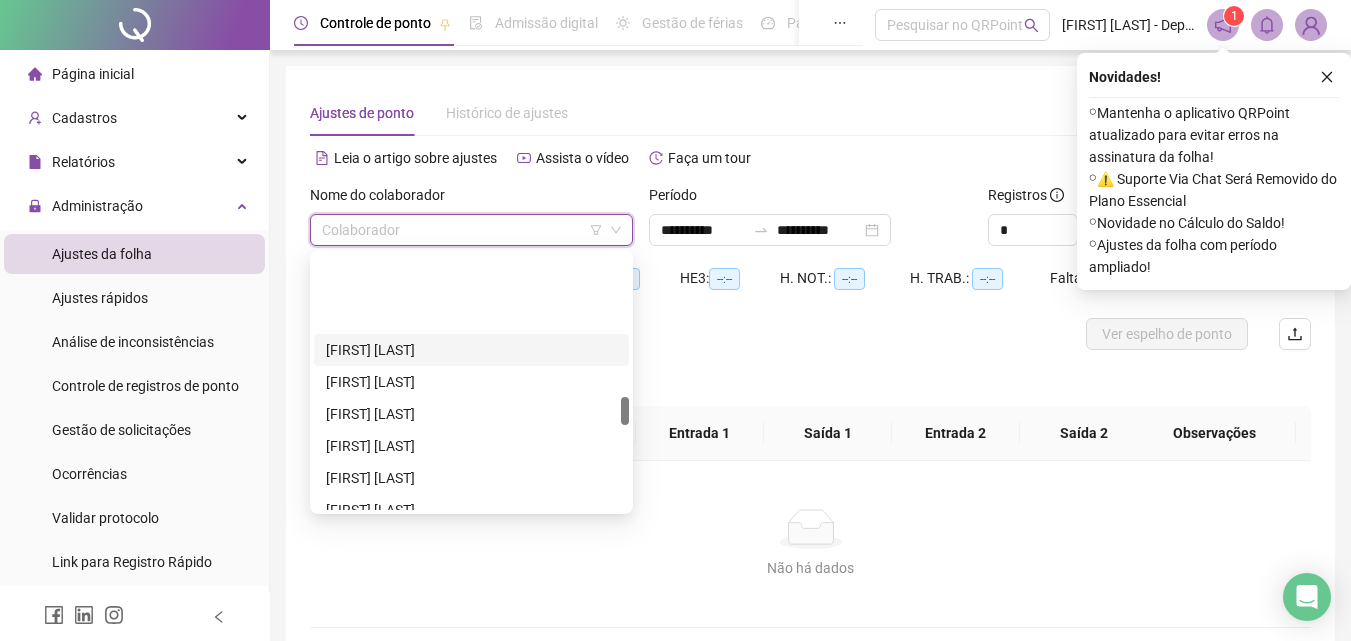 scroll, scrollTop: 1400, scrollLeft: 0, axis: vertical 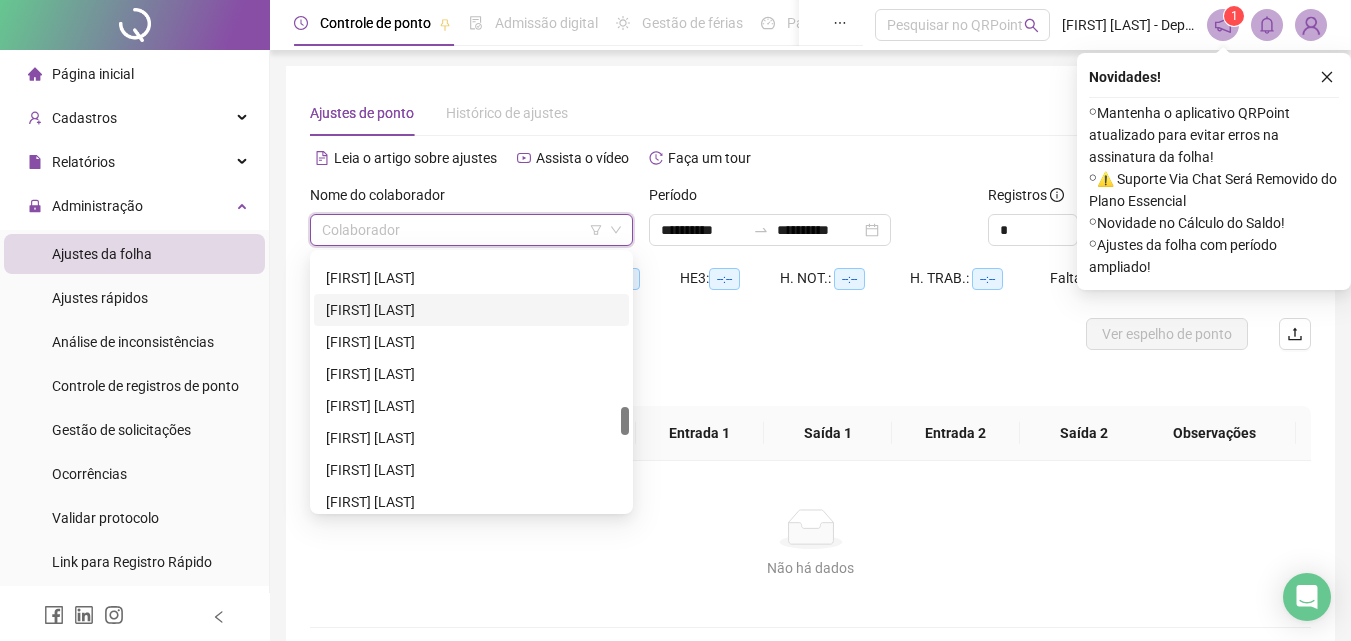click on "[FIRST] [LAST]" at bounding box center [471, 310] 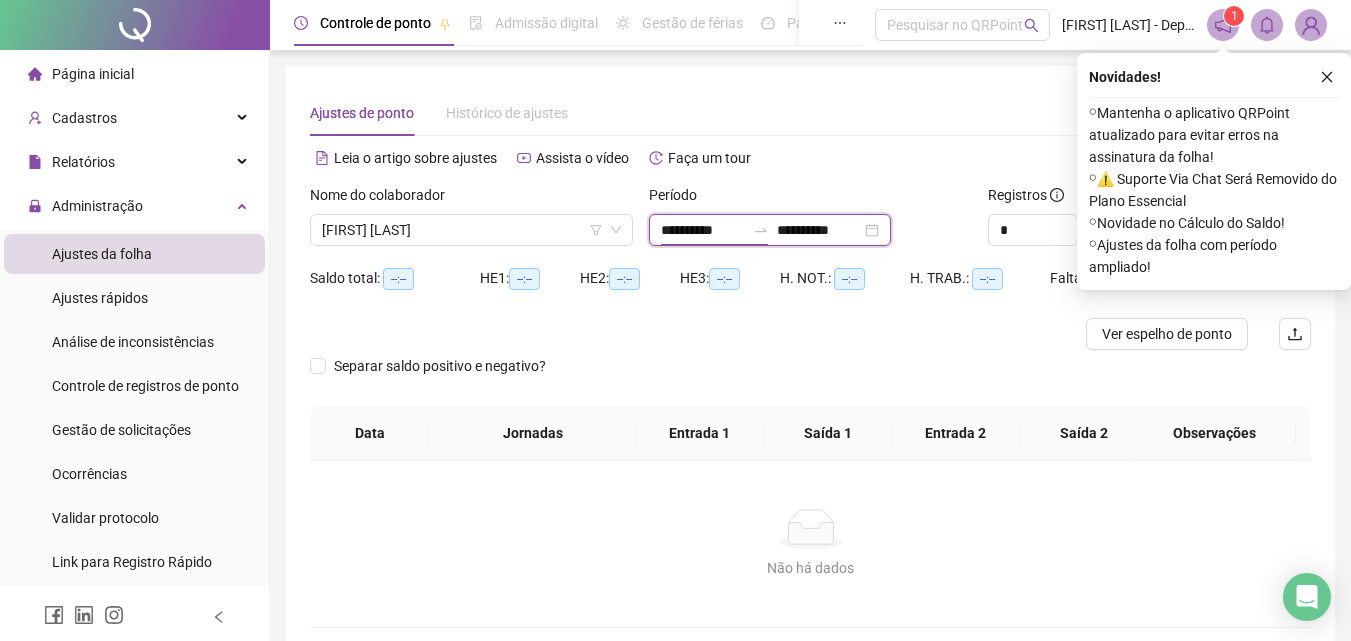click on "**********" at bounding box center [703, 230] 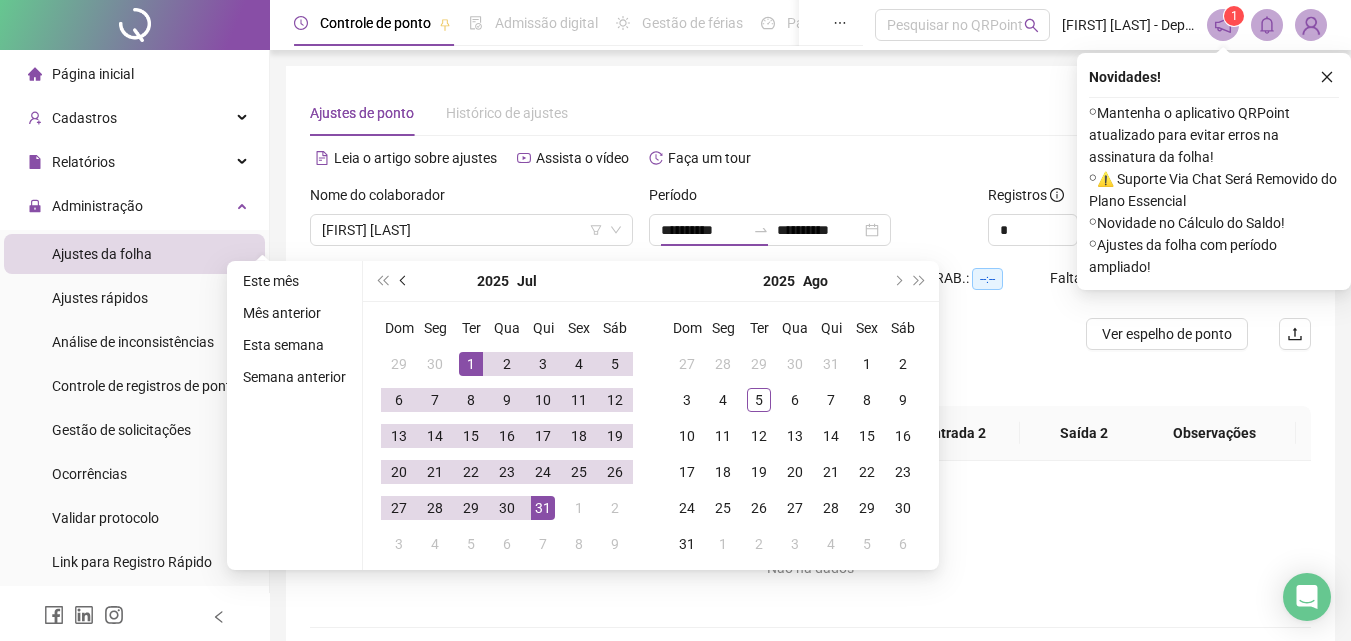 click at bounding box center (405, 281) 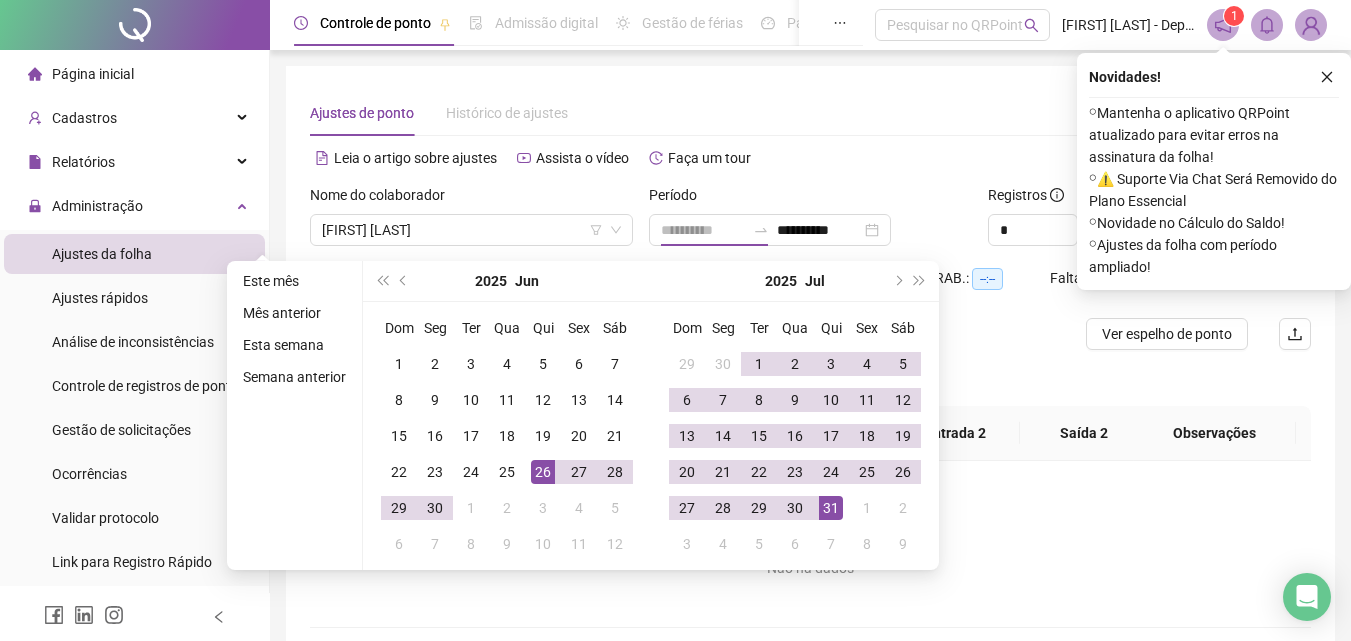 type on "**********" 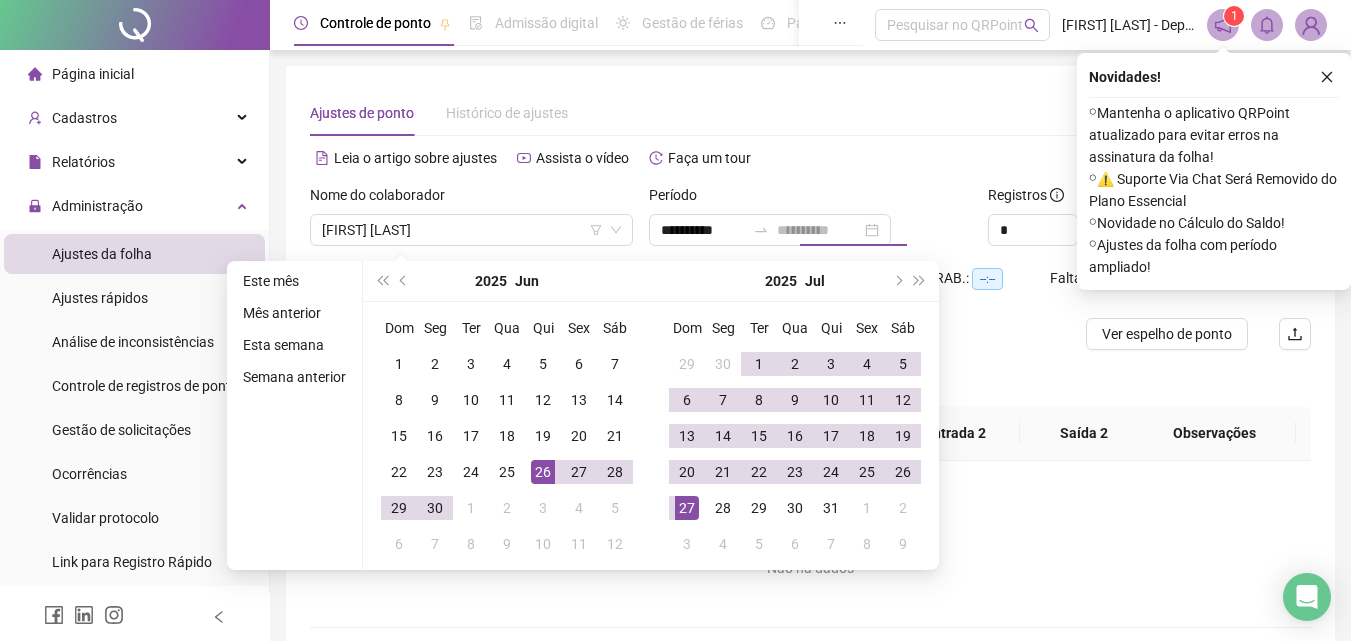 click on "27" at bounding box center [687, 508] 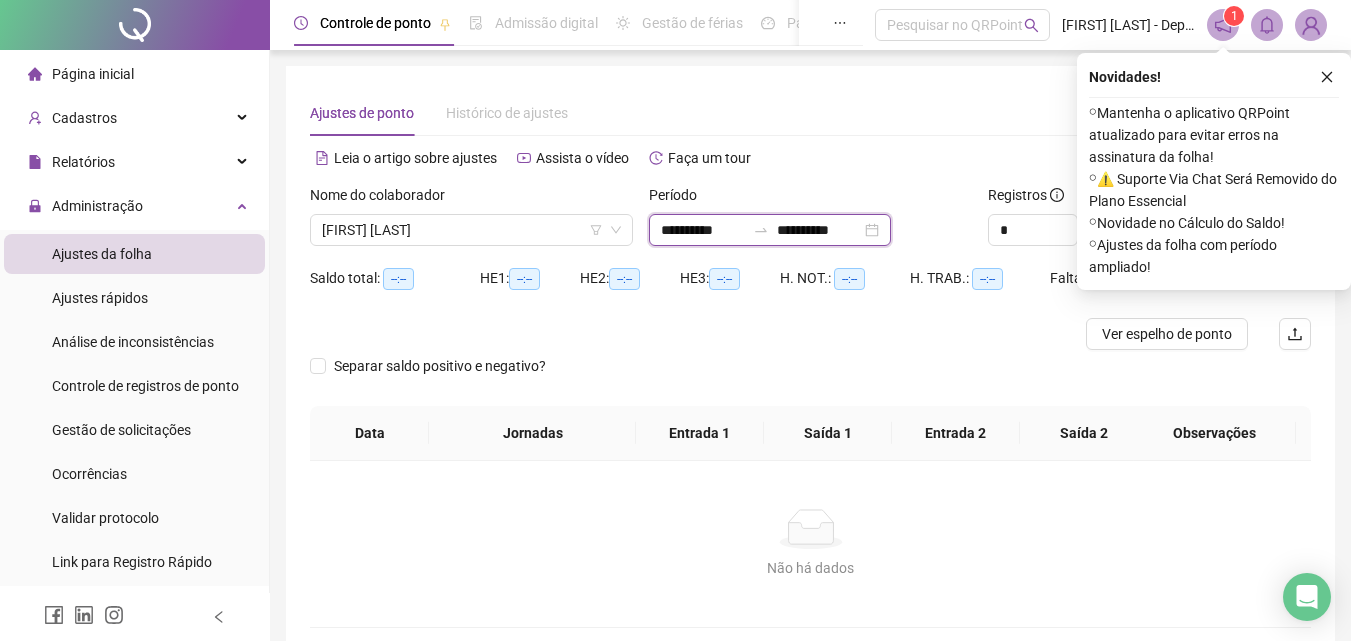 click on "**********" at bounding box center (819, 230) 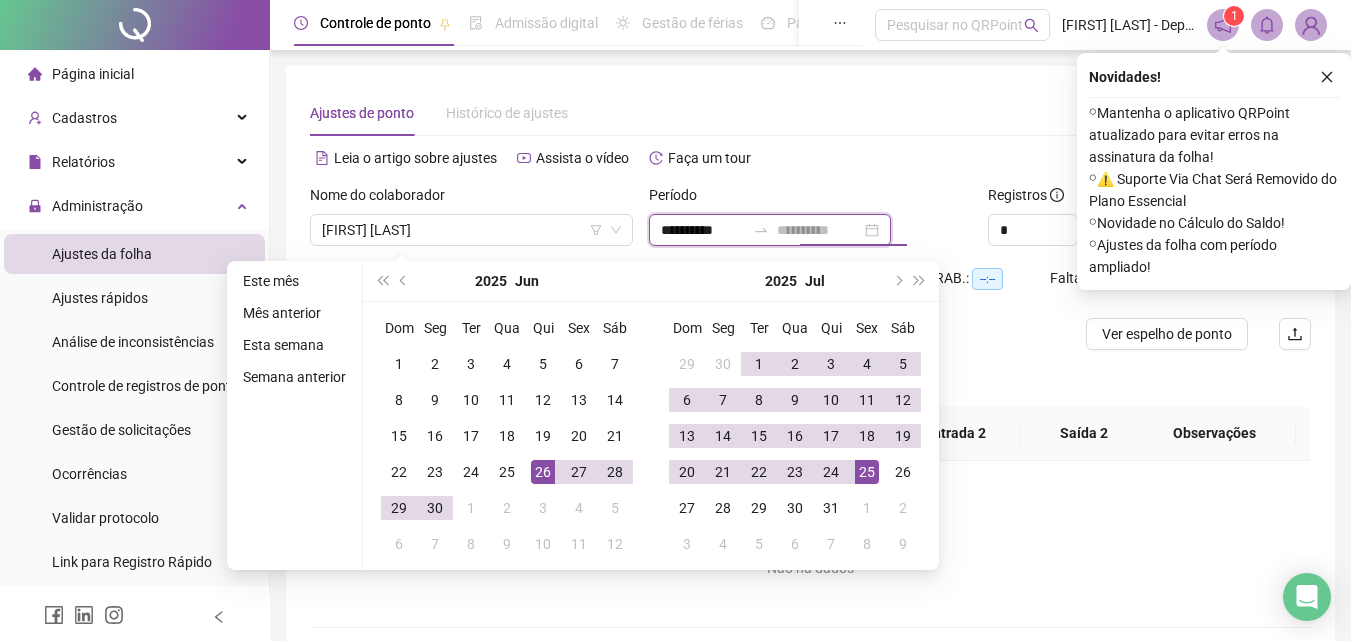 type on "**********" 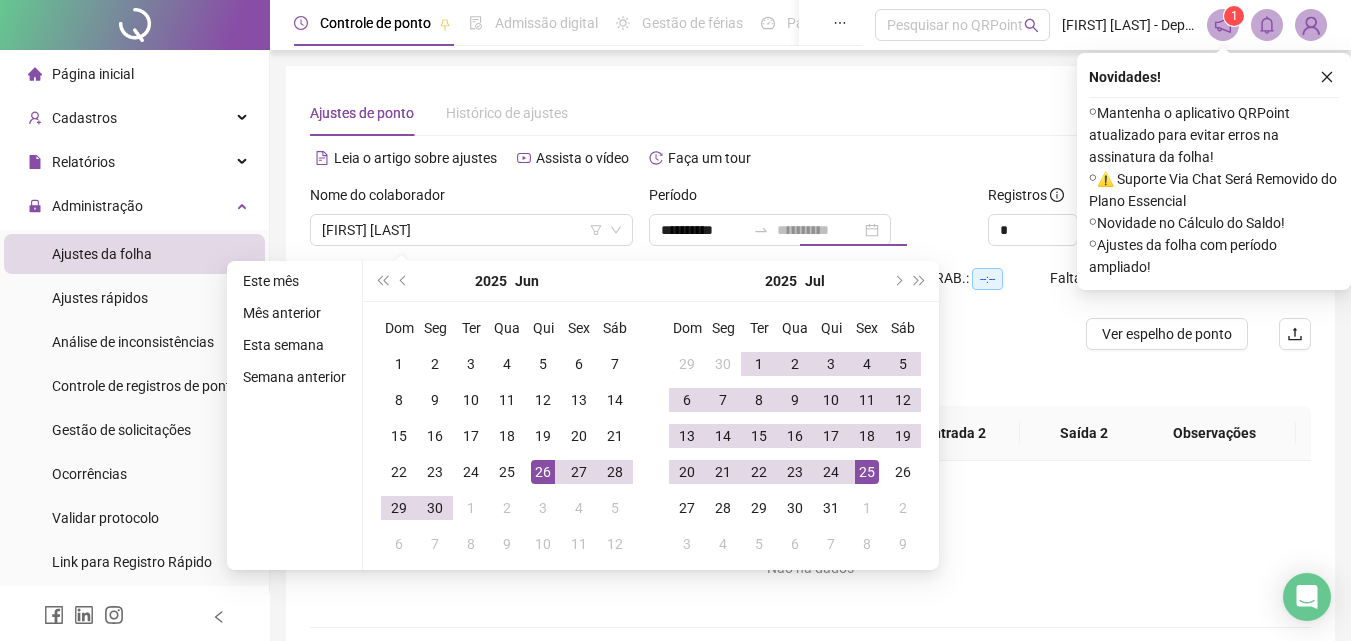 click on "25" at bounding box center [867, 472] 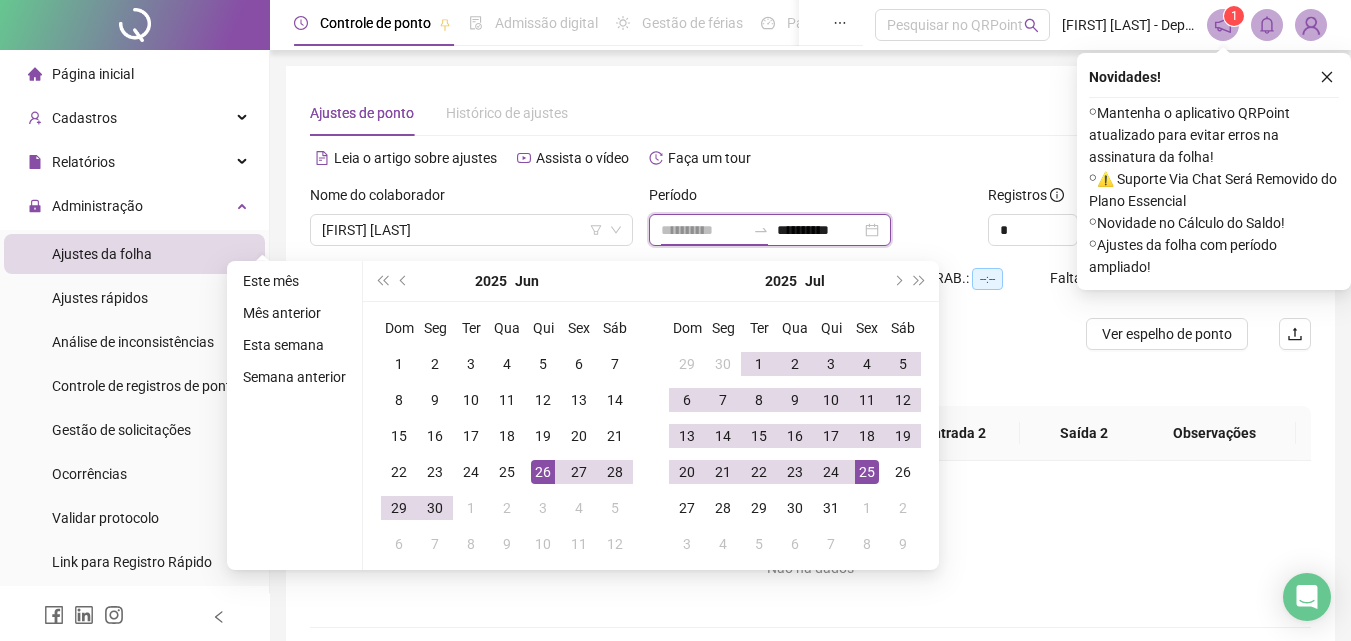type on "**********" 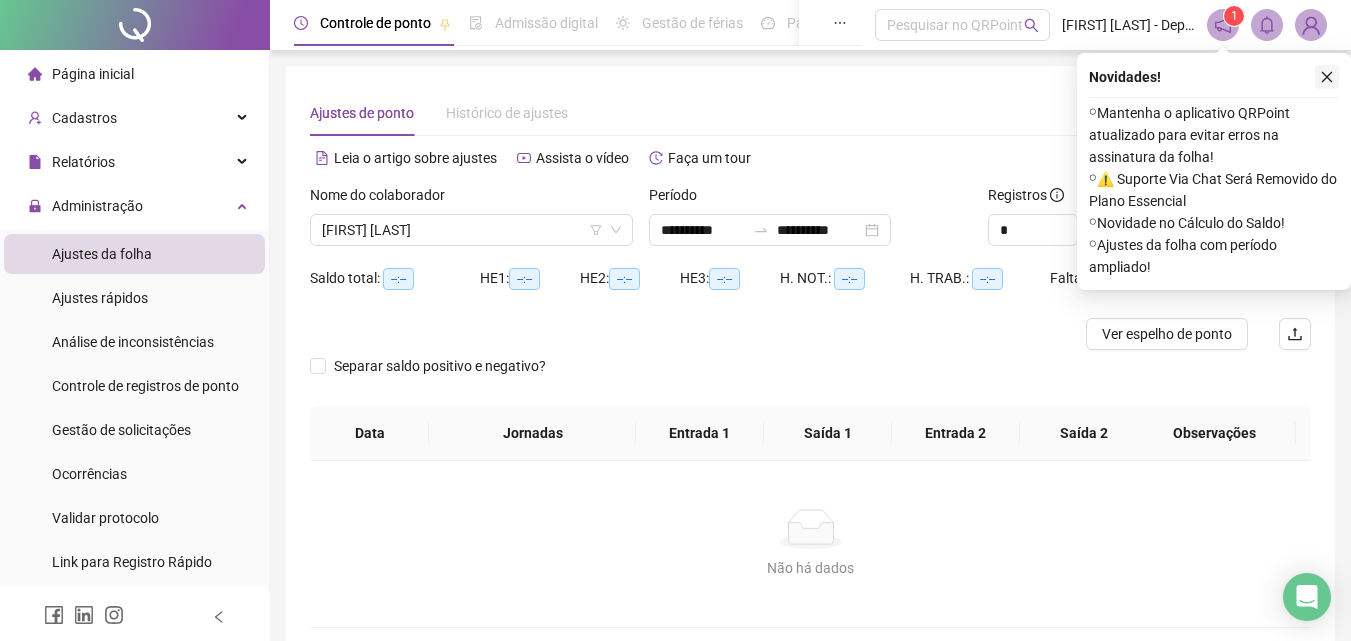 click at bounding box center [1327, 77] 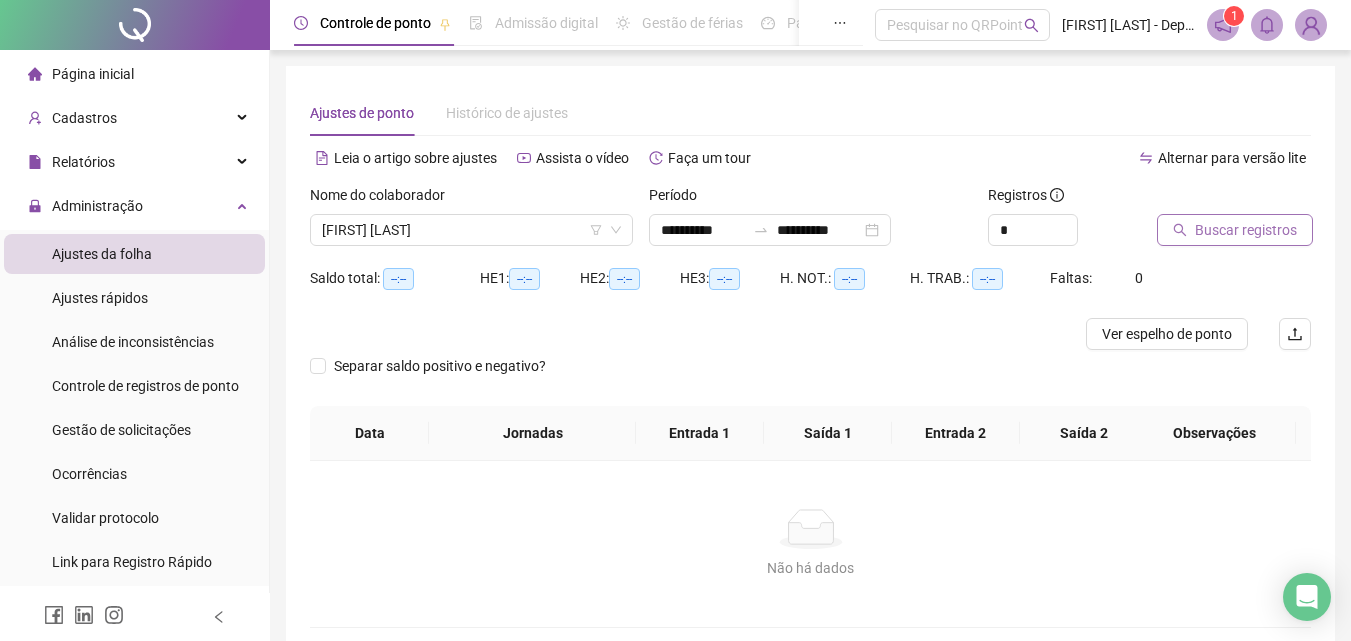 click on "Buscar registros" at bounding box center (1246, 230) 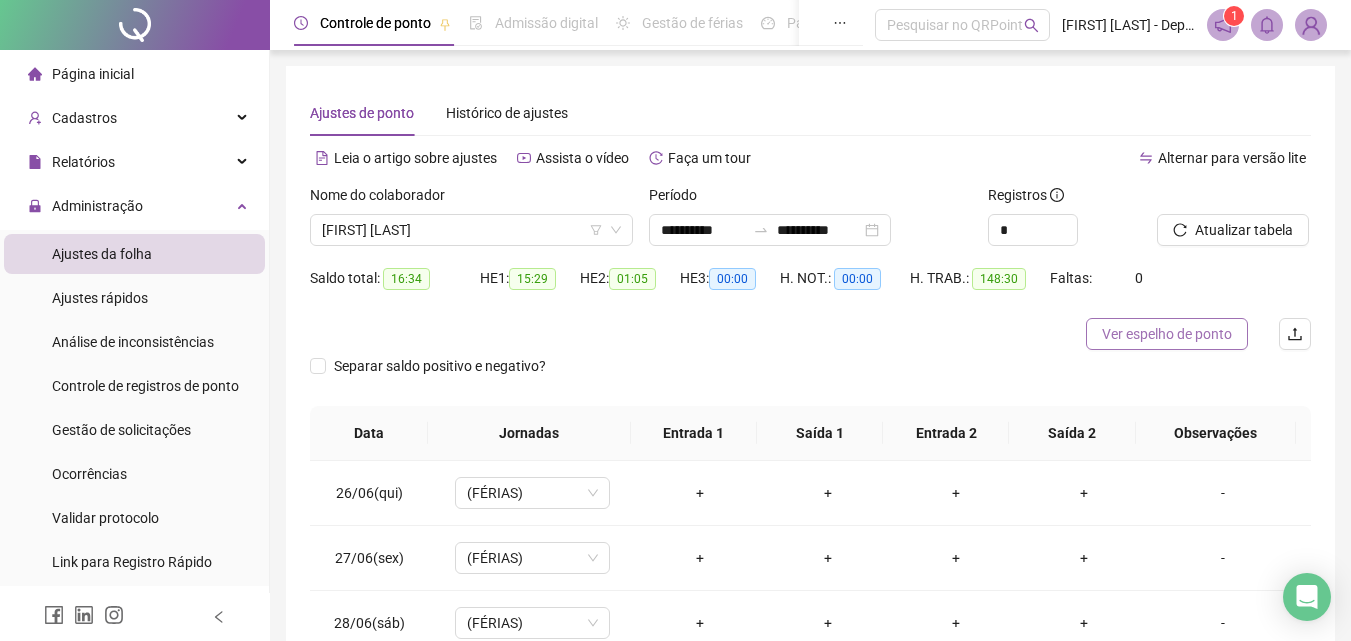 click on "Ver espelho de ponto" at bounding box center [1167, 334] 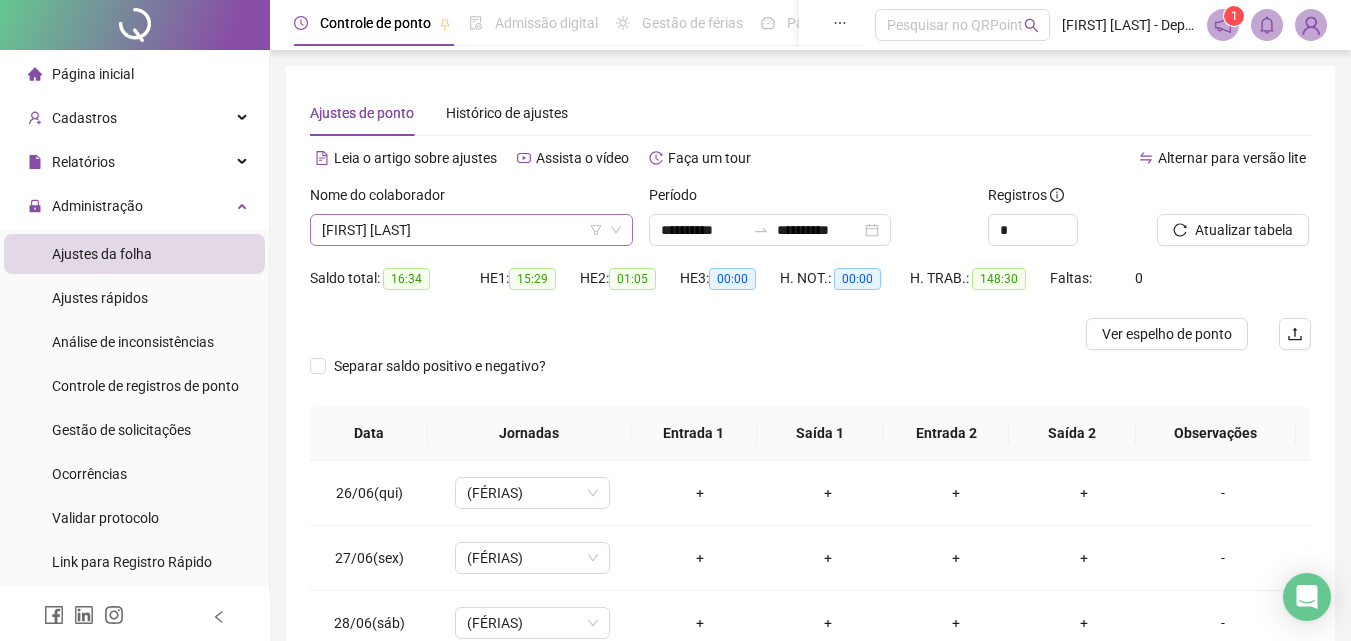 click on "[FIRST] [LAST]" at bounding box center [471, 230] 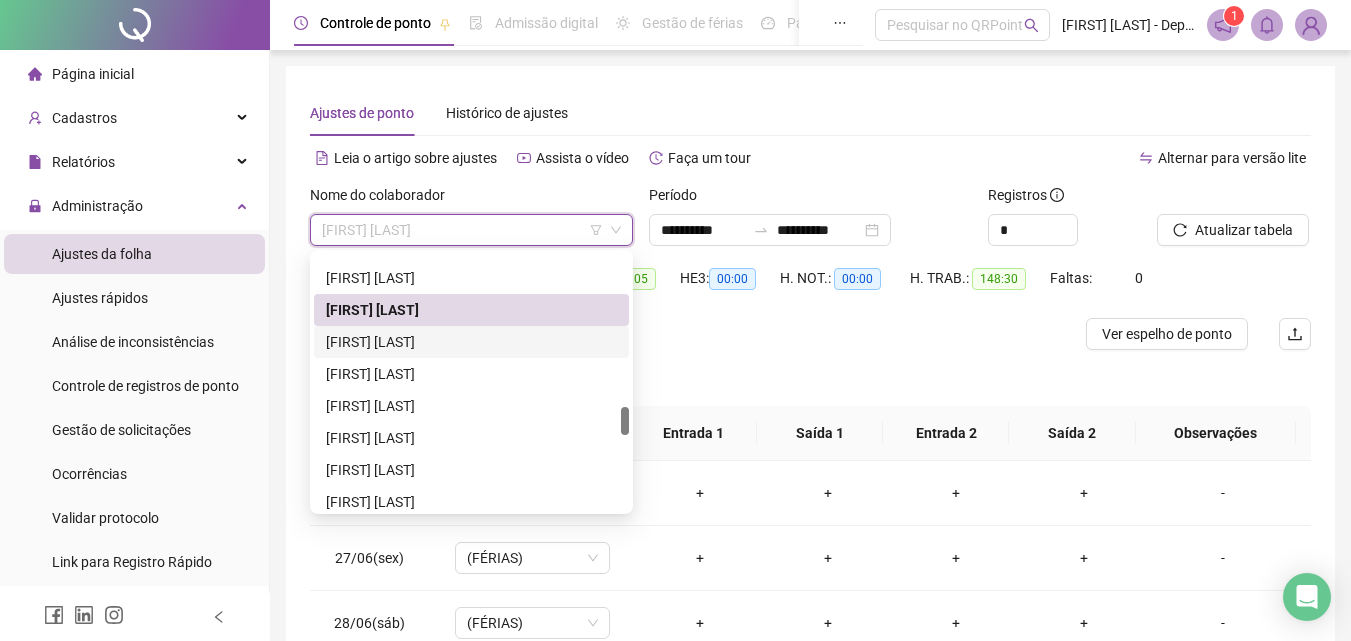 click on "[FIRST] [LAST]" at bounding box center [471, 342] 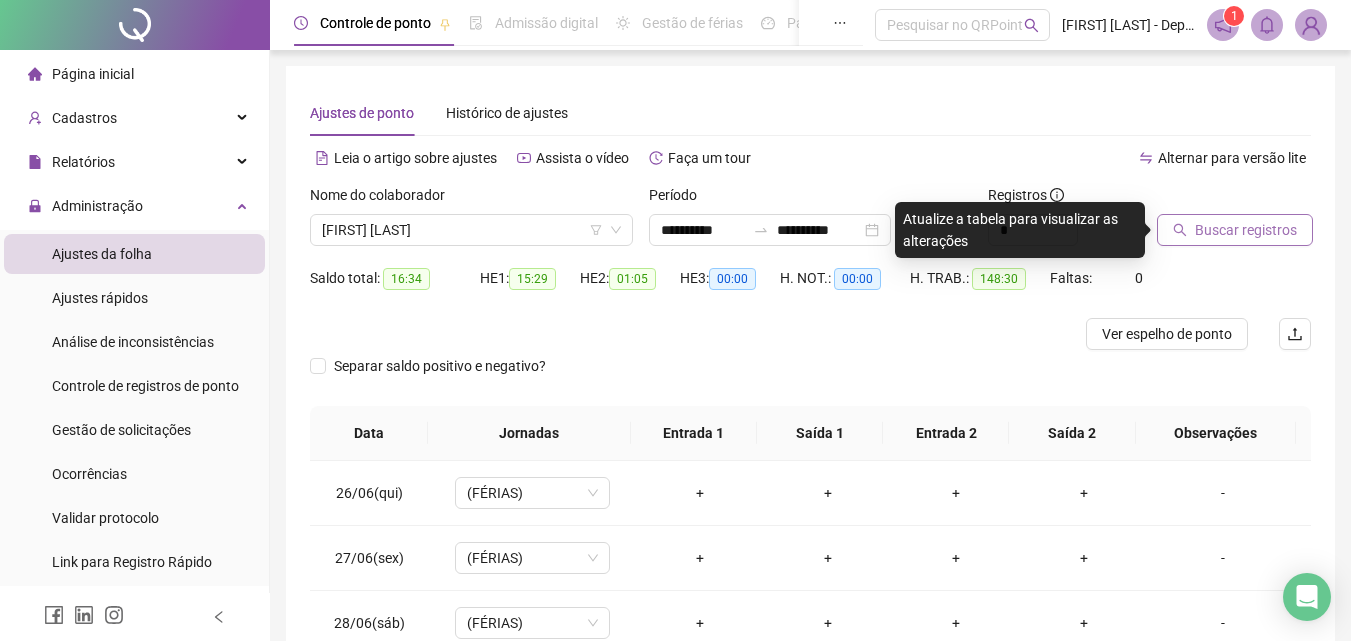 click on "Buscar registros" at bounding box center (1246, 230) 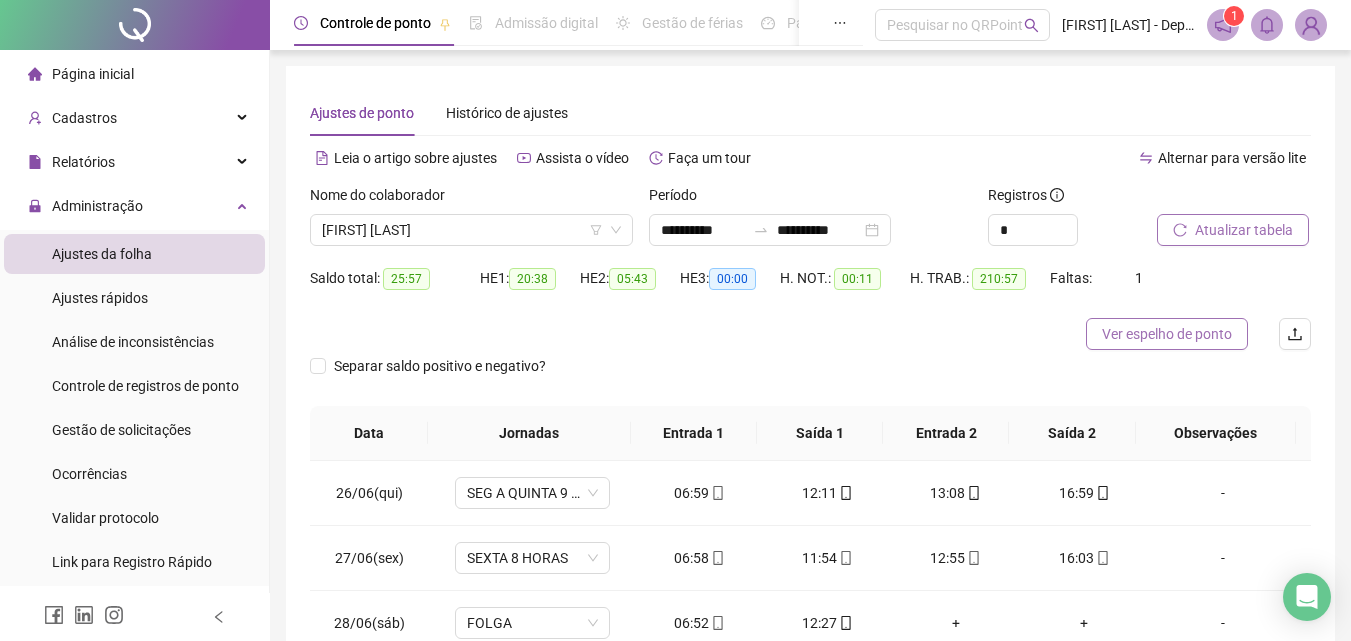 click on "Ver espelho de ponto" at bounding box center [1167, 334] 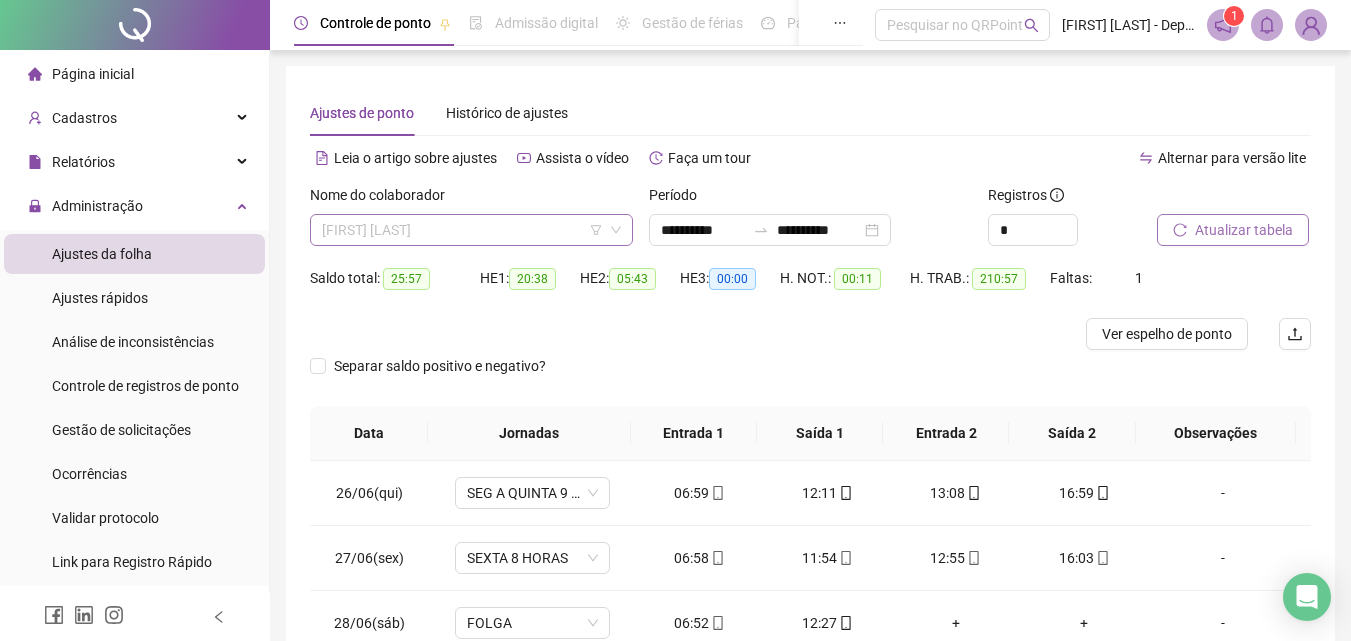 click on "[FIRST] [LAST]" at bounding box center [471, 230] 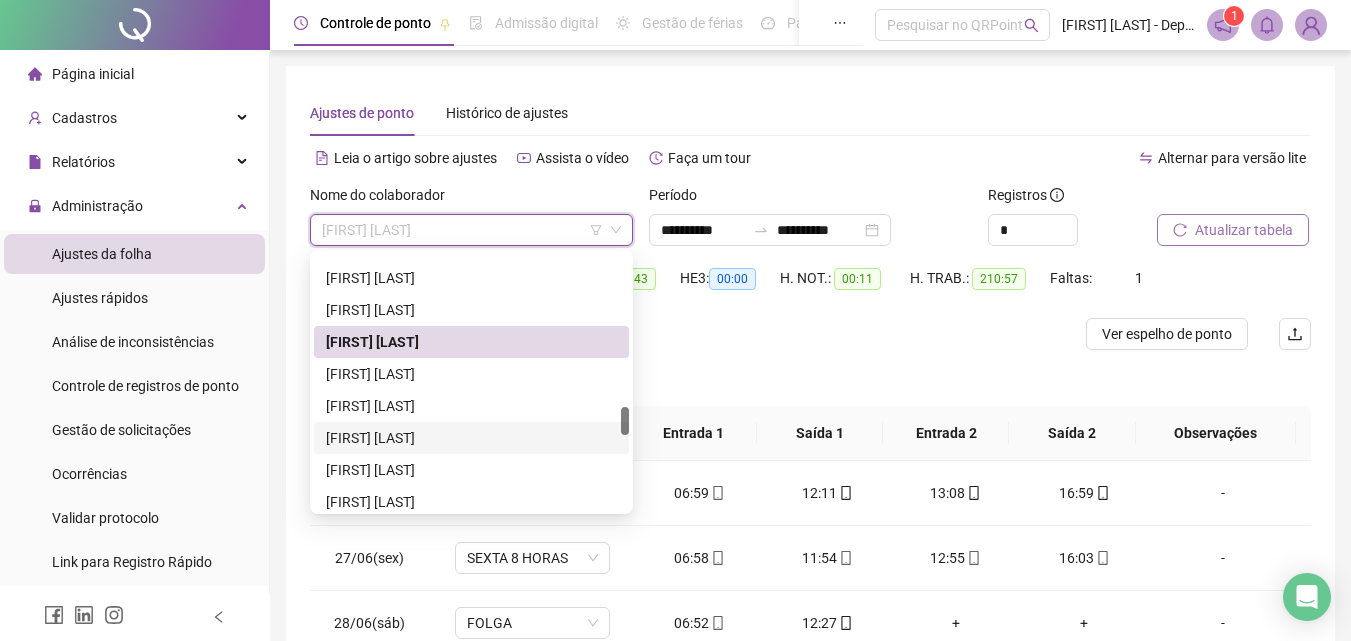 click on "[FIRST] [LAST]" at bounding box center (471, 438) 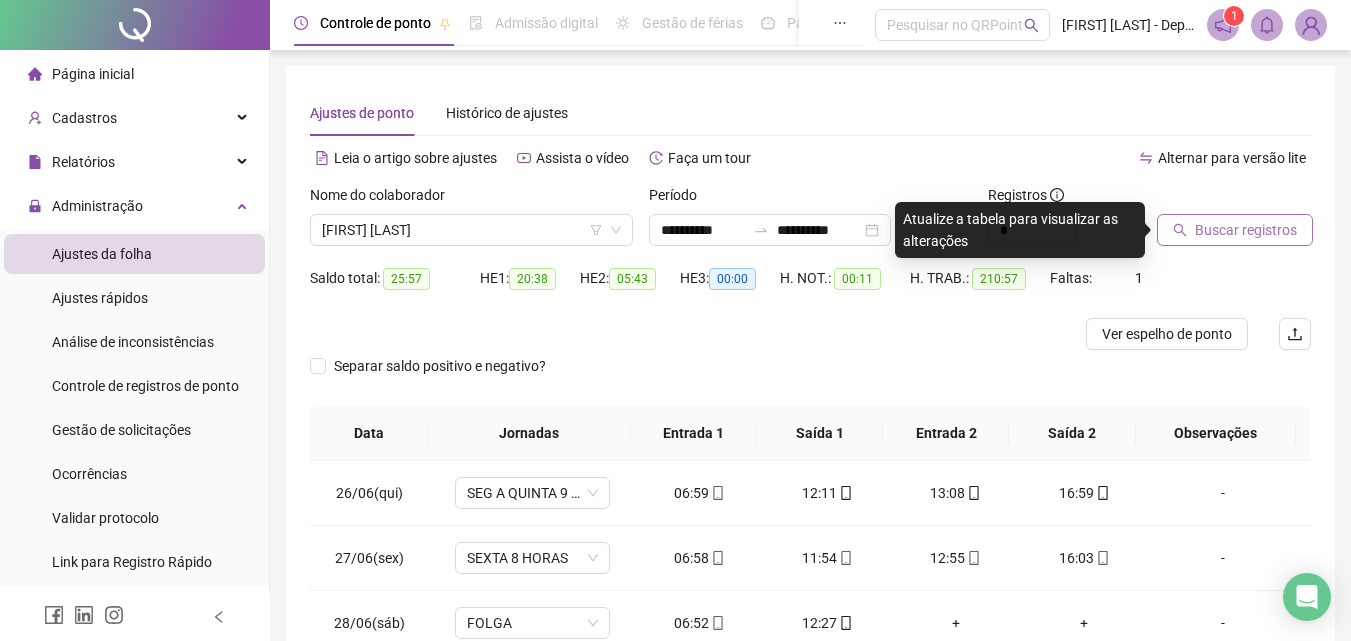 click on "Buscar registros" at bounding box center [1246, 230] 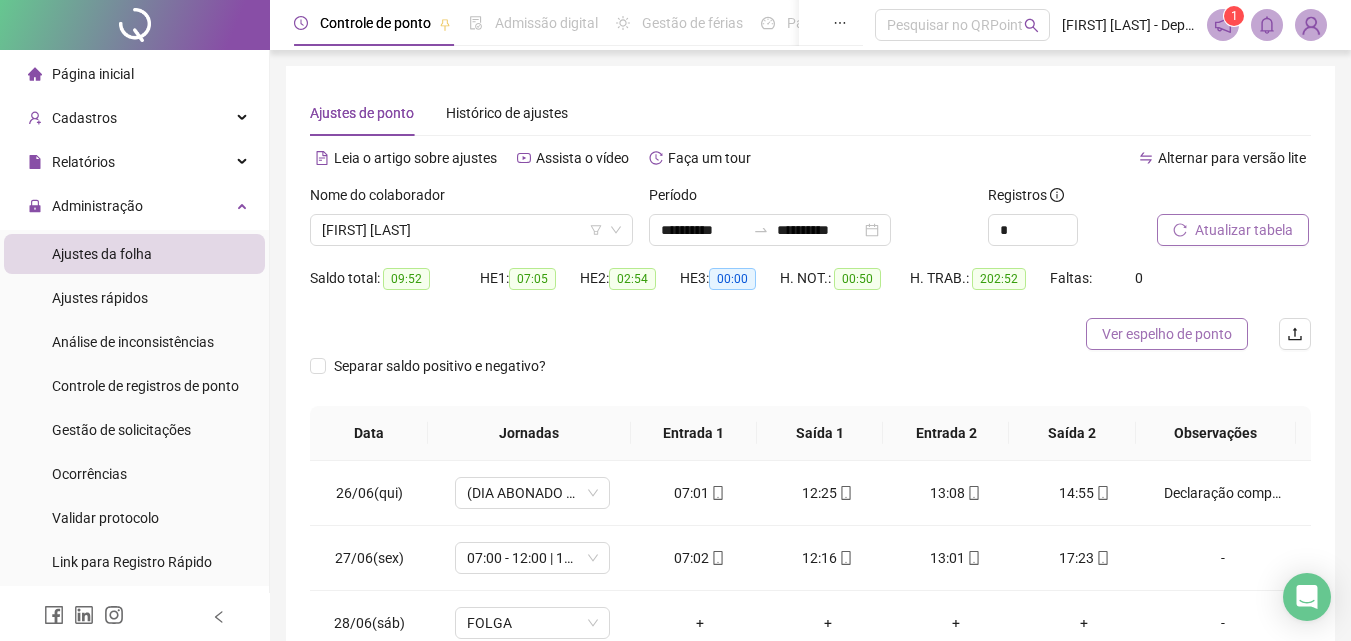 click on "Ver espelho de ponto" at bounding box center (1167, 334) 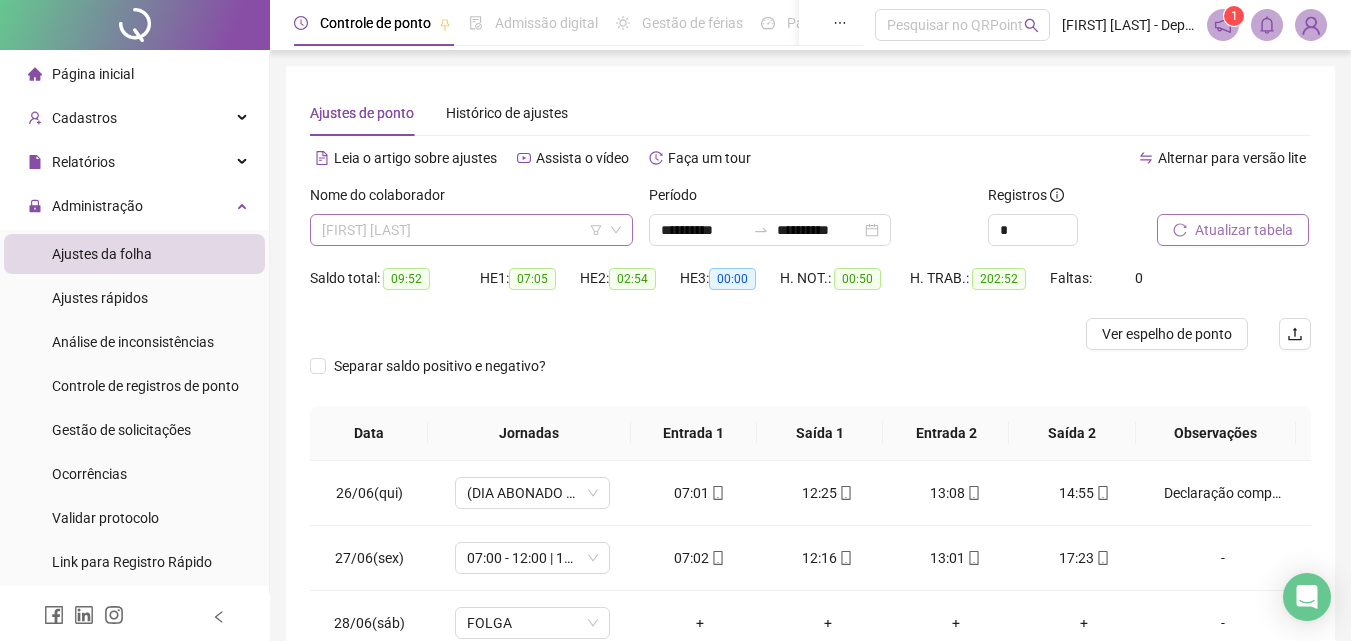 click on "[FIRST] [LAST]" at bounding box center [471, 230] 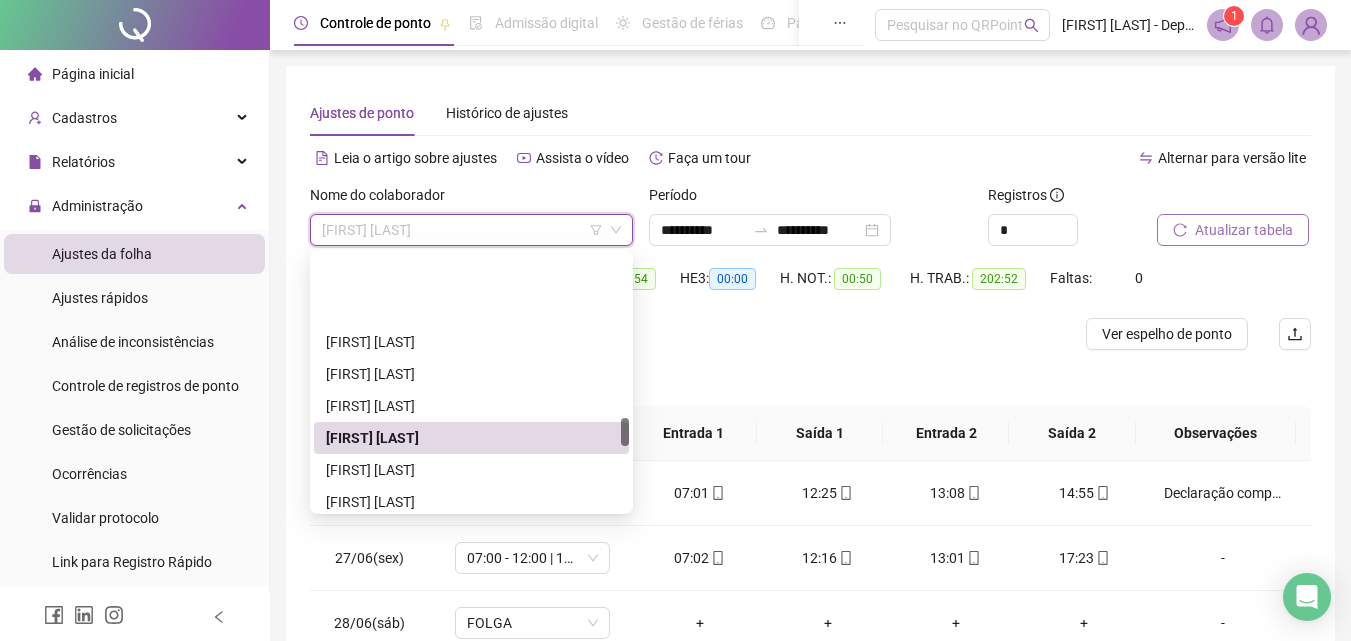 scroll, scrollTop: 1500, scrollLeft: 0, axis: vertical 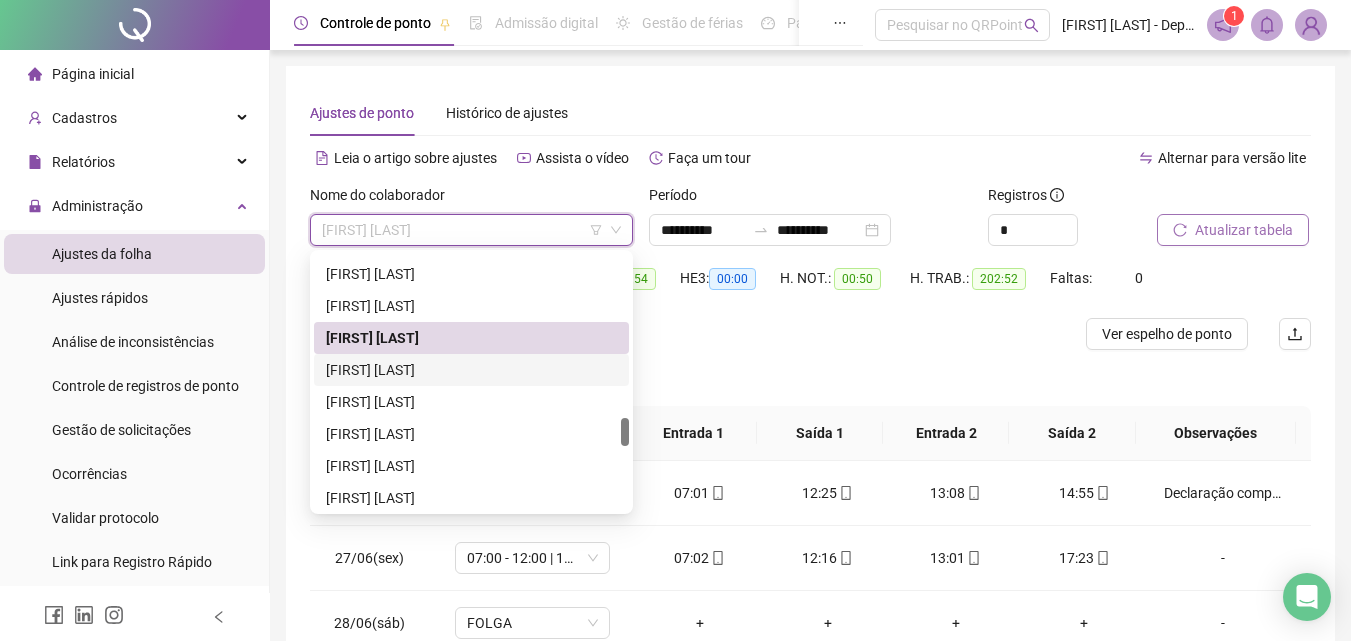 click on "[FIRST] [LAST]" at bounding box center [471, 370] 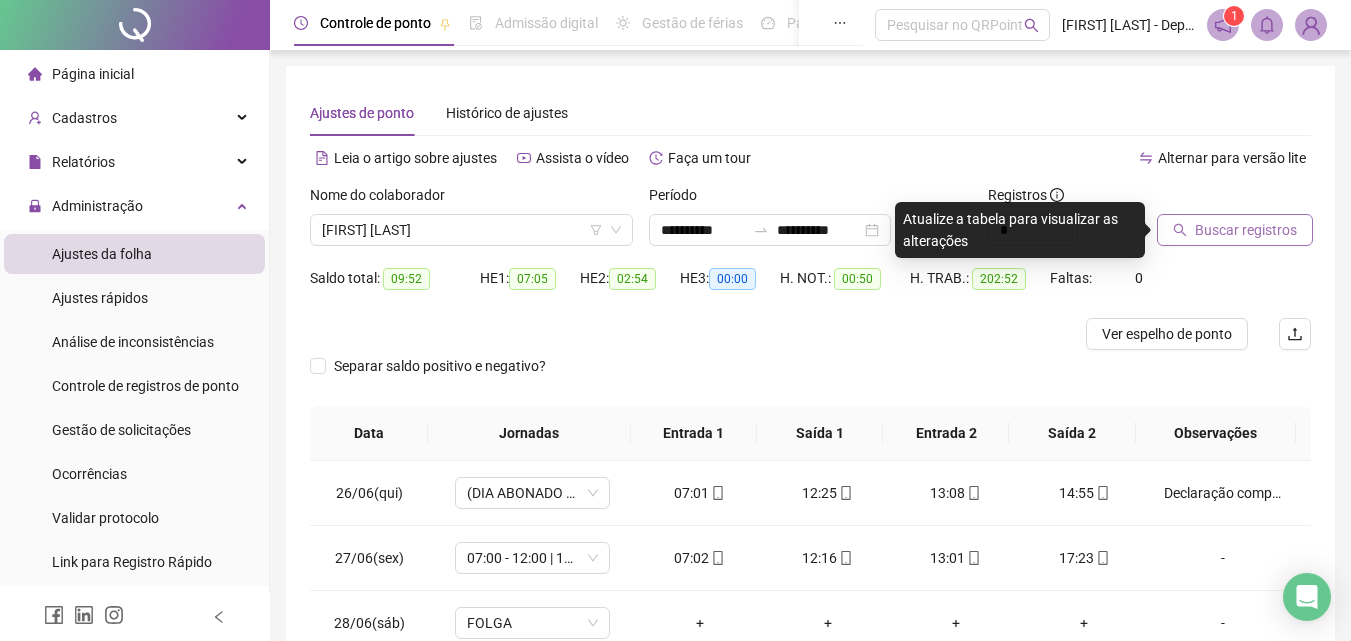 click on "Buscar registros" at bounding box center [1246, 230] 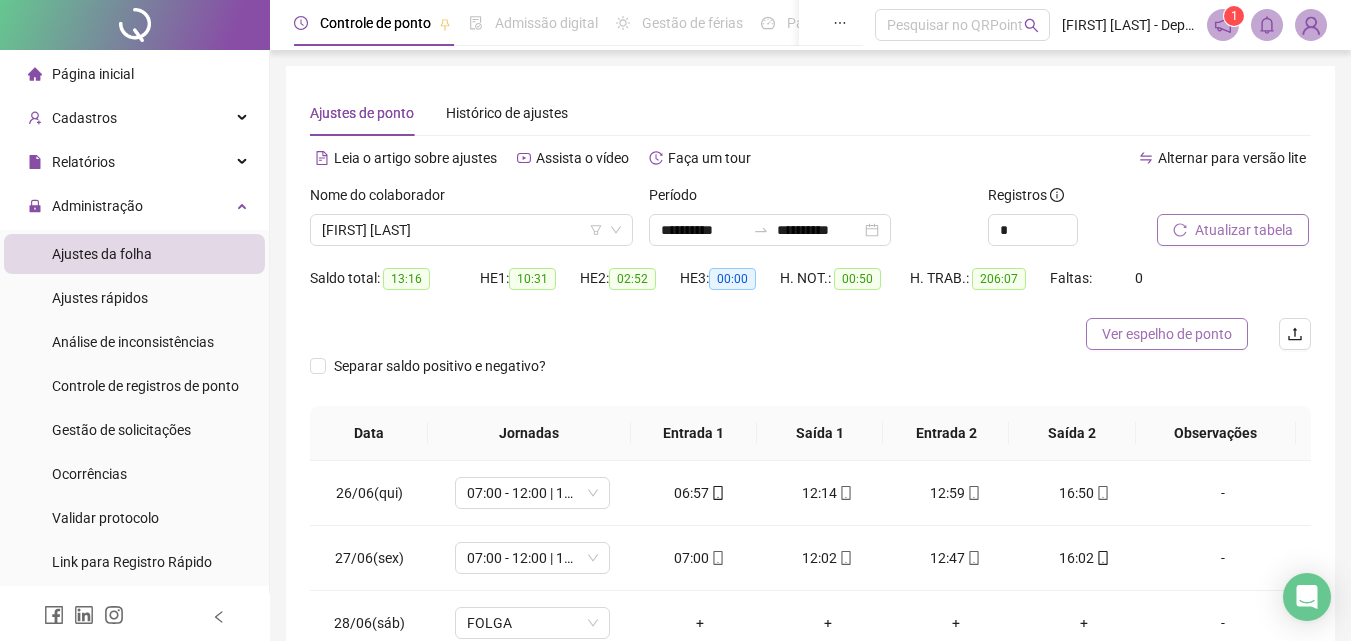 click on "Ver espelho de ponto" at bounding box center (1167, 334) 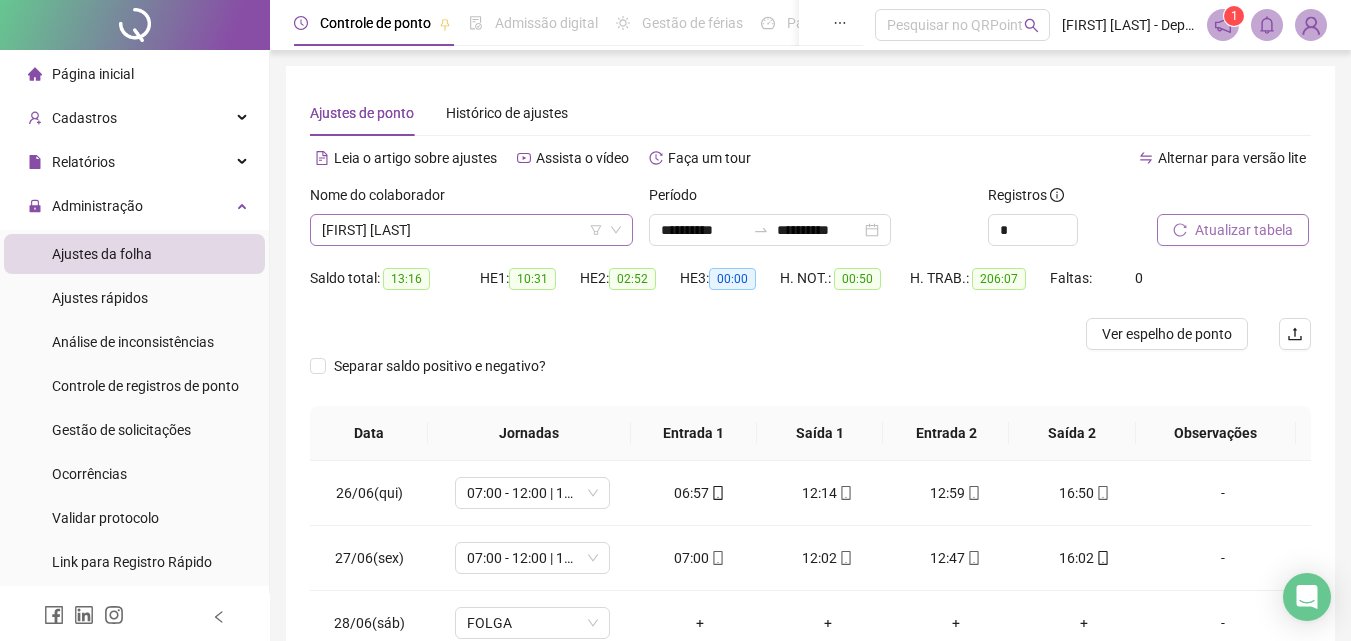 click on "[FIRST] [LAST]" at bounding box center [471, 230] 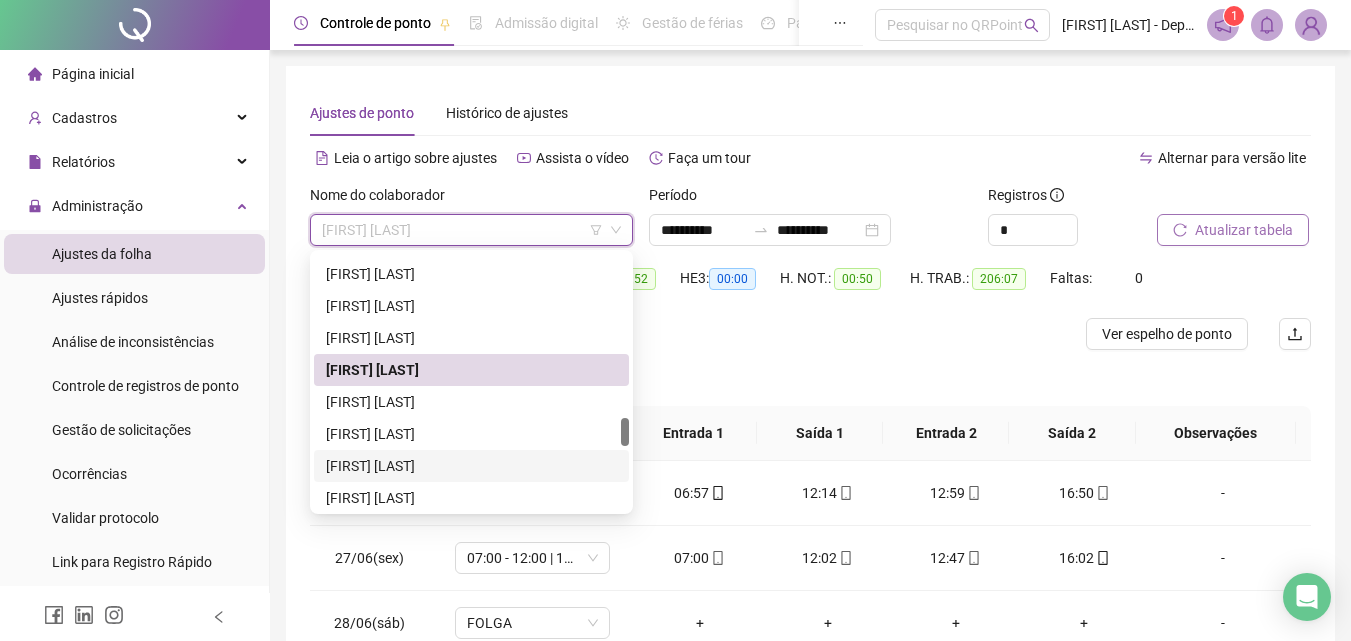 click on "[FIRST] [LAST]" at bounding box center (471, 466) 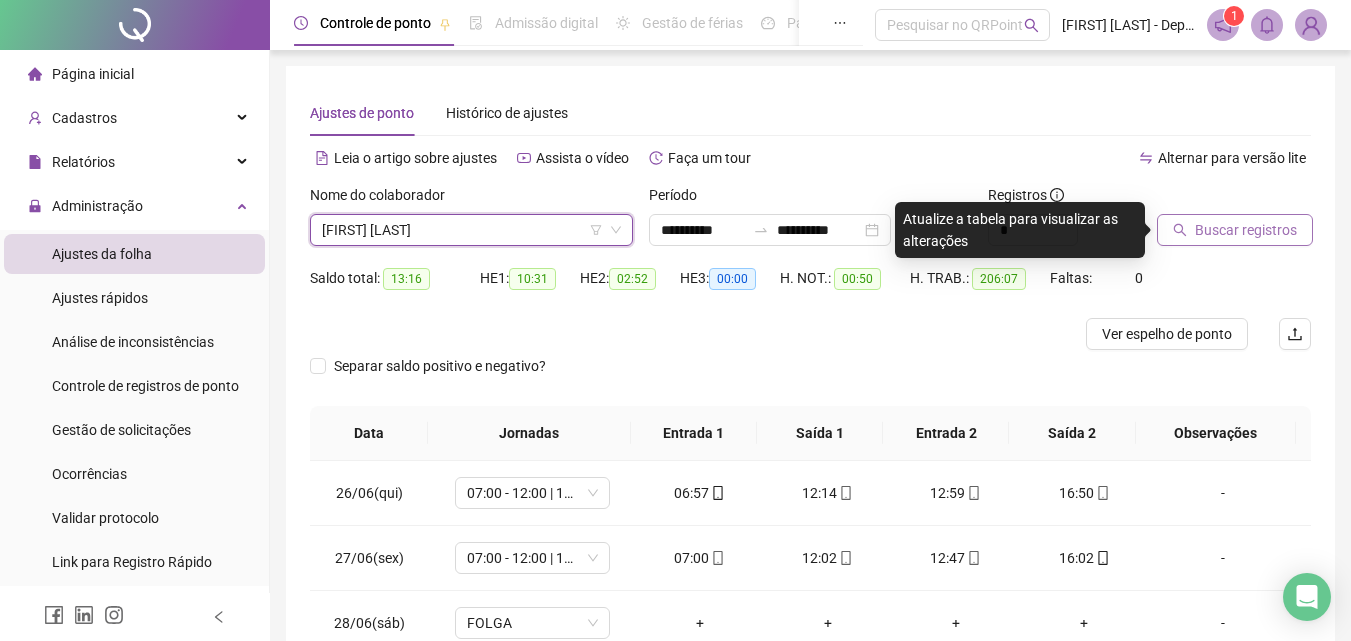 click on "Buscar registros" at bounding box center [1246, 230] 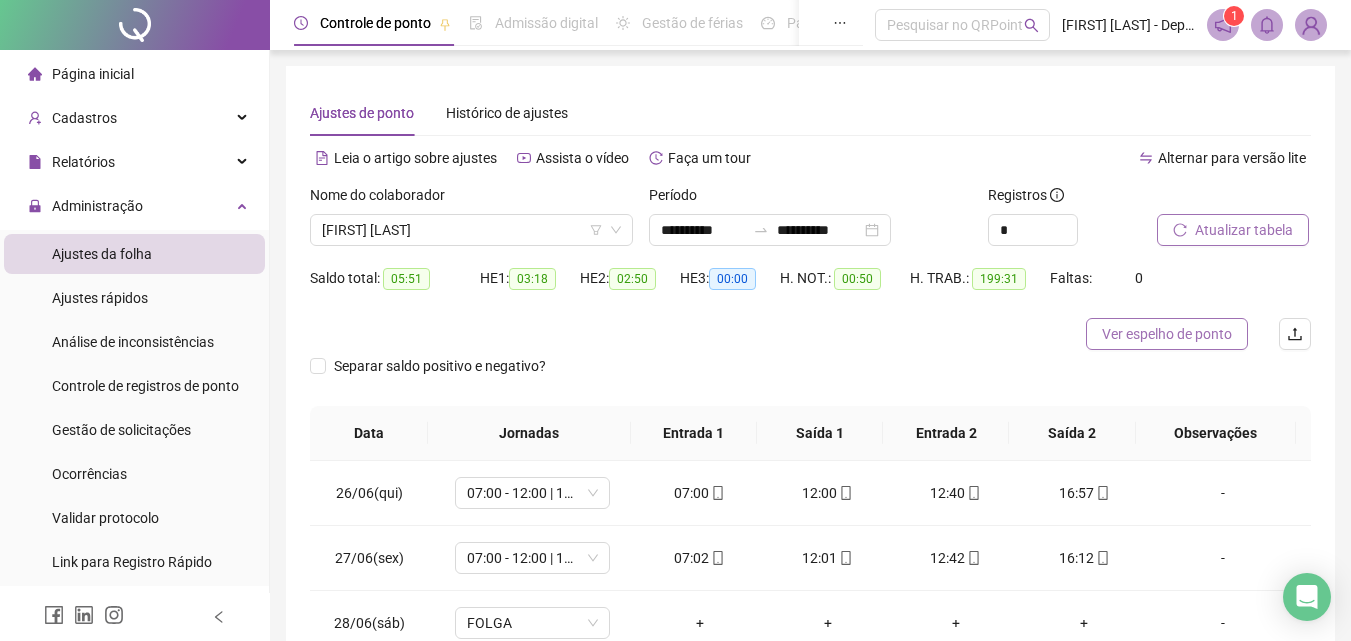 click on "Ver espelho de ponto" at bounding box center [1167, 334] 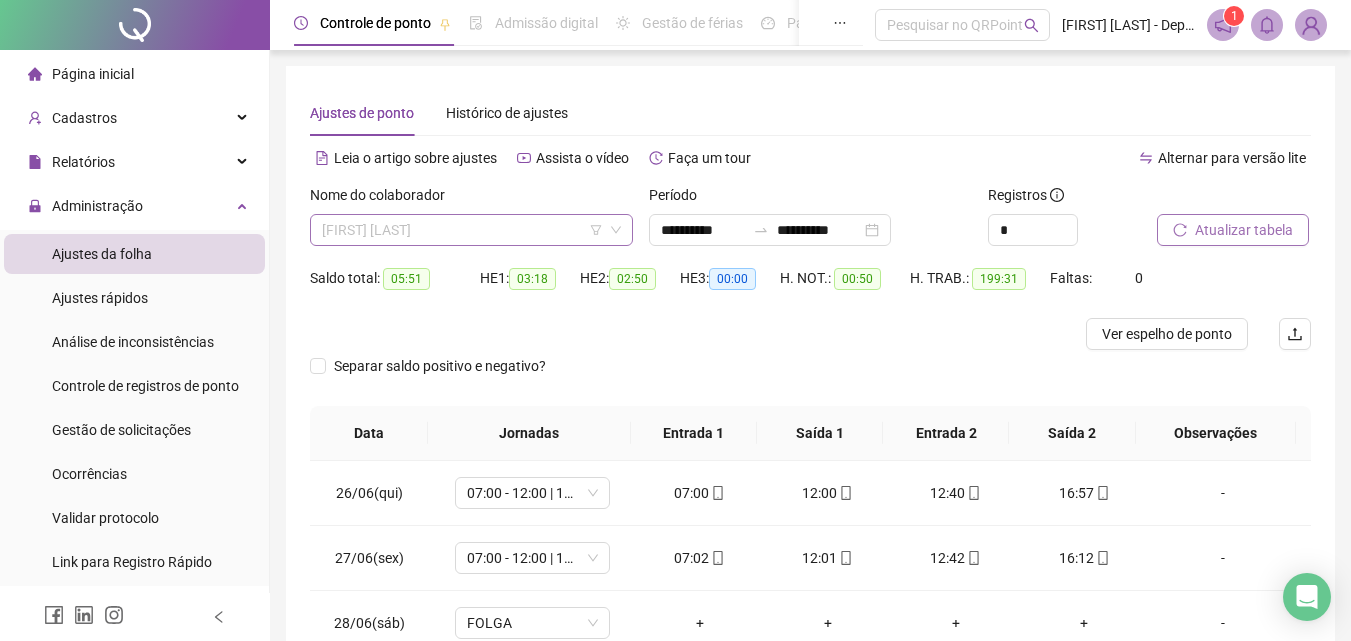 click on "[FIRST] [LAST]" at bounding box center (471, 230) 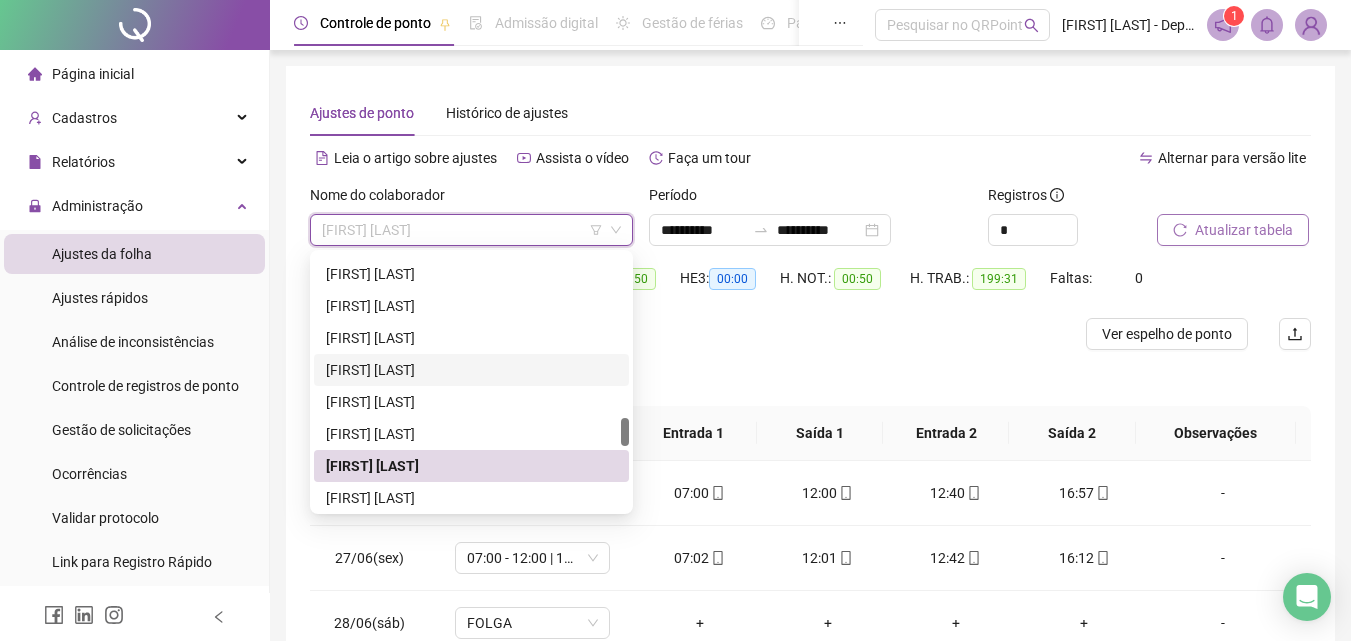 scroll, scrollTop: 1600, scrollLeft: 0, axis: vertical 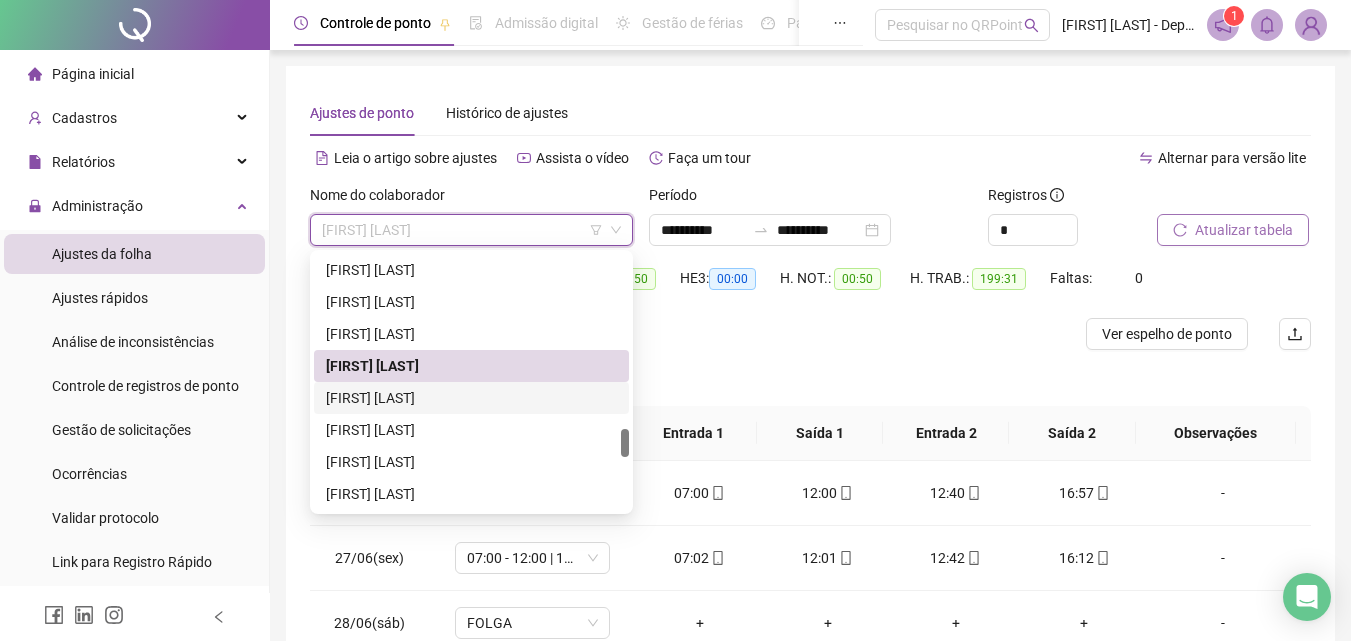 click on "[FIRST] [LAST]" at bounding box center [471, 398] 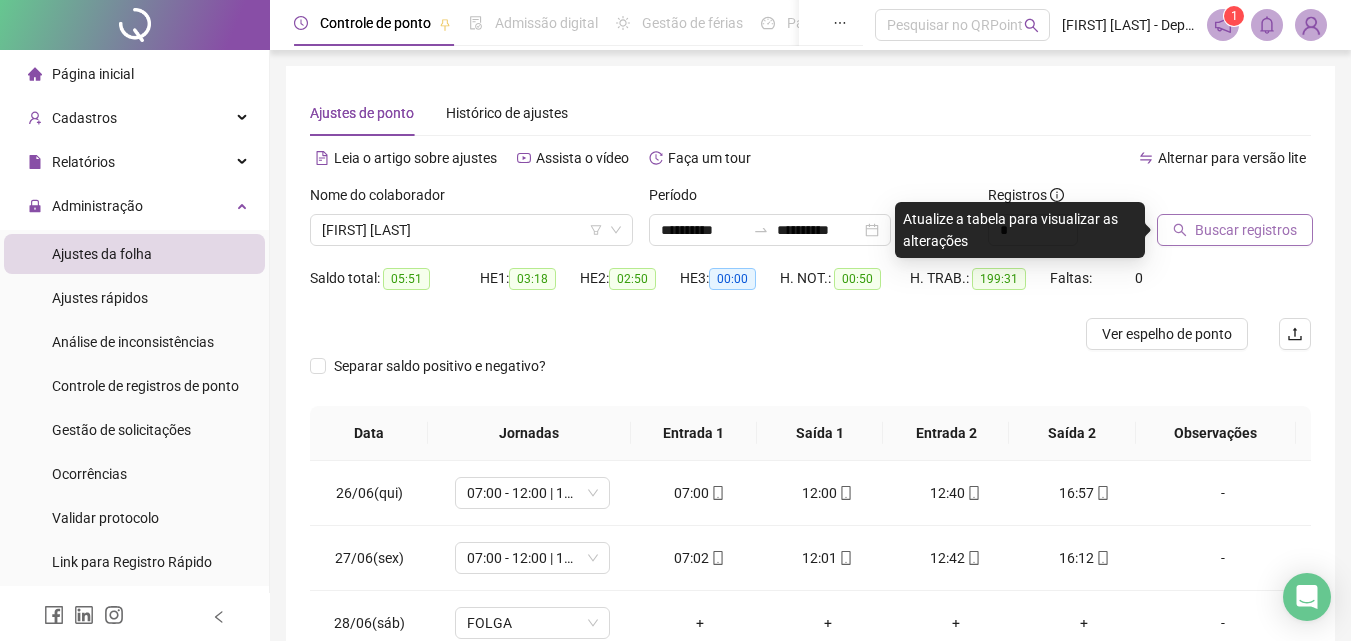 click on "Buscar registros" at bounding box center [1246, 230] 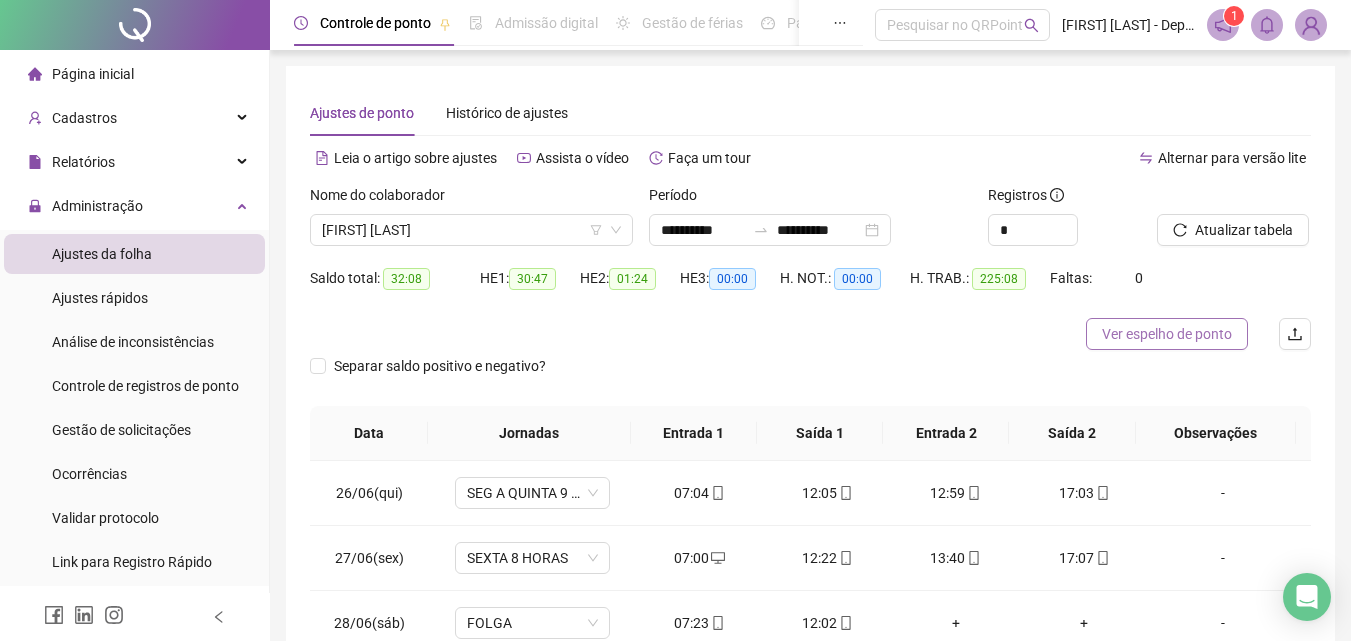 click on "Ver espelho de ponto" at bounding box center [1167, 334] 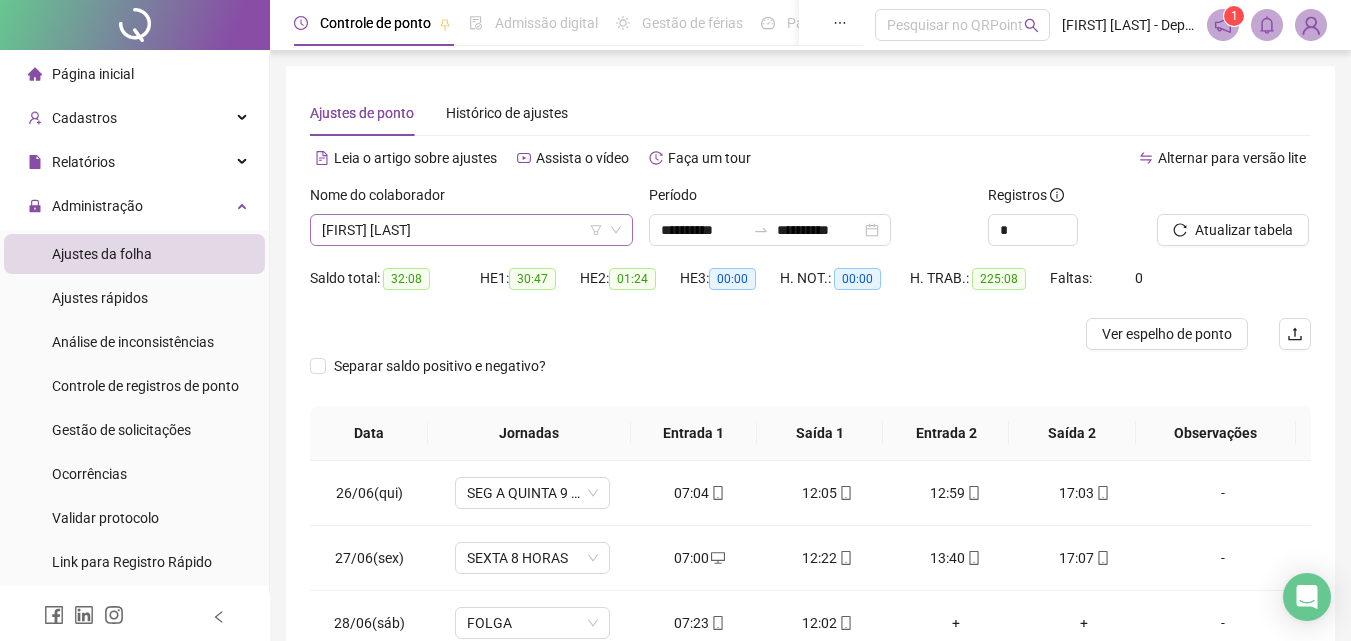 click on "[FIRST] [LAST]" at bounding box center (471, 230) 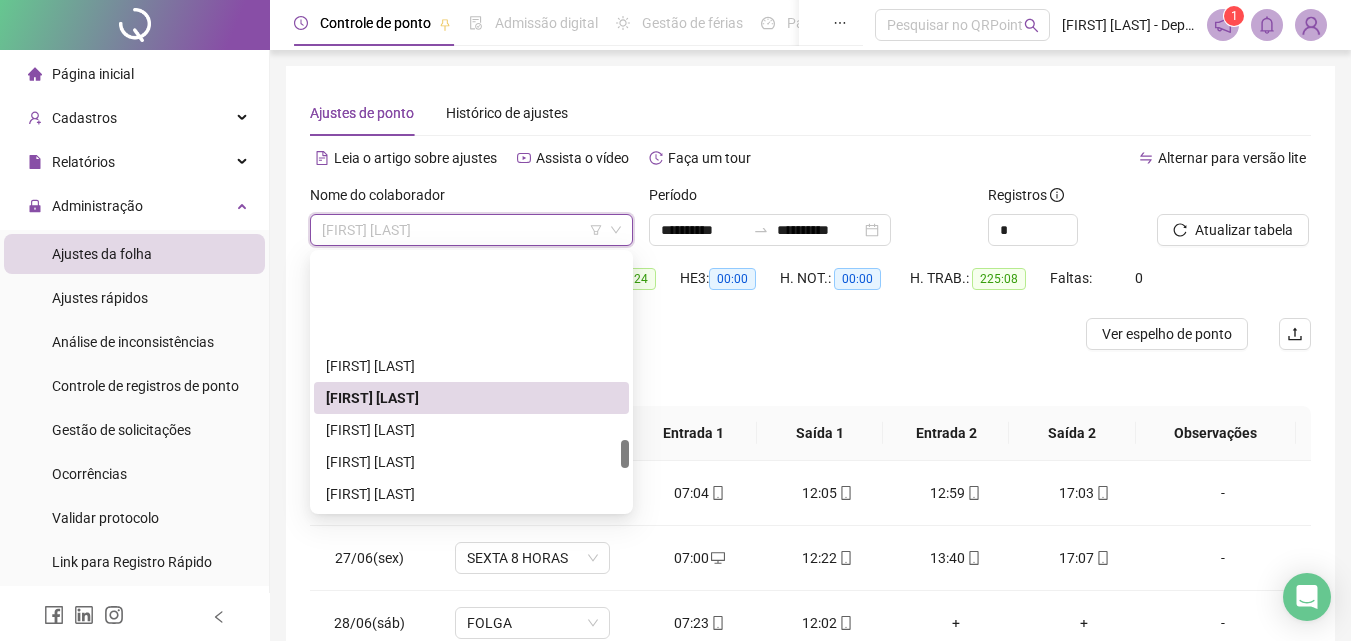 scroll, scrollTop: 1700, scrollLeft: 0, axis: vertical 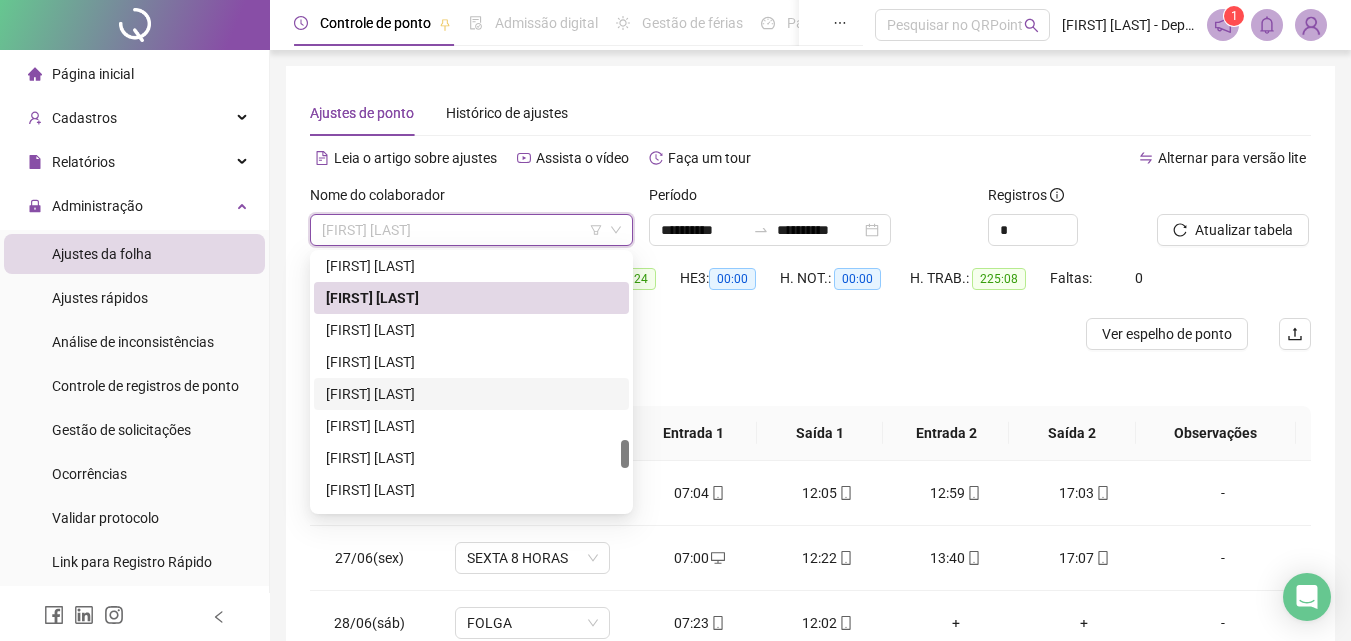 click on "[FIRST] [LAST]" at bounding box center (471, 394) 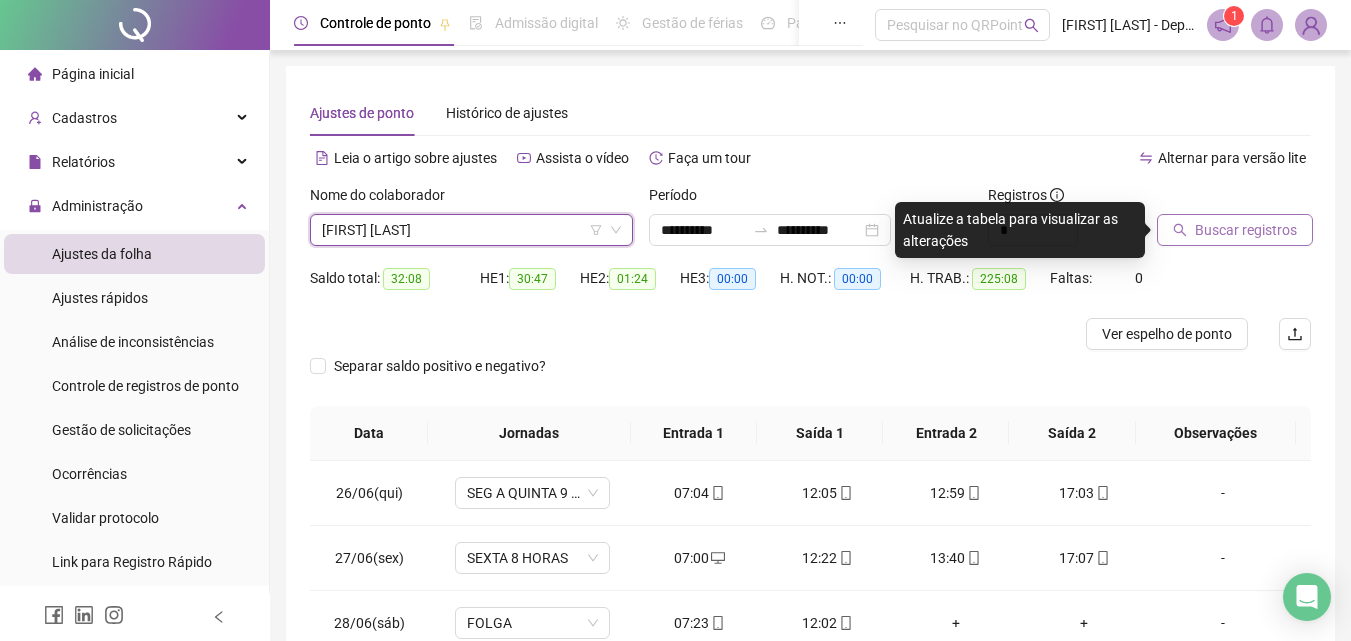 click on "Buscar registros" at bounding box center (1246, 230) 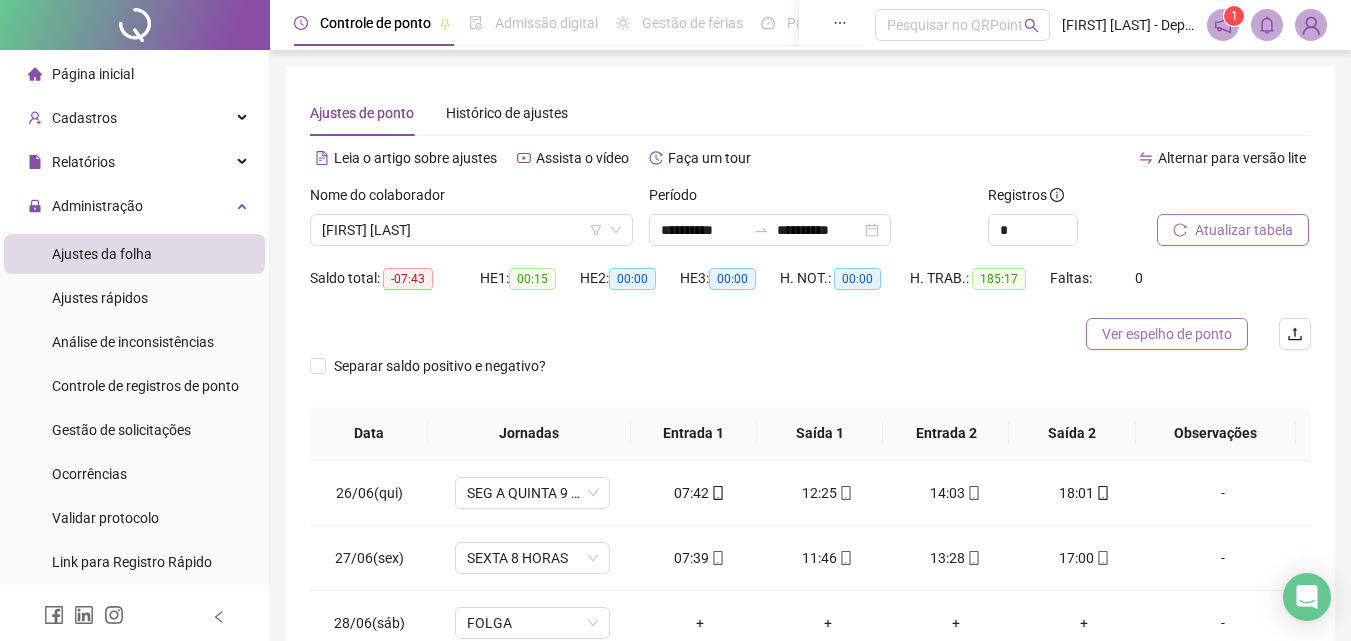 click on "Ver espelho de ponto" at bounding box center [1167, 334] 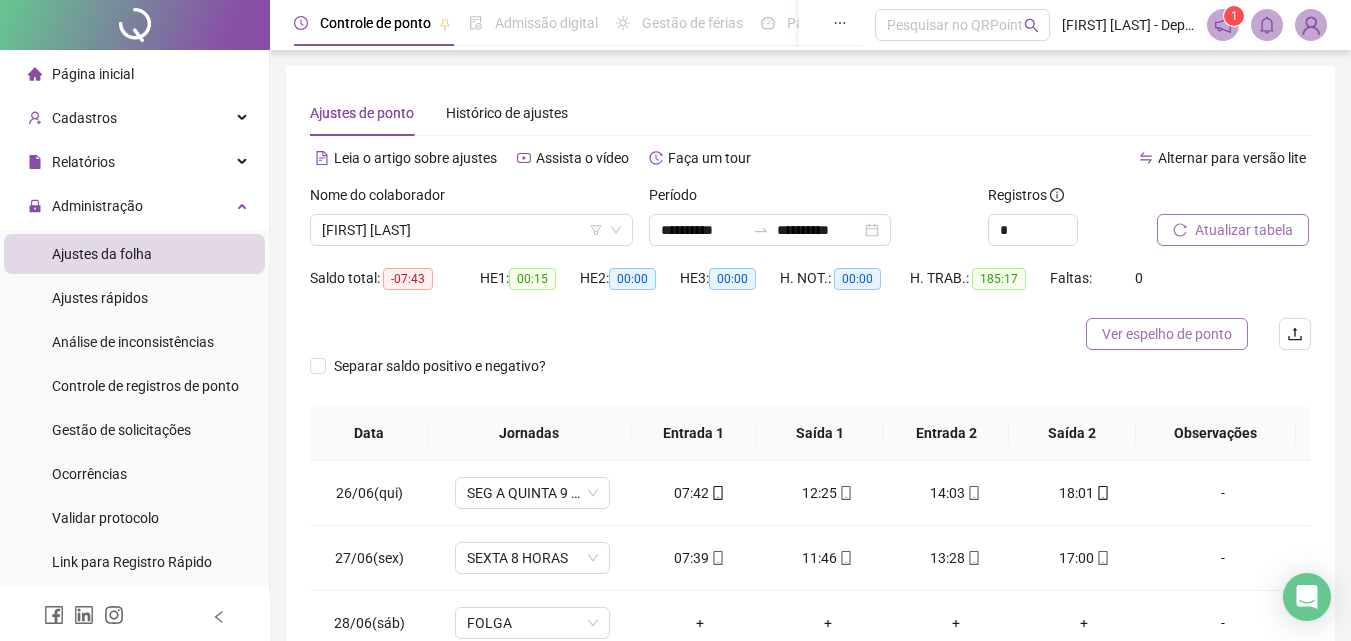 click on "Ver espelho de ponto" at bounding box center [1167, 334] 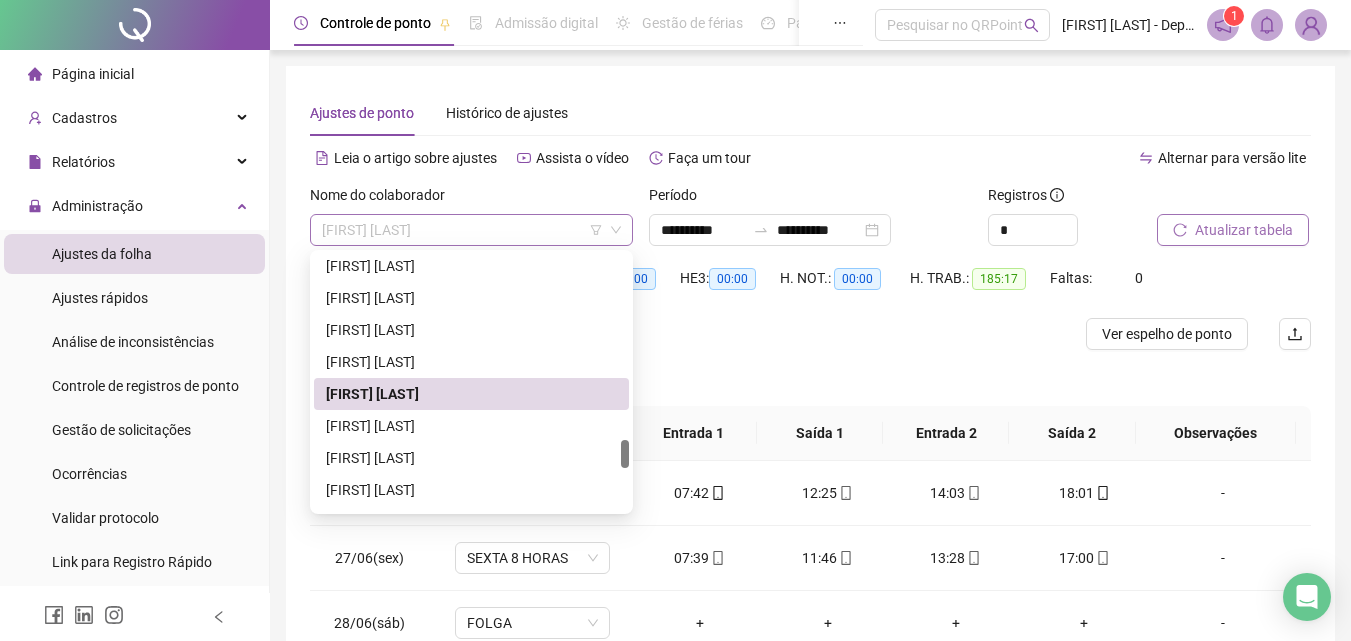 click on "[FIRST] [LAST]" at bounding box center (471, 230) 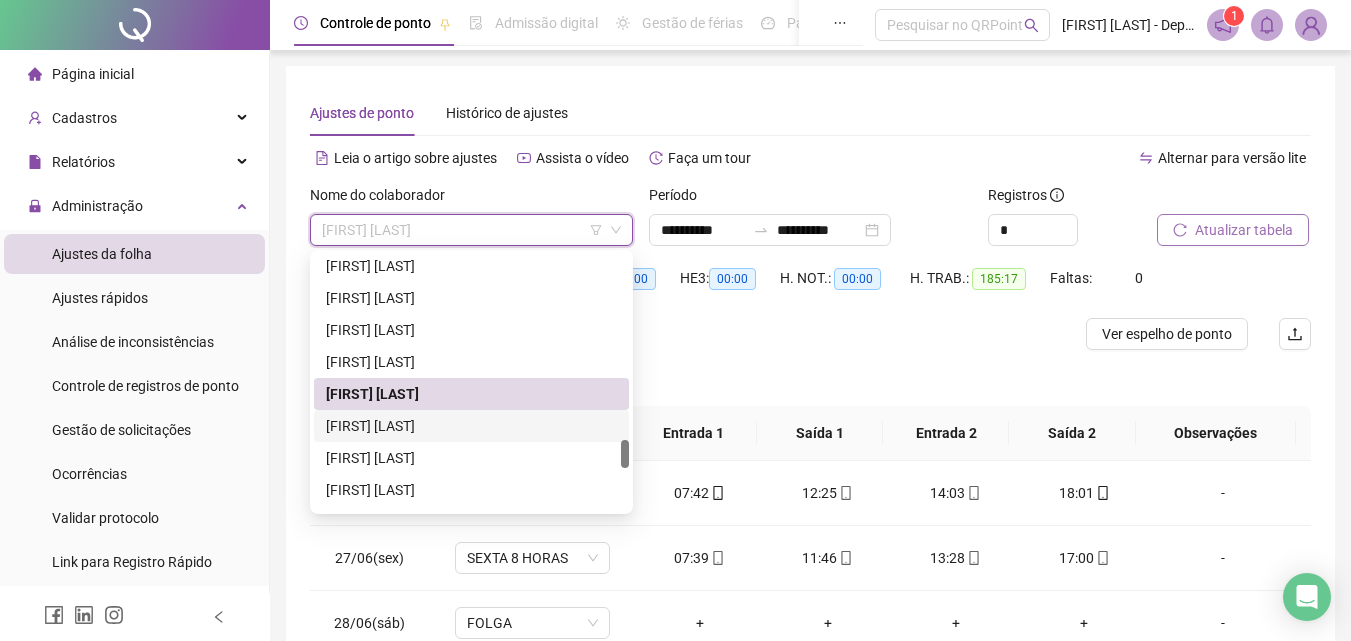 click on "[FIRST] [LAST]" at bounding box center (471, 426) 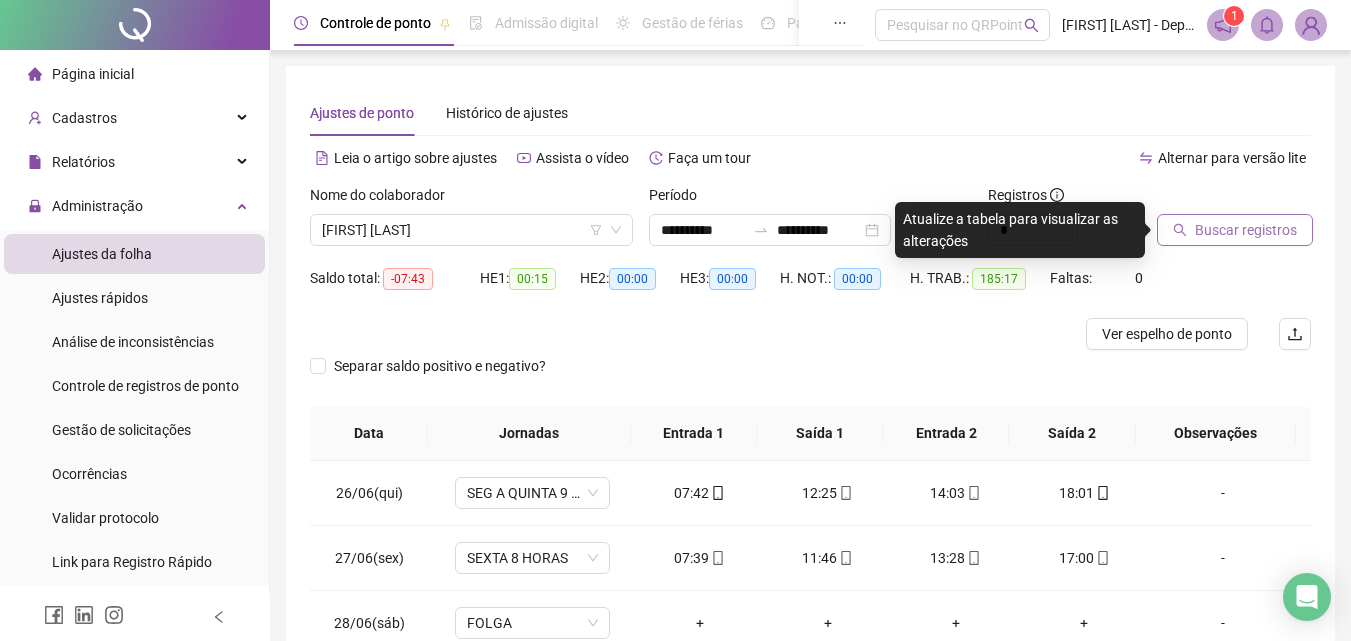 click on "Buscar registros" at bounding box center [1246, 230] 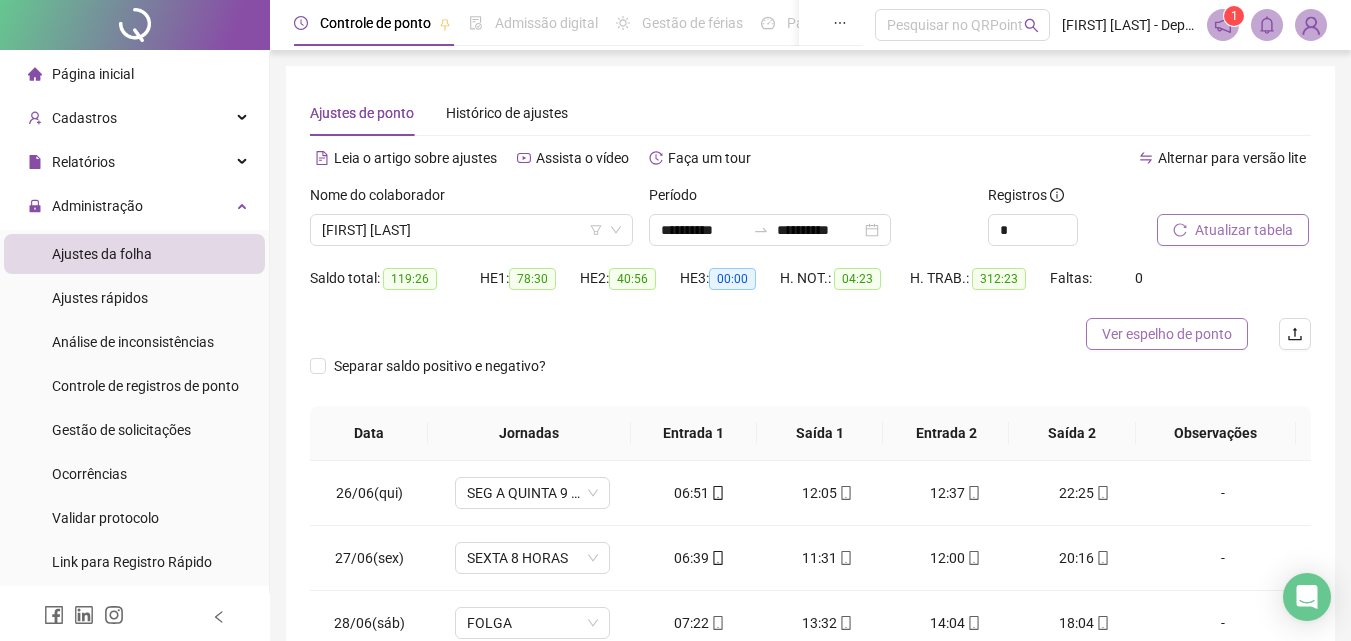 click on "Ver espelho de ponto" at bounding box center [1167, 334] 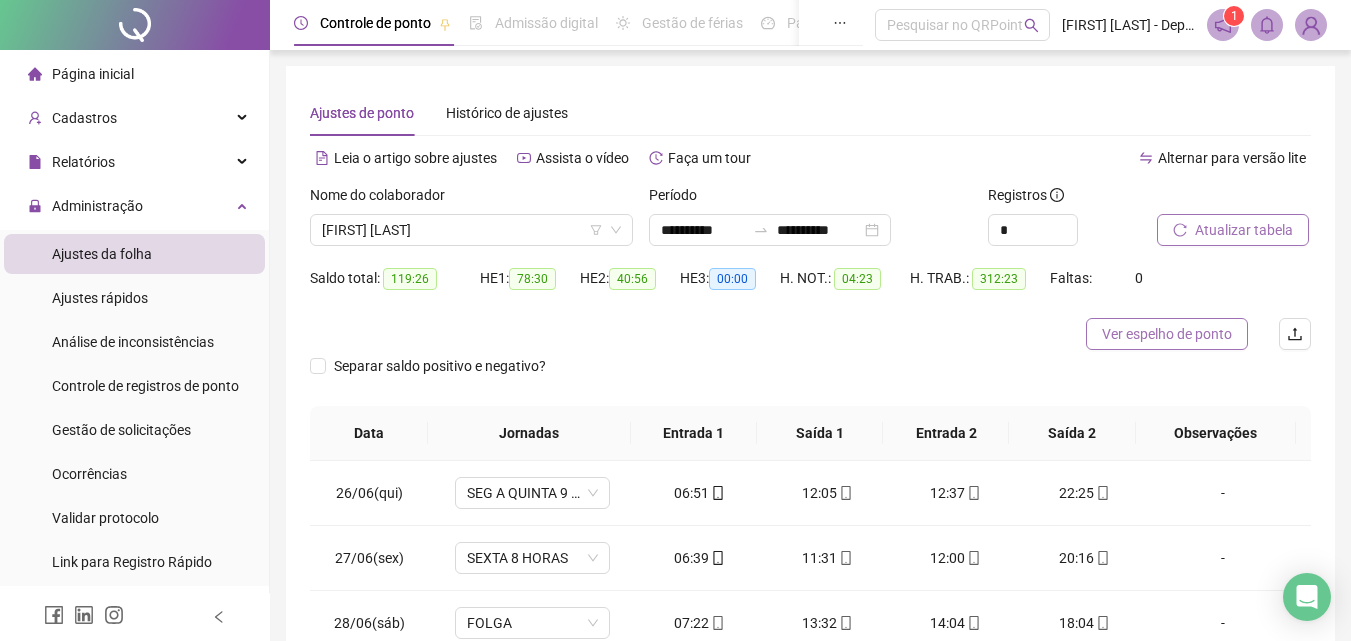 click on "Ver espelho de ponto" at bounding box center (1167, 334) 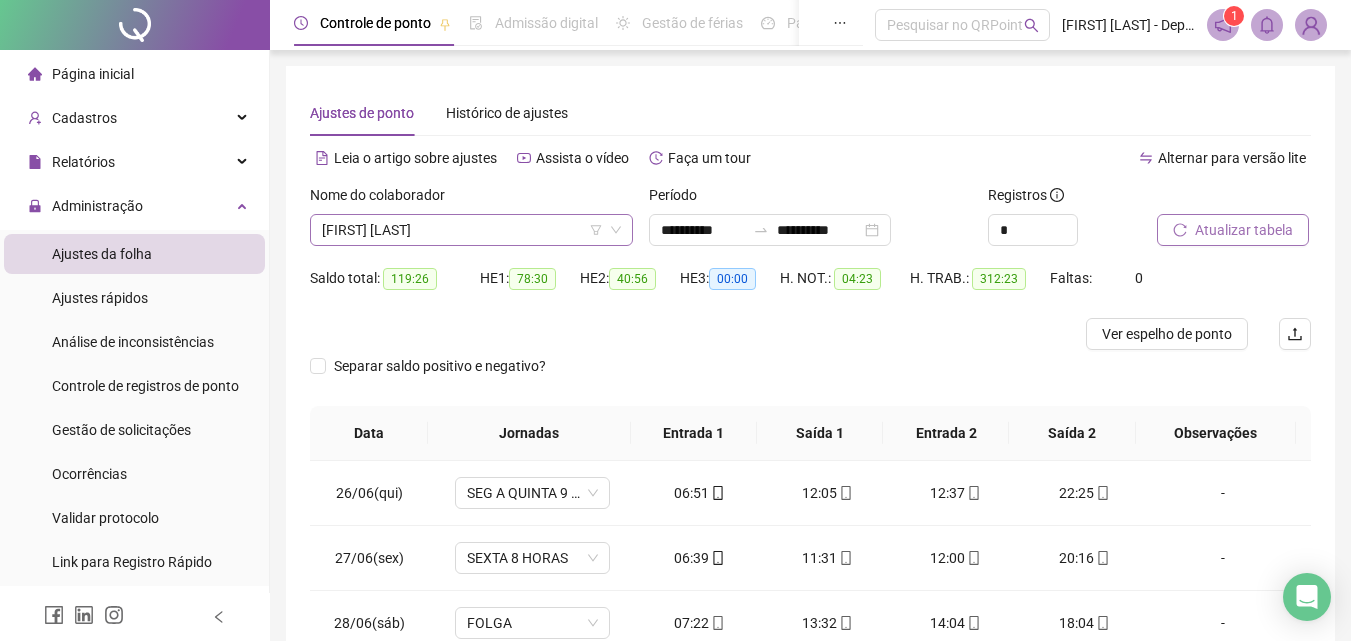 click on "[FIRST] [LAST]" at bounding box center (471, 230) 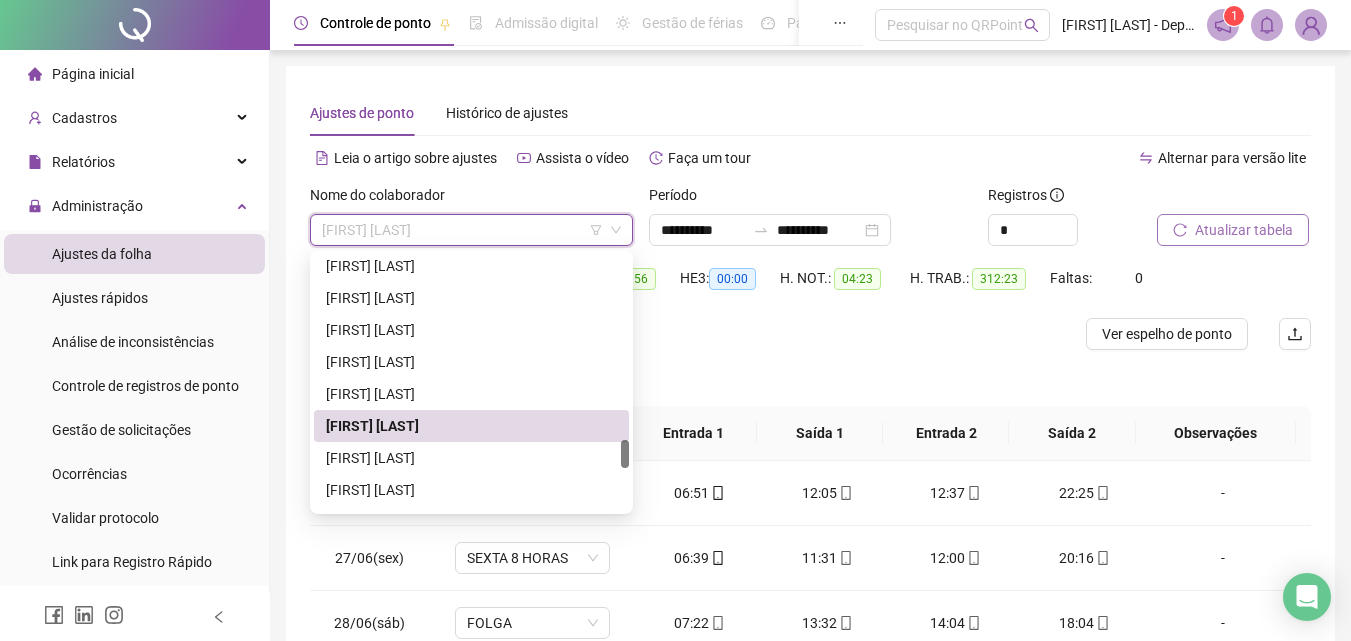 scroll, scrollTop: 1800, scrollLeft: 0, axis: vertical 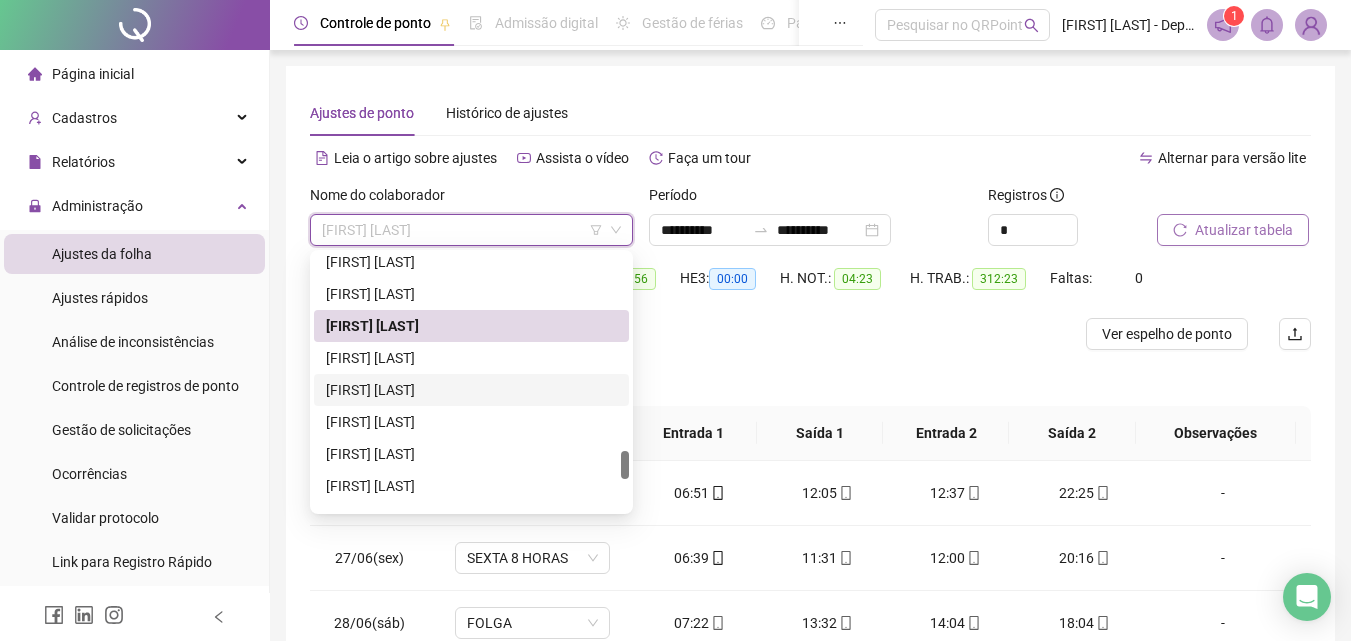 click on "[FIRST] [LAST]" at bounding box center [471, 390] 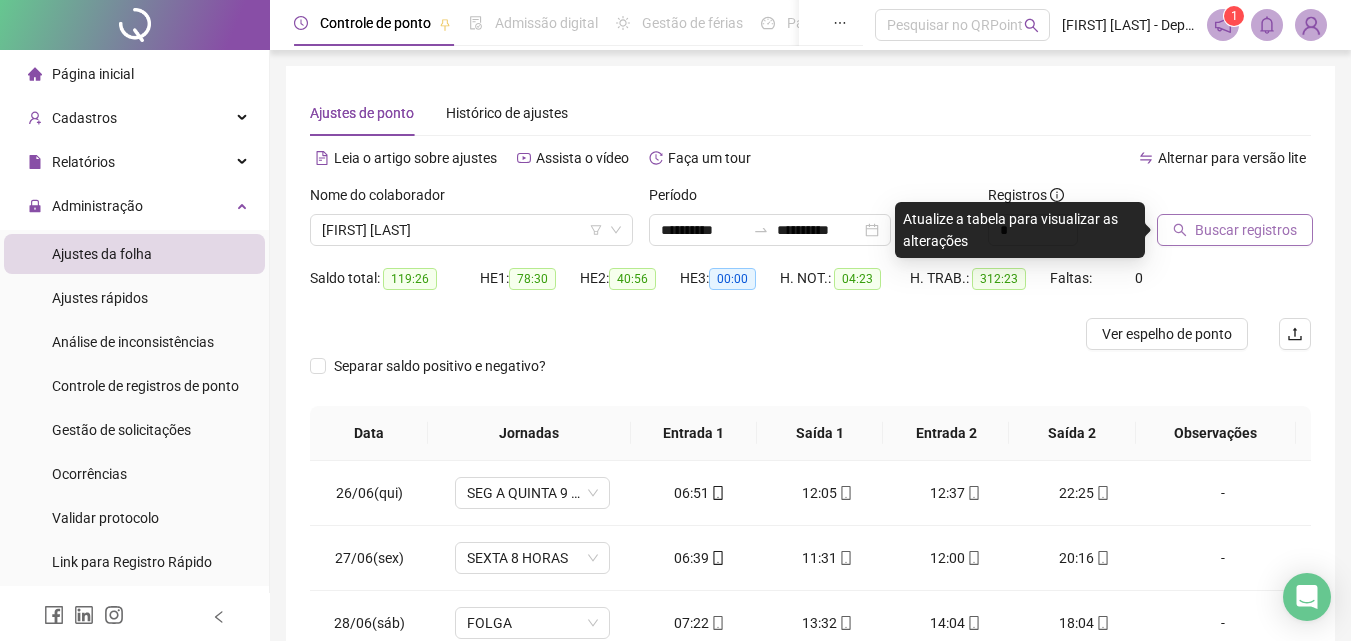 click on "Buscar registros" at bounding box center [1246, 230] 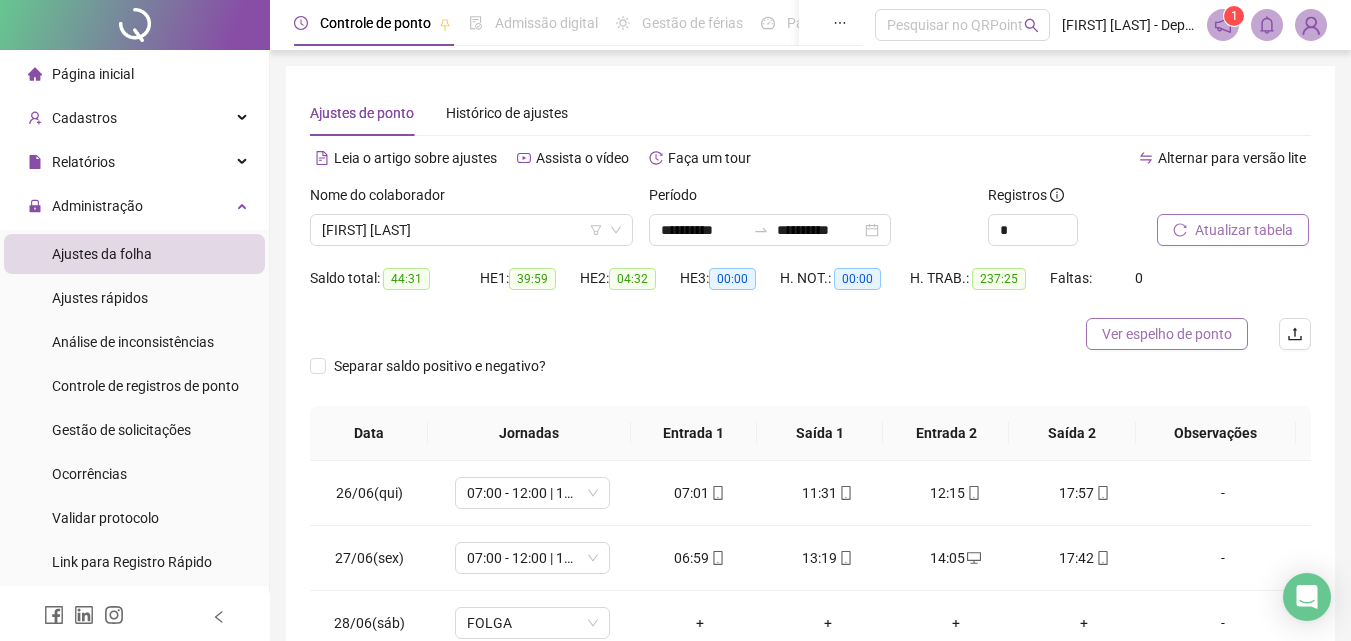 click on "Ver espelho de ponto" at bounding box center (1167, 334) 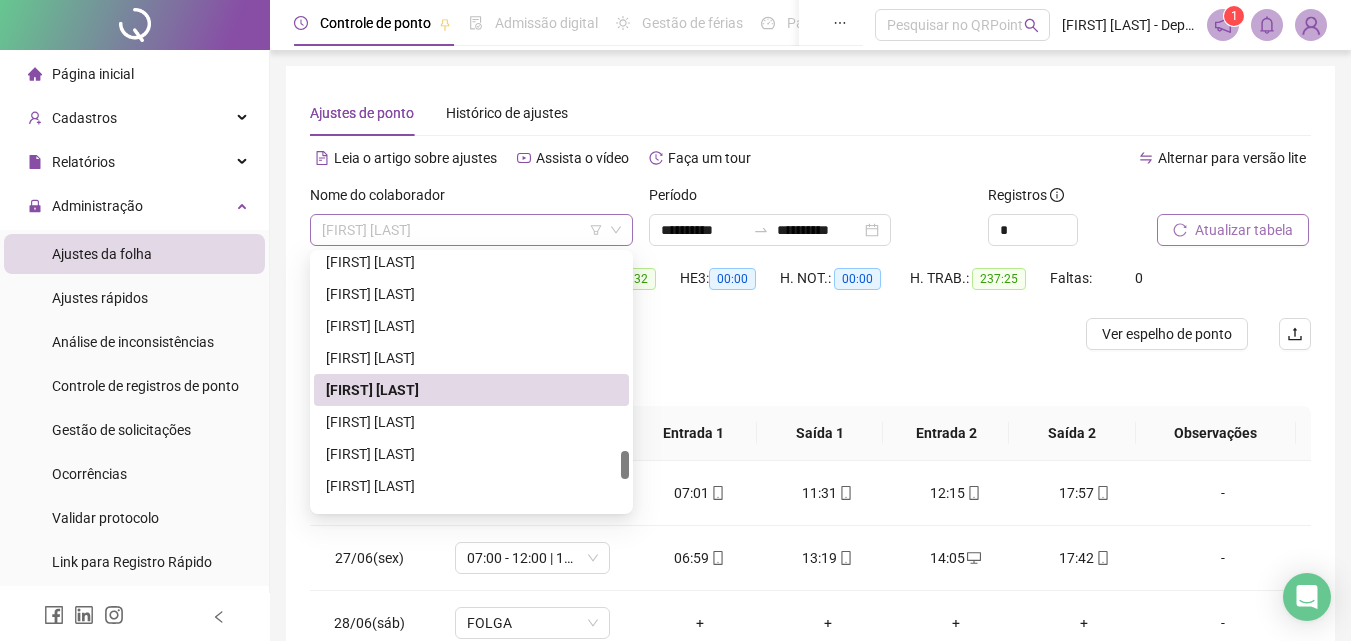 click on "[FIRST] [LAST]" at bounding box center [471, 230] 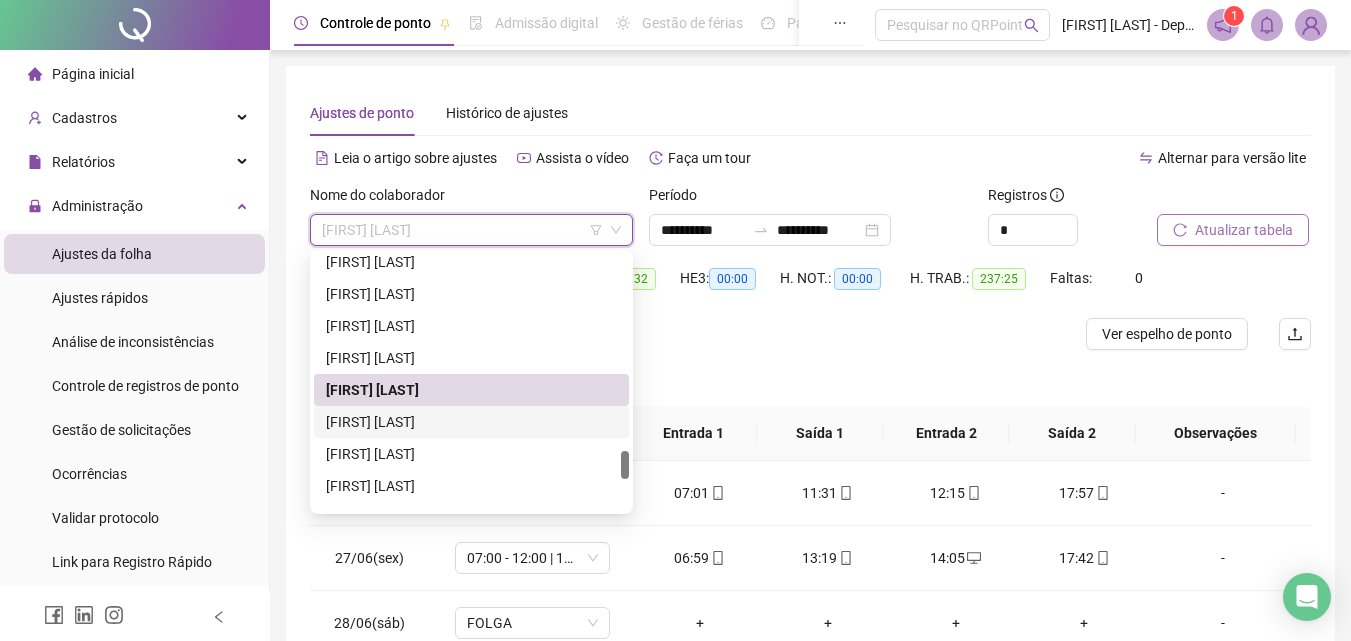 click on "[FIRST] [LAST]" at bounding box center [471, 422] 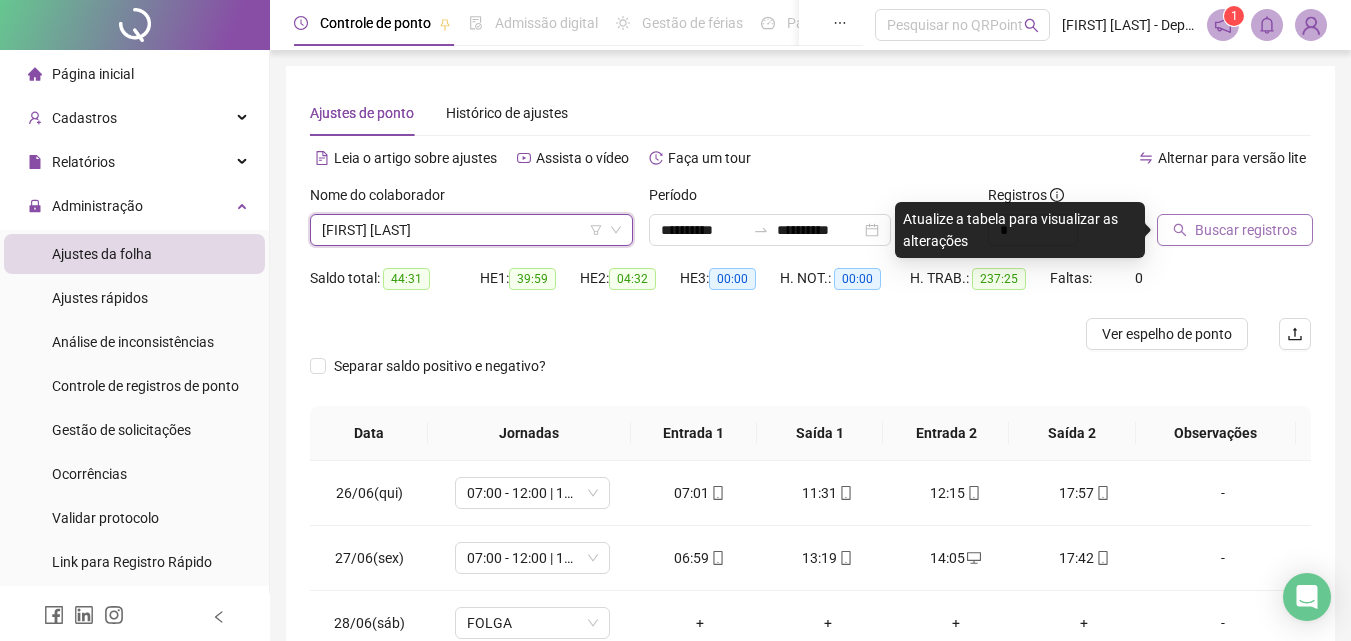 click on "Buscar registros" at bounding box center [1246, 230] 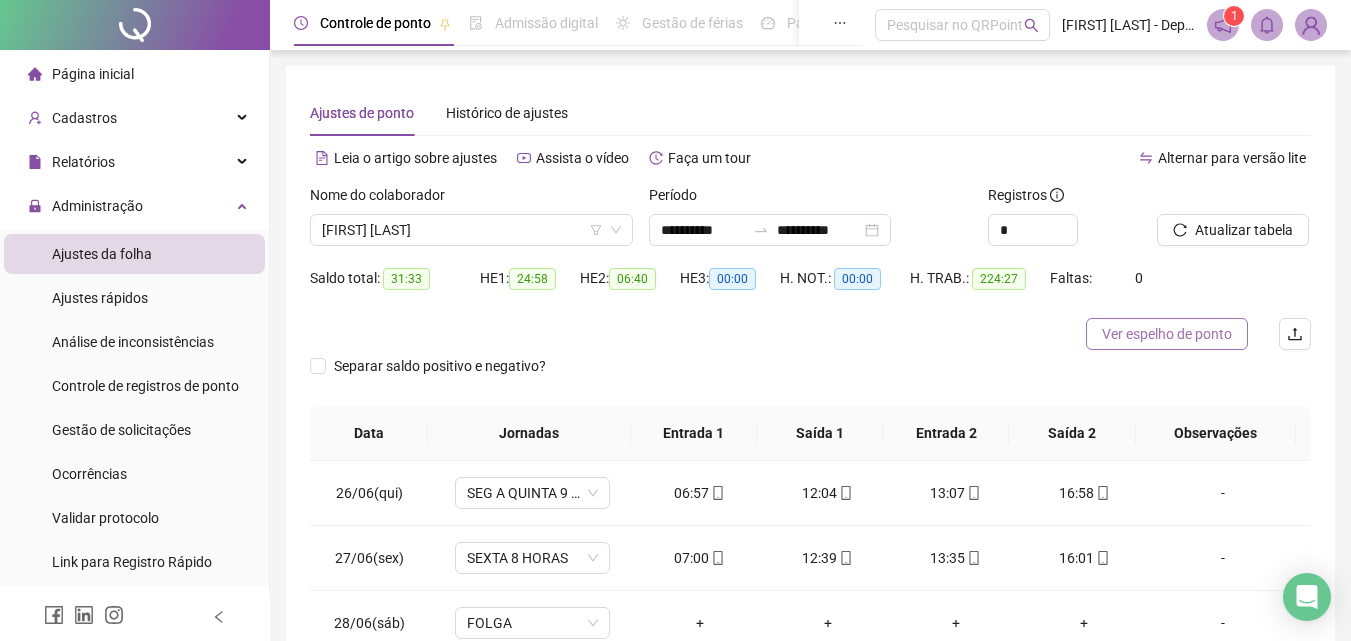 click on "Ver espelho de ponto" at bounding box center [1167, 334] 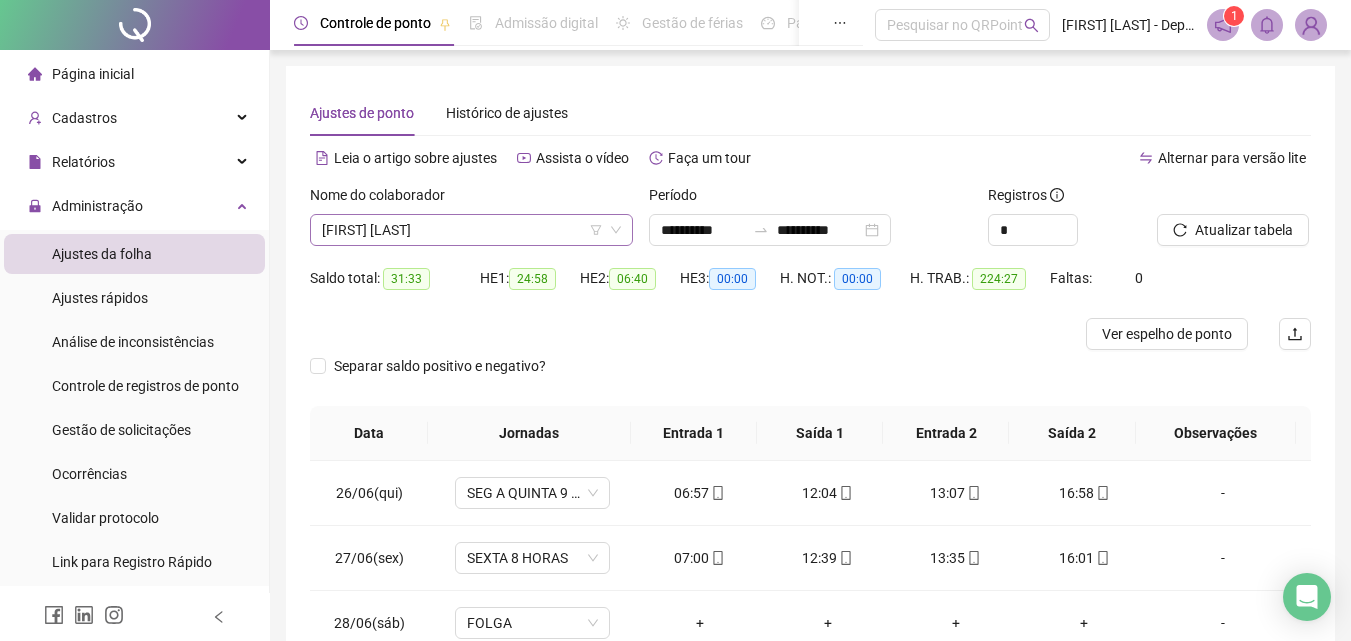 click on "[FIRST] [LAST]" at bounding box center (471, 230) 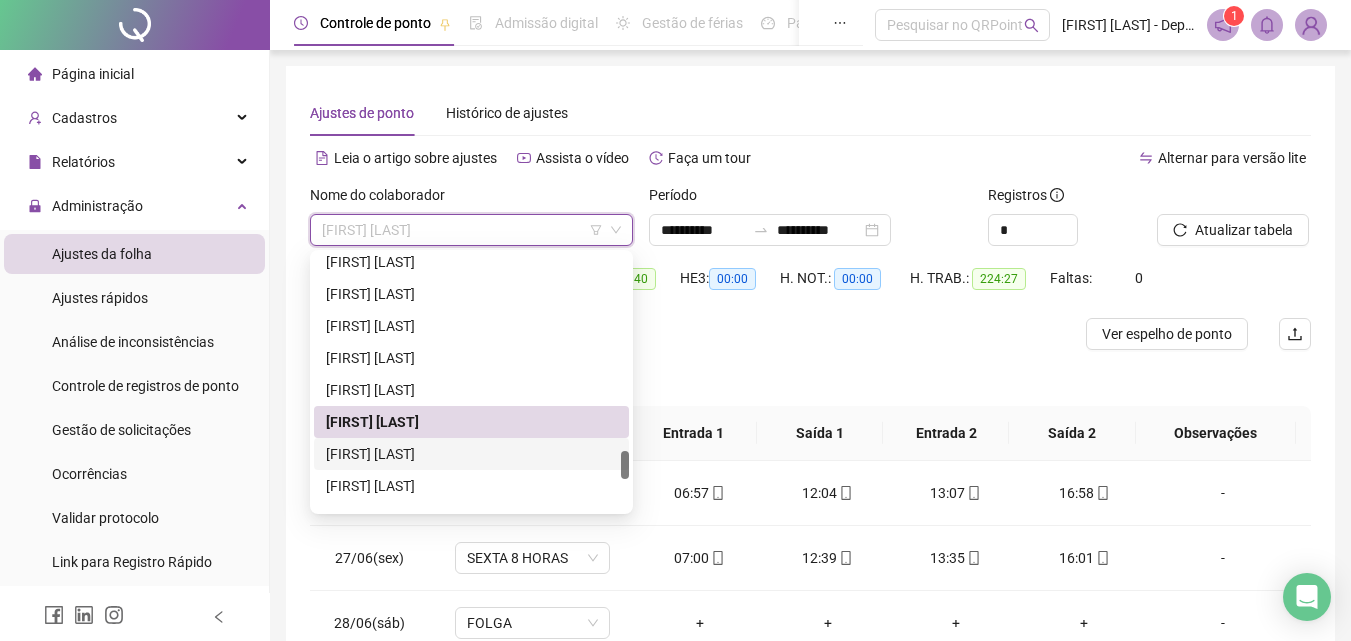 click on "[FIRST] [LAST]" at bounding box center (471, 454) 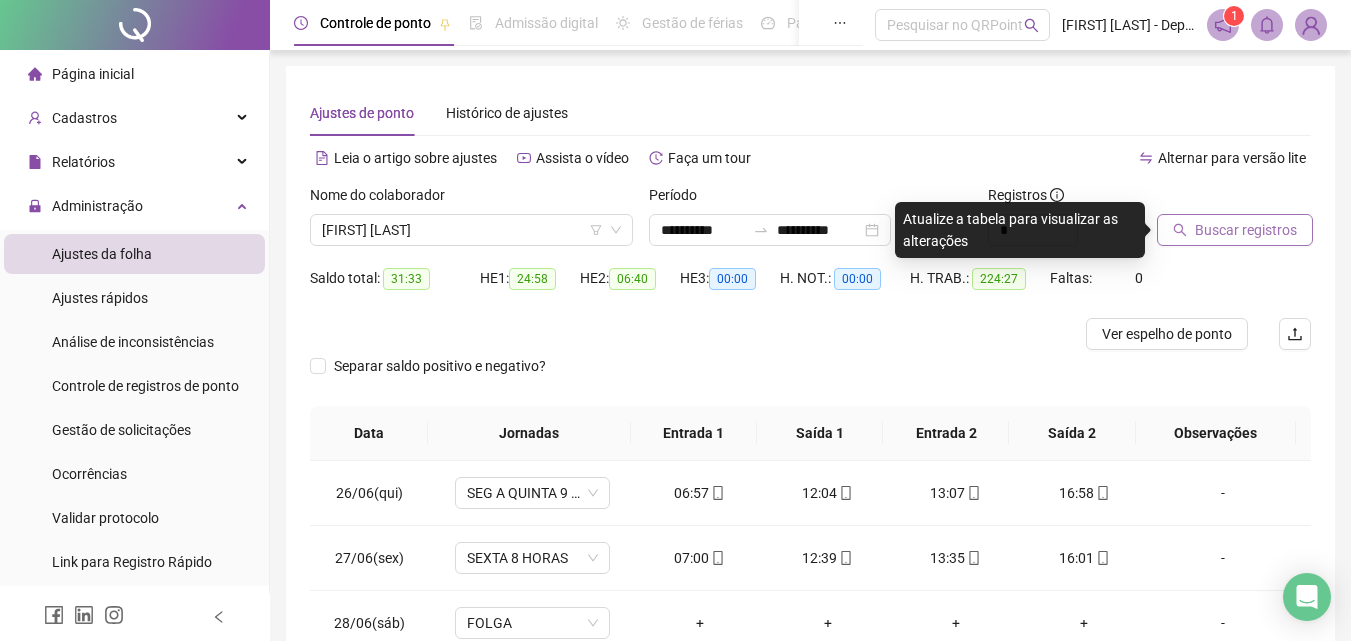 click on "Buscar registros" at bounding box center [1235, 230] 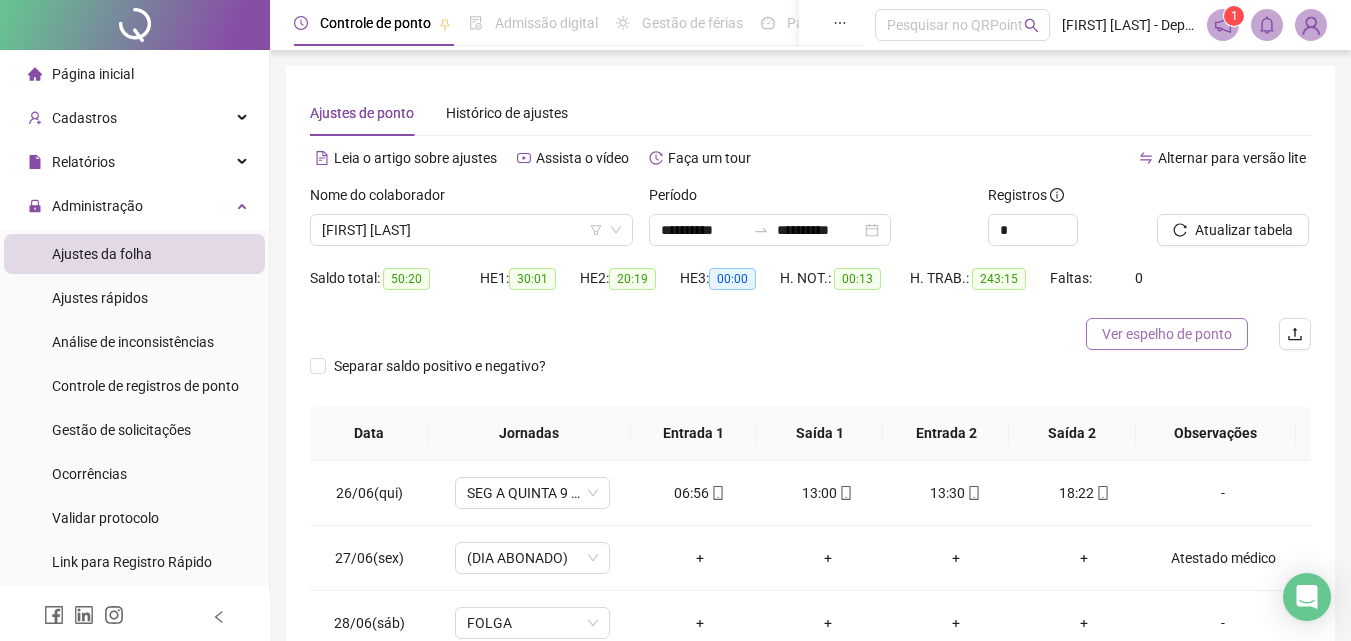 click on "Ver espelho de ponto" at bounding box center [1167, 334] 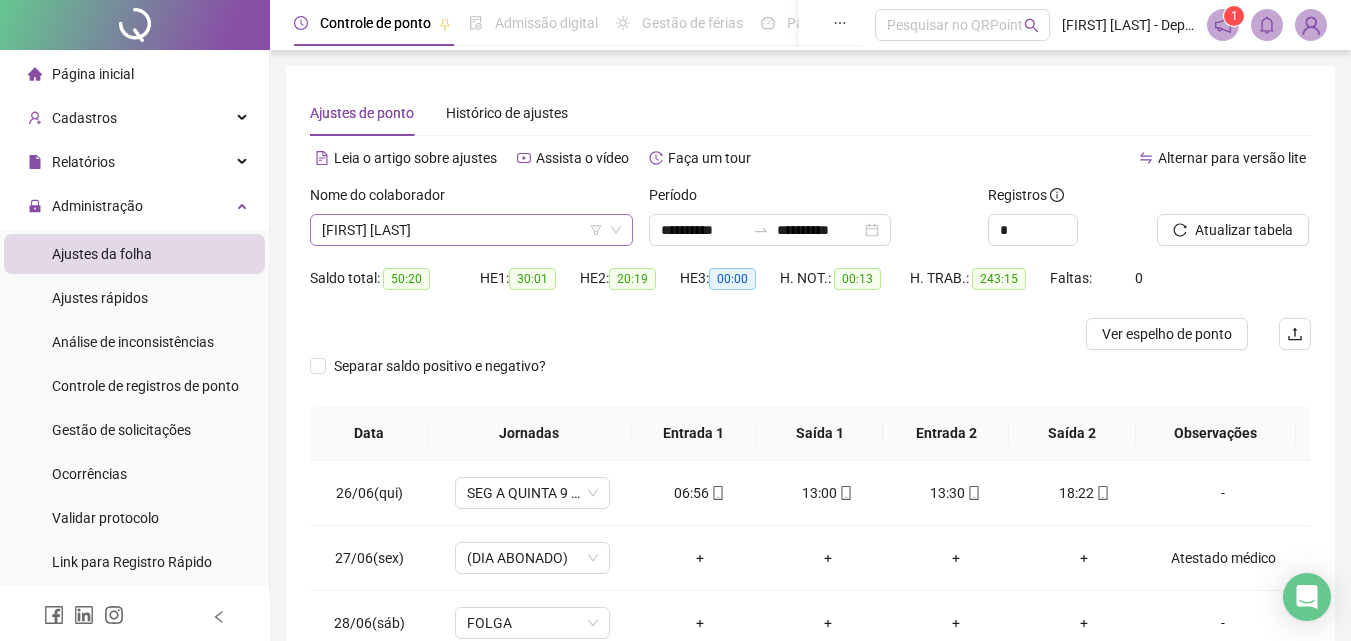 click on "[FIRST] [LAST]" at bounding box center (471, 230) 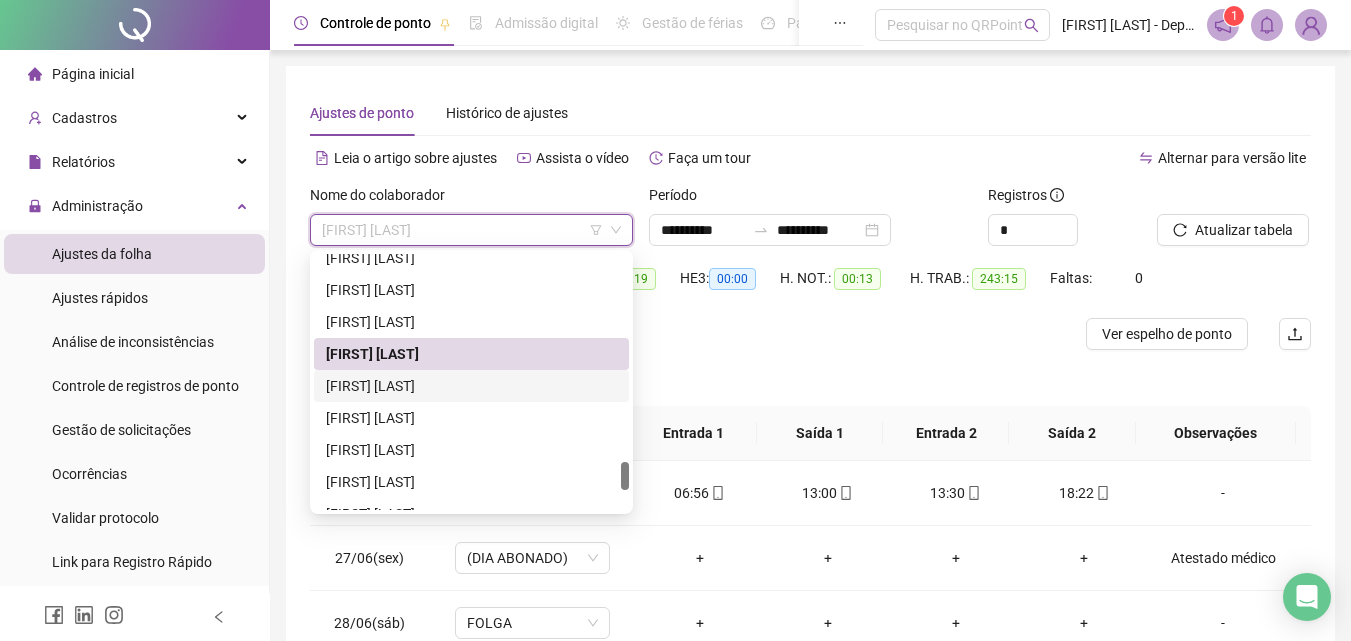 scroll, scrollTop: 2000, scrollLeft: 0, axis: vertical 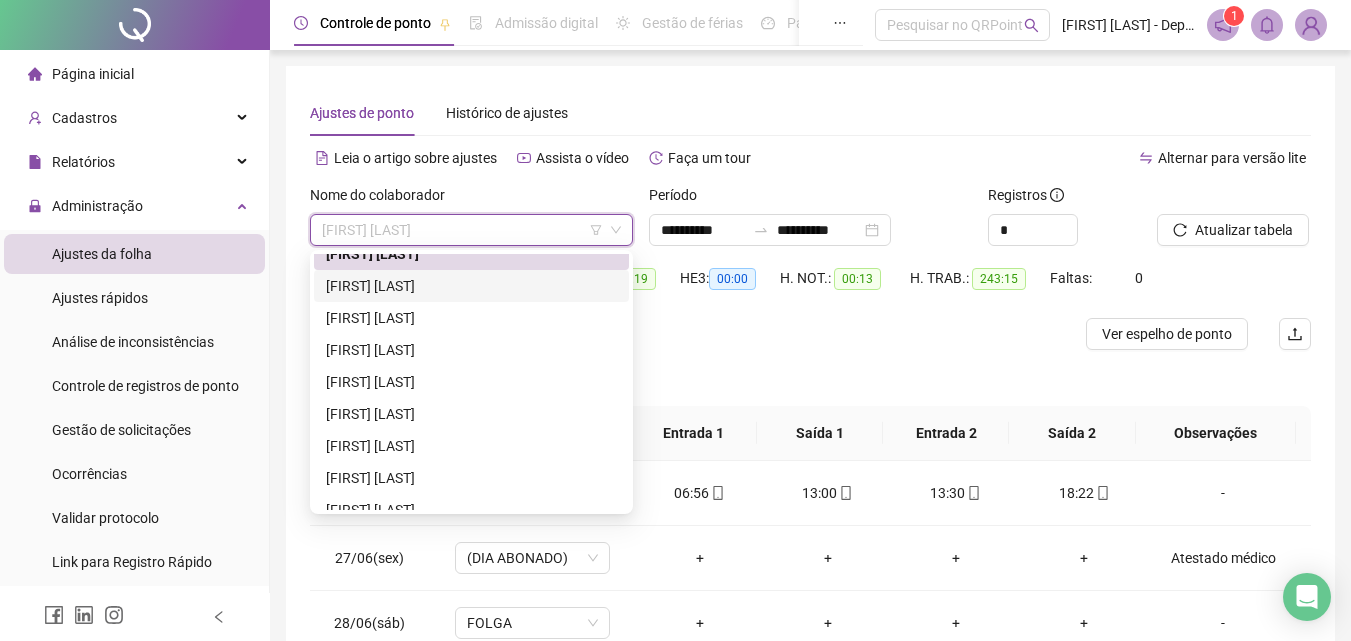 click on "[FIRST] [LAST]" at bounding box center (471, 286) 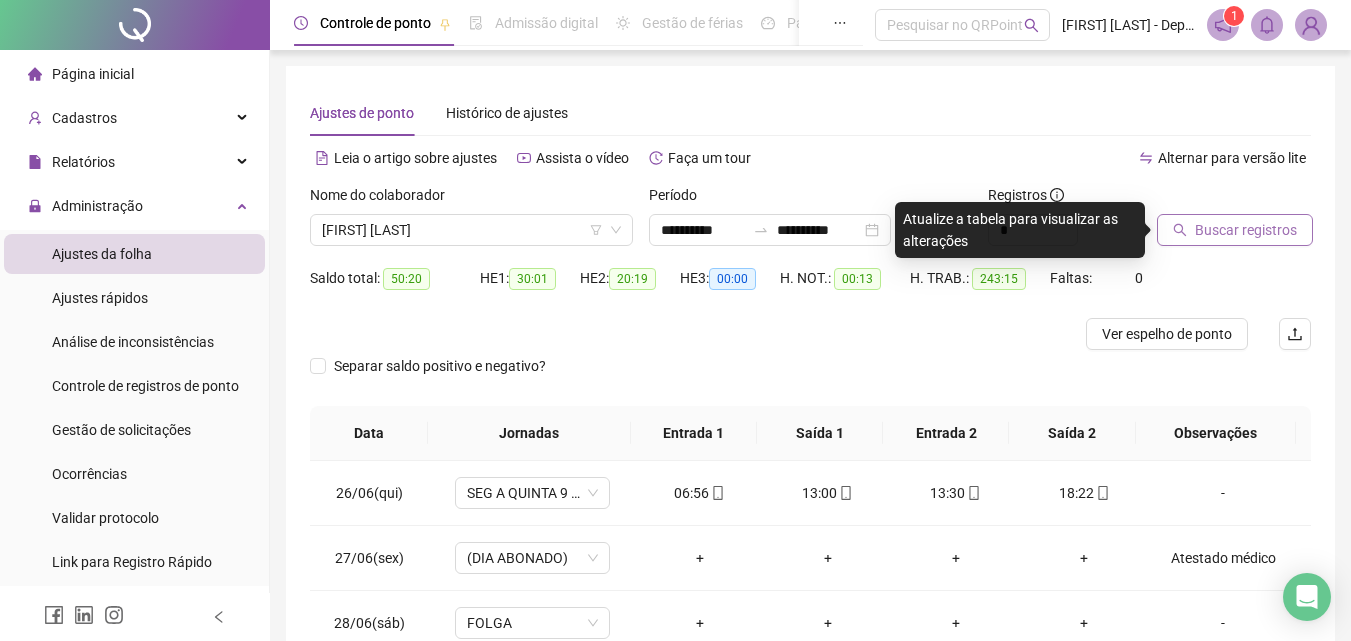 click on "Buscar registros" at bounding box center [1246, 230] 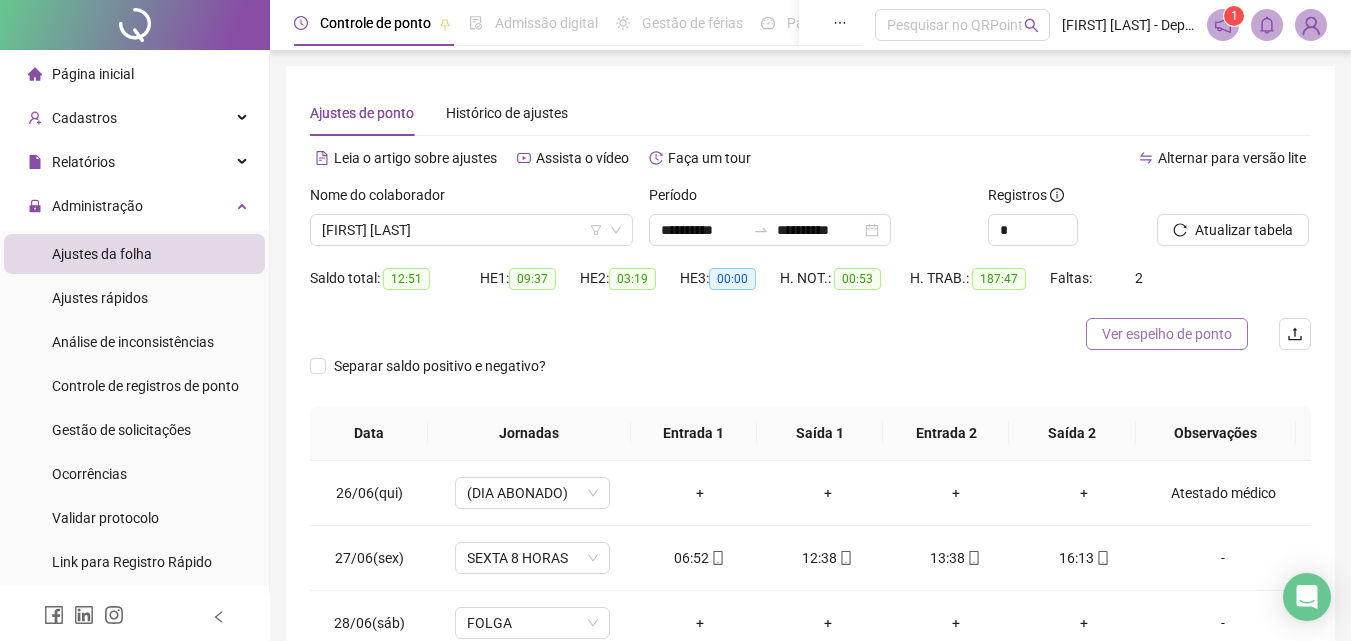 click on "Separar saldo positivo e negativo?" at bounding box center (810, 378) 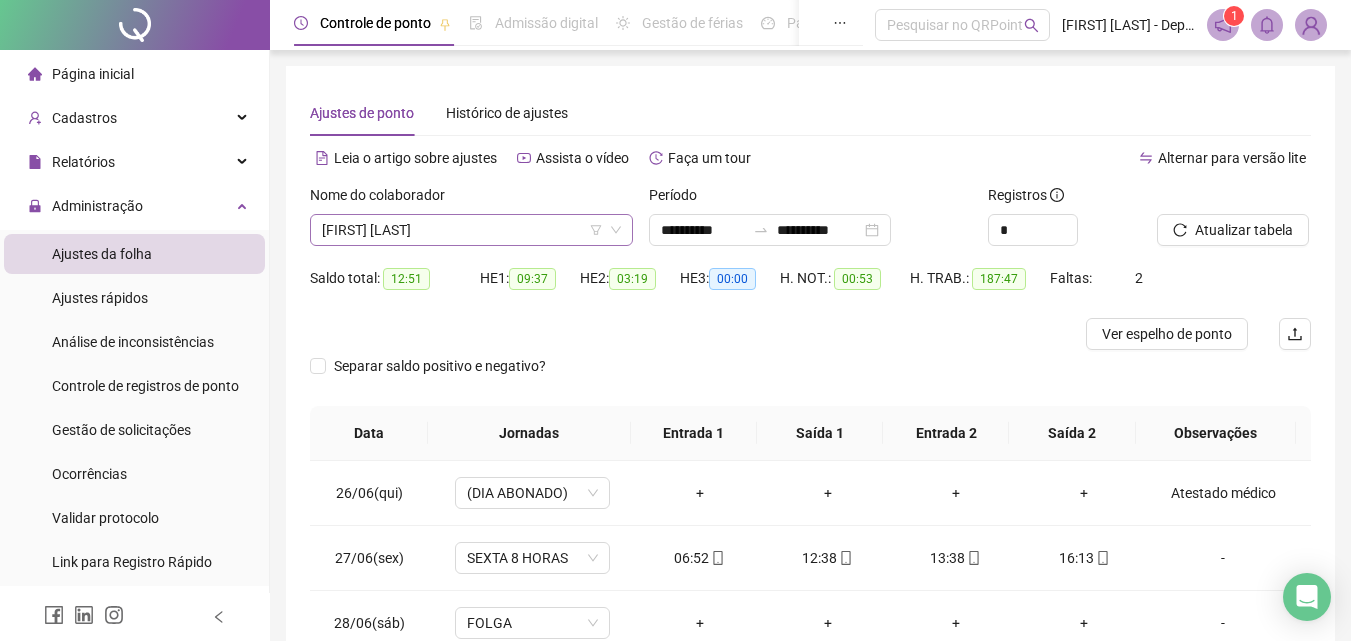 click on "[FIRST] [LAST]" at bounding box center [471, 230] 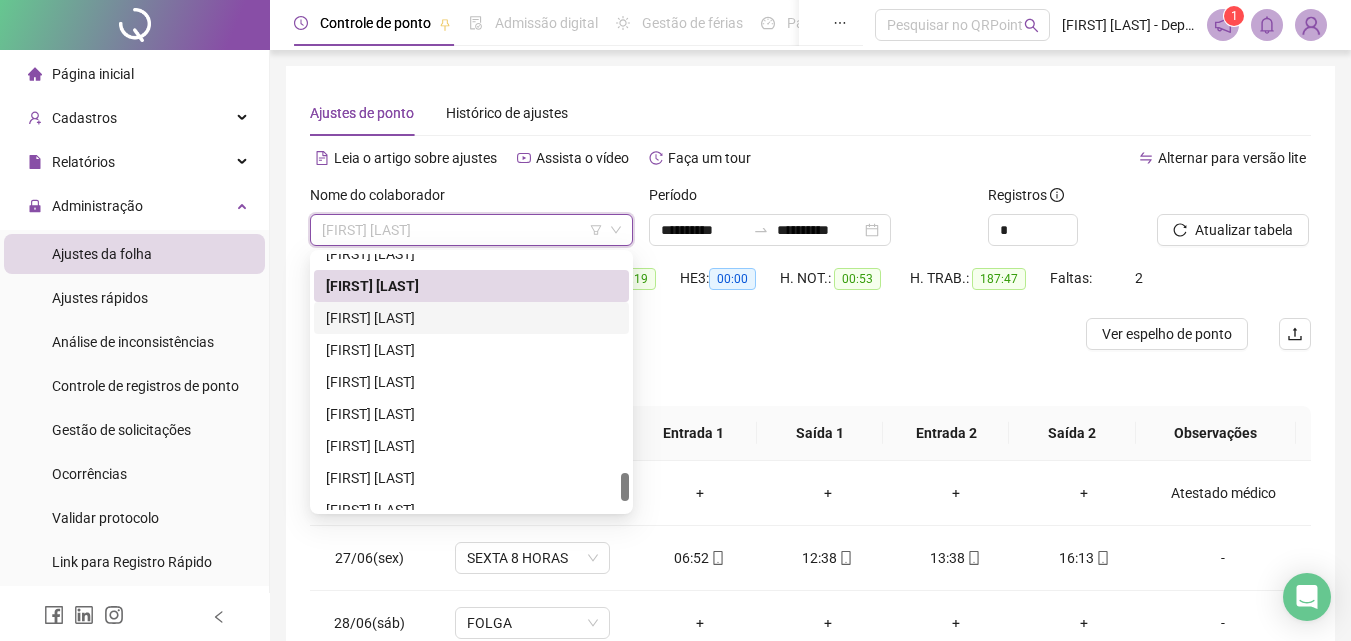 click on "[FIRST] [LAST]" at bounding box center (471, 318) 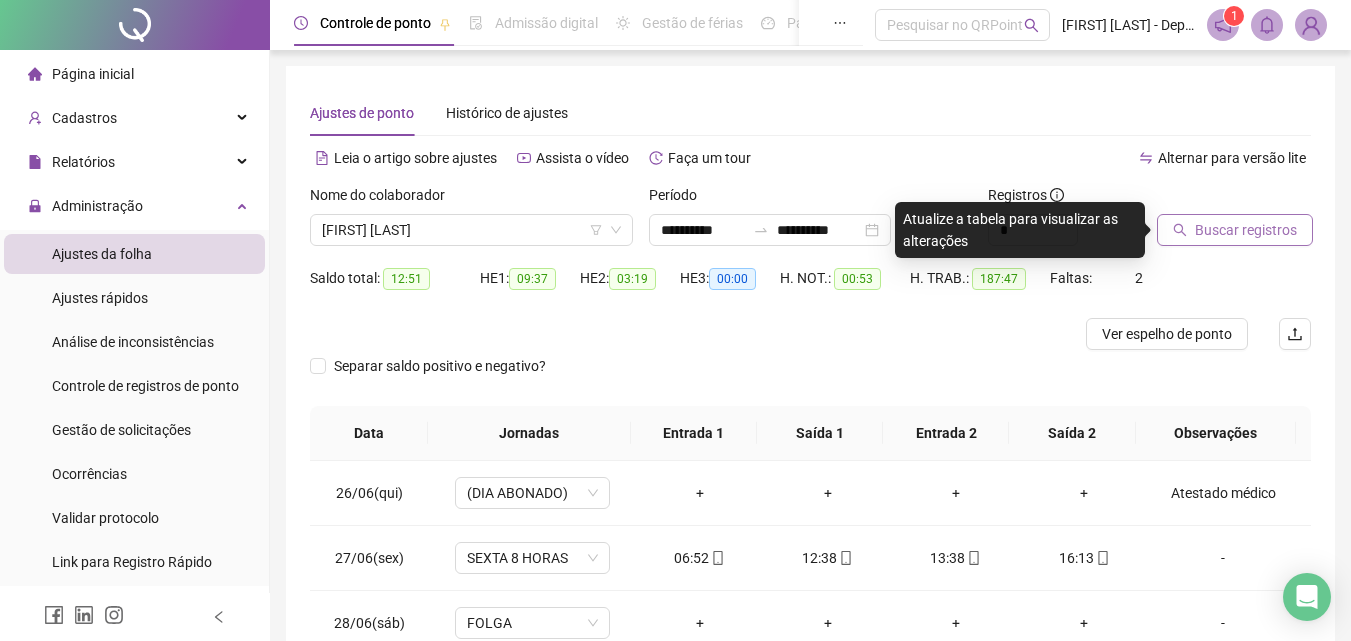 click on "Buscar registros" at bounding box center [1246, 230] 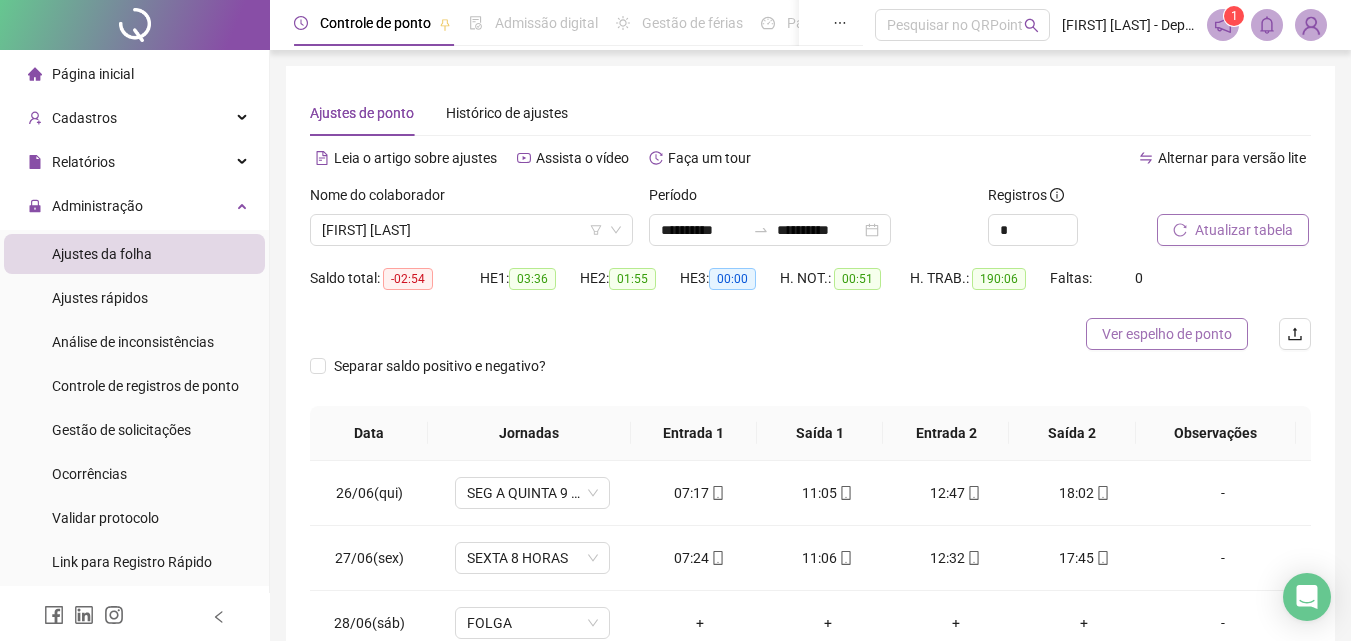 click on "Ver espelho de ponto" at bounding box center (1167, 334) 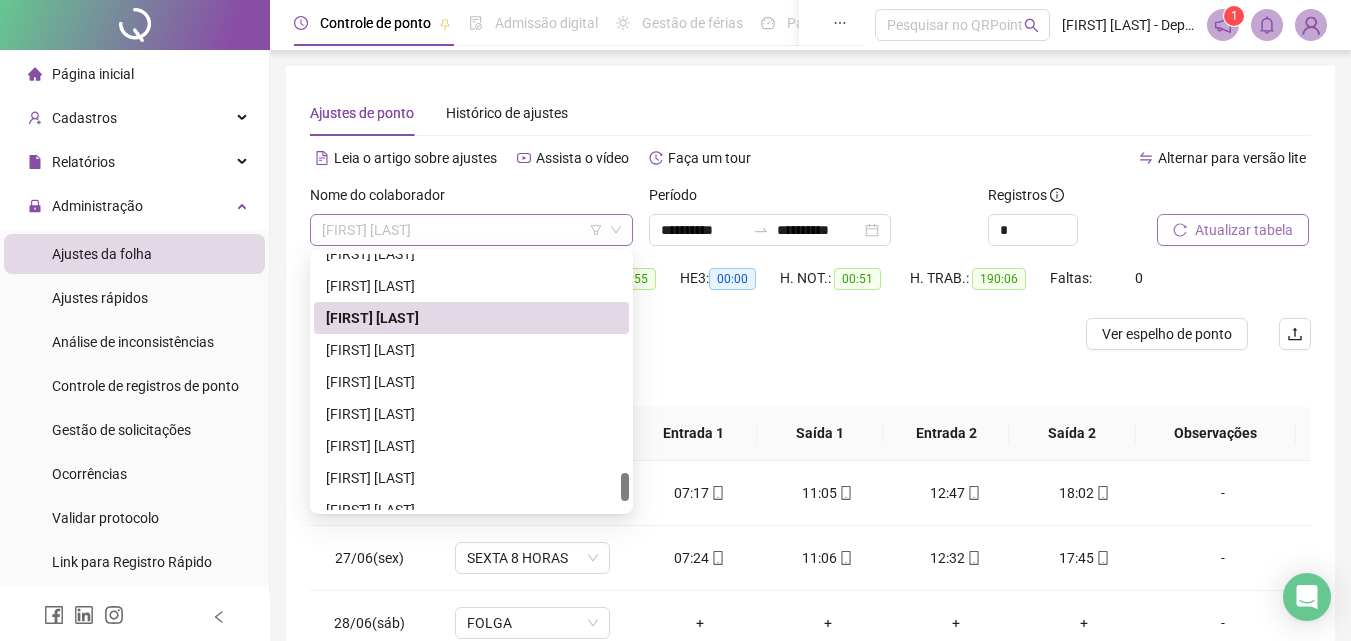 click on "[FIRST] [LAST]" at bounding box center (471, 230) 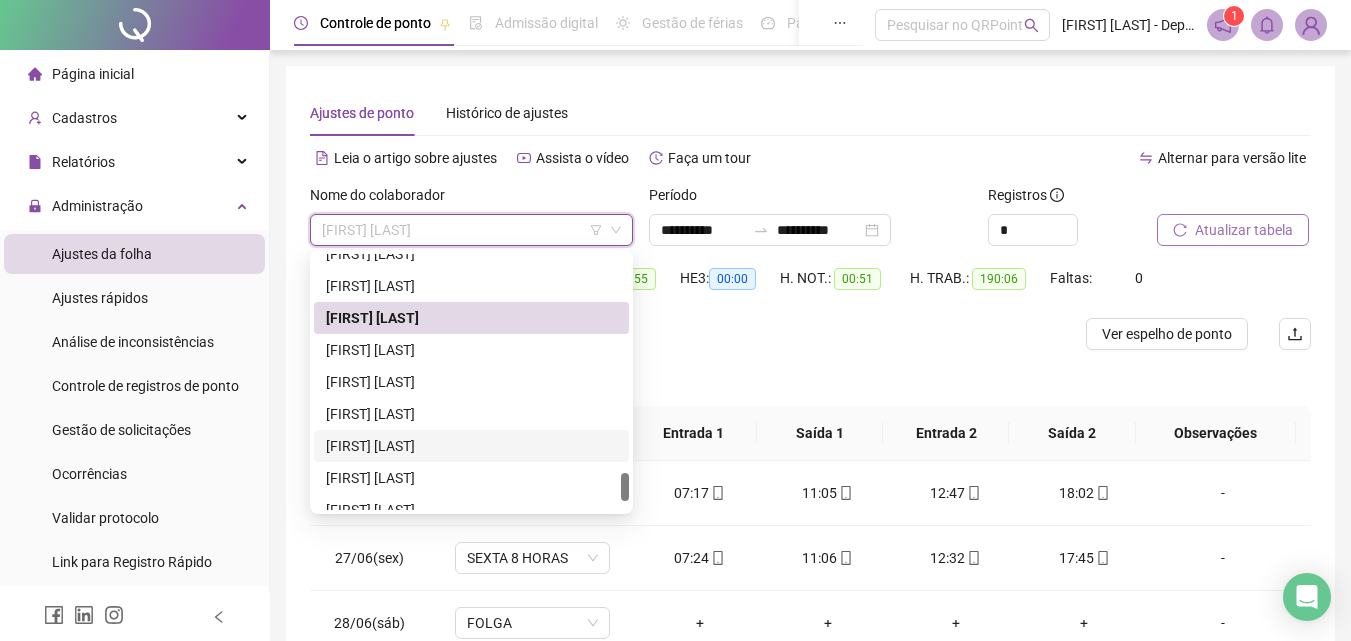 click on "[FIRST] [LAST]" at bounding box center (471, 446) 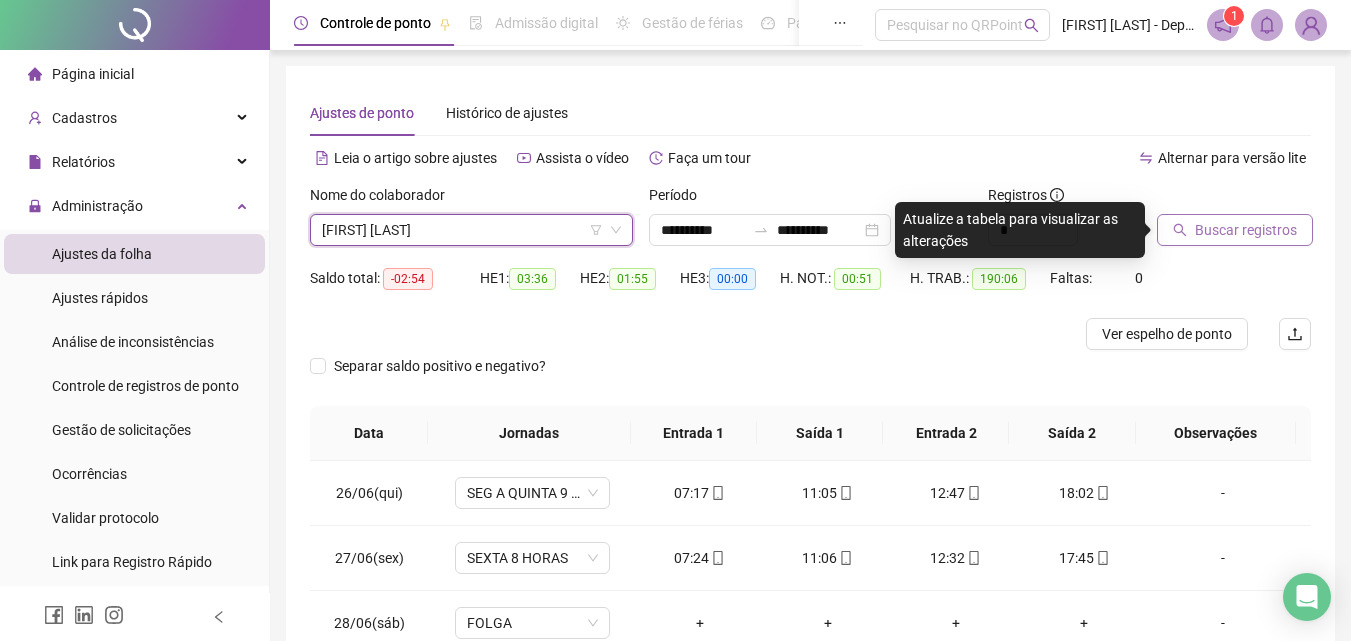 click on "Buscar registros" at bounding box center [1246, 230] 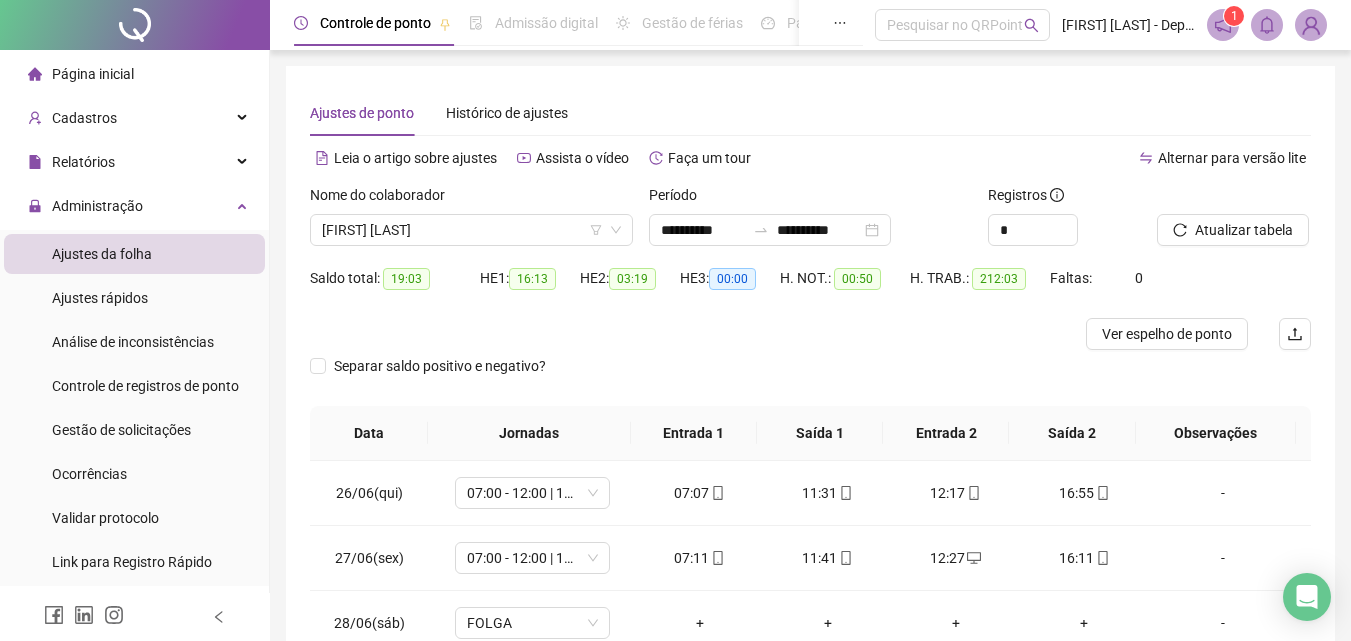click on "Ver espelho de ponto" at bounding box center [1167, 334] 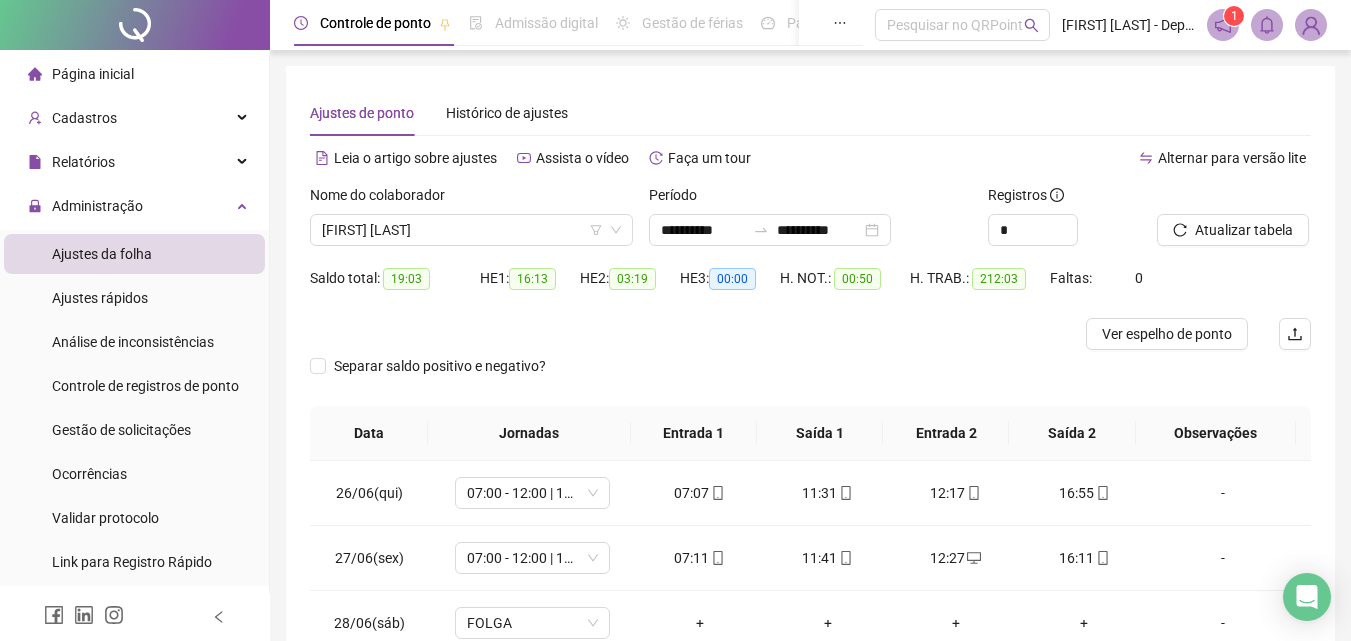 click on "Nome do colaborador" at bounding box center (471, 199) 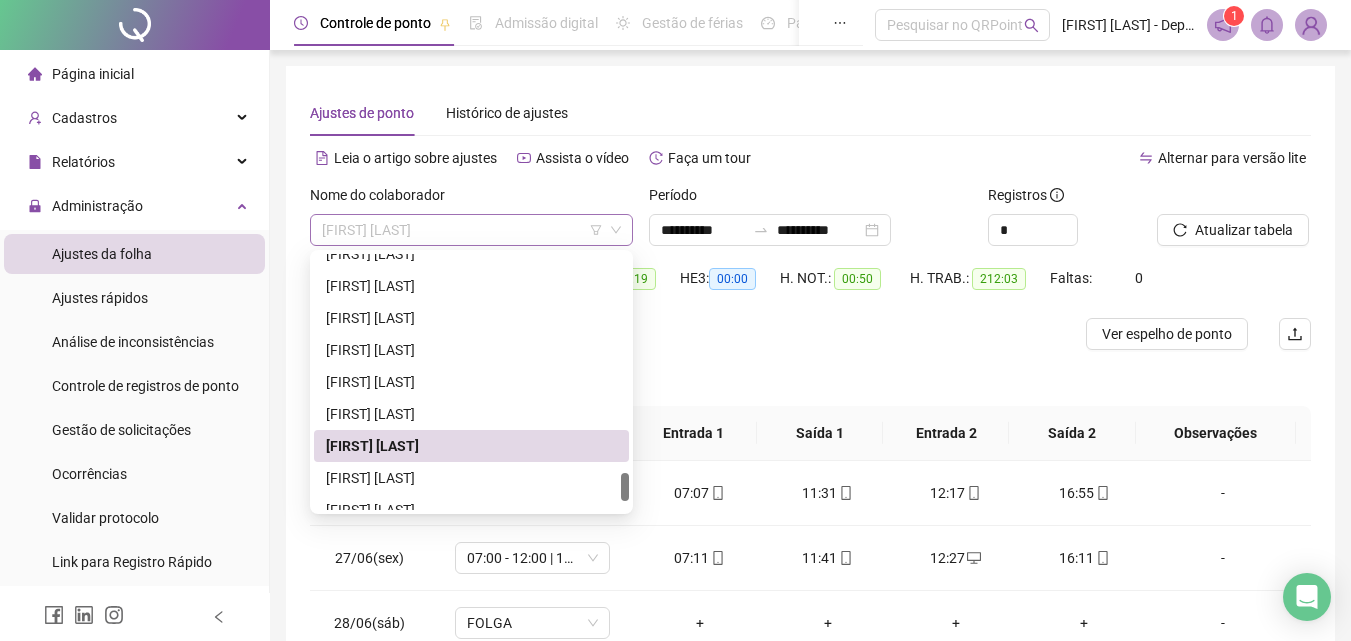 click on "[FIRST] [LAST]" at bounding box center (471, 230) 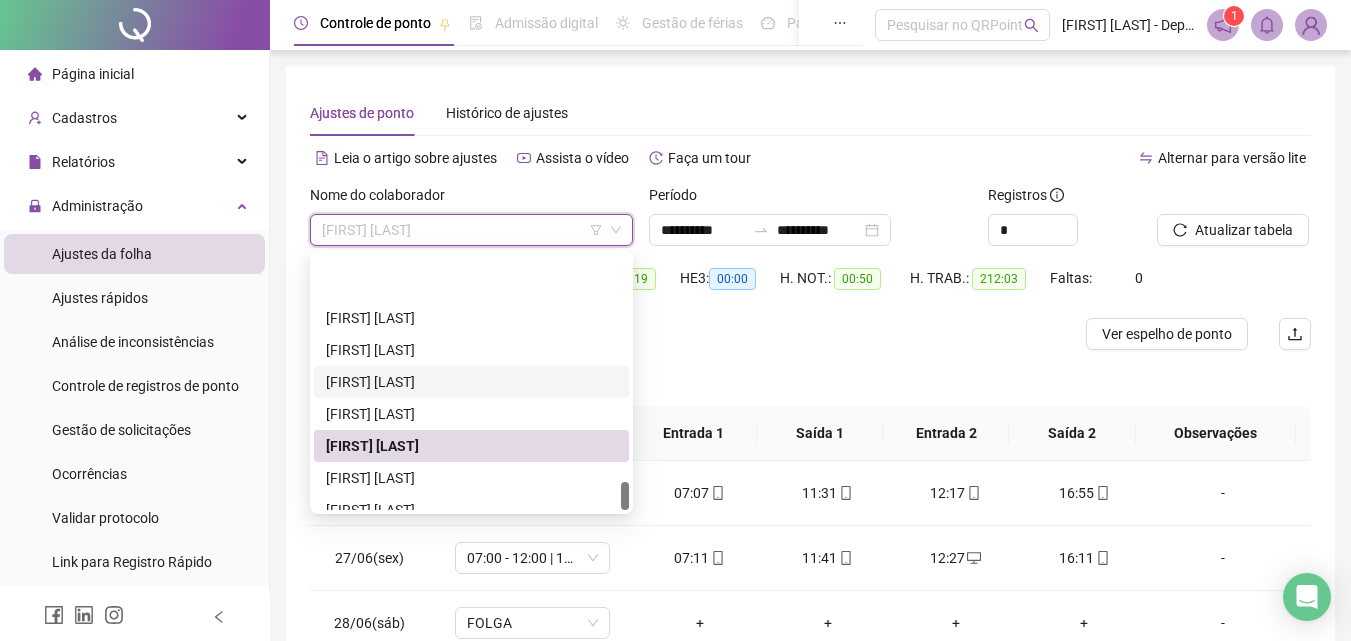 scroll, scrollTop: 2080, scrollLeft: 0, axis: vertical 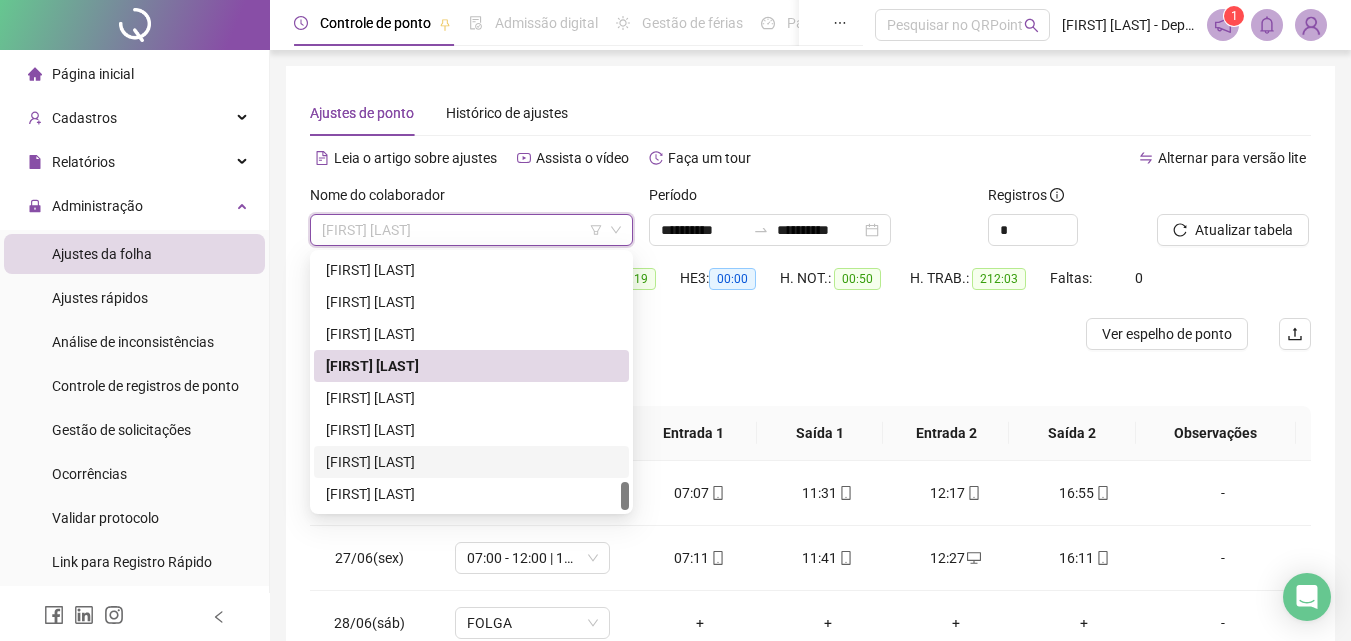 click on "[FIRST] [LAST]" at bounding box center [471, 462] 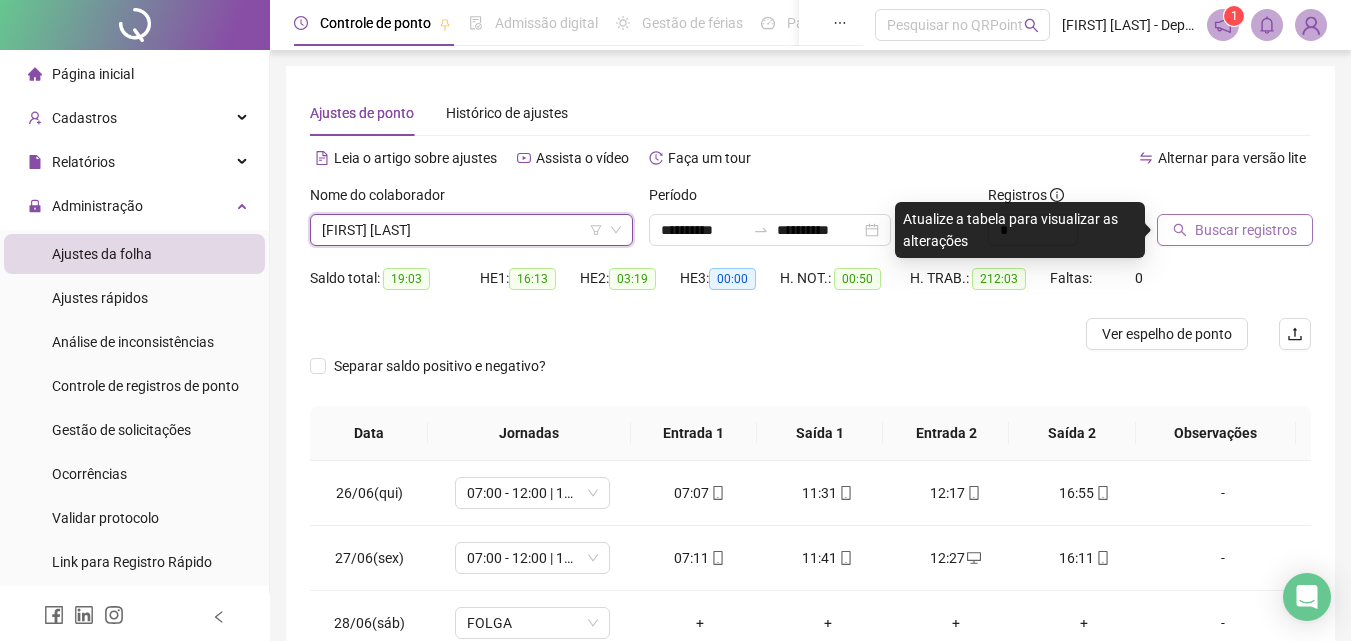 click on "Buscar registros" at bounding box center (1235, 230) 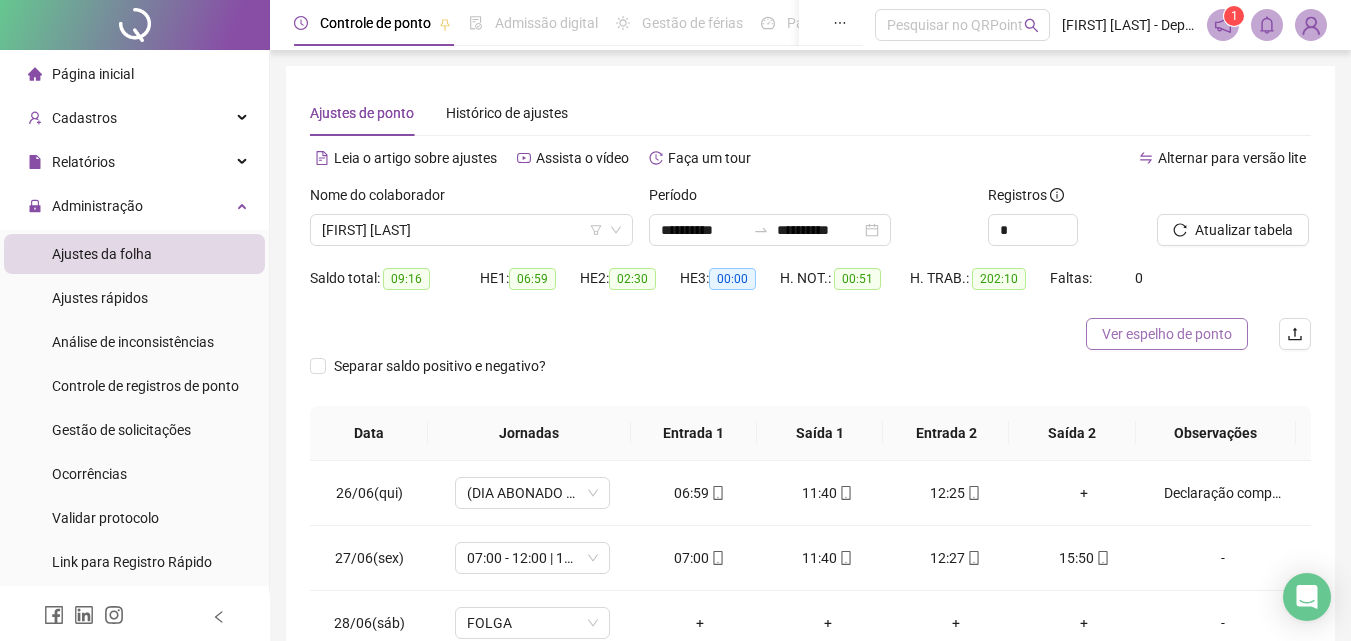 click on "Ver espelho de ponto" at bounding box center [1167, 334] 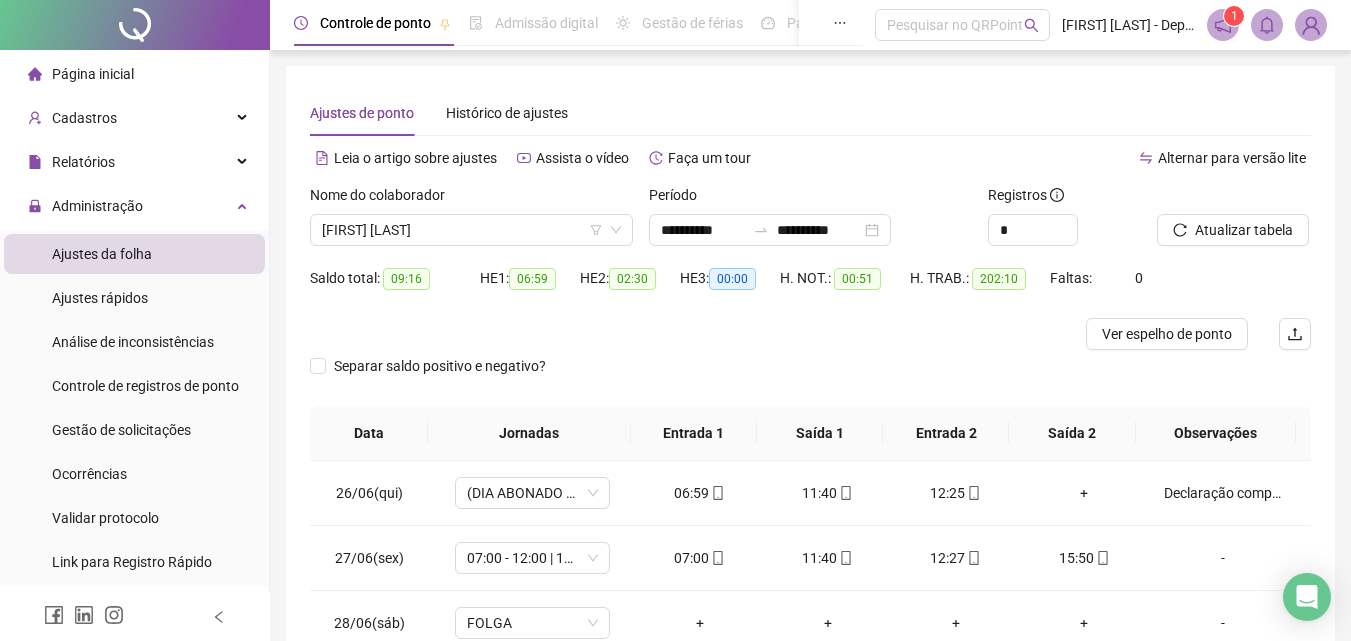 click on "Nome do colaborador [FIRST] [LAST]" at bounding box center (471, 223) 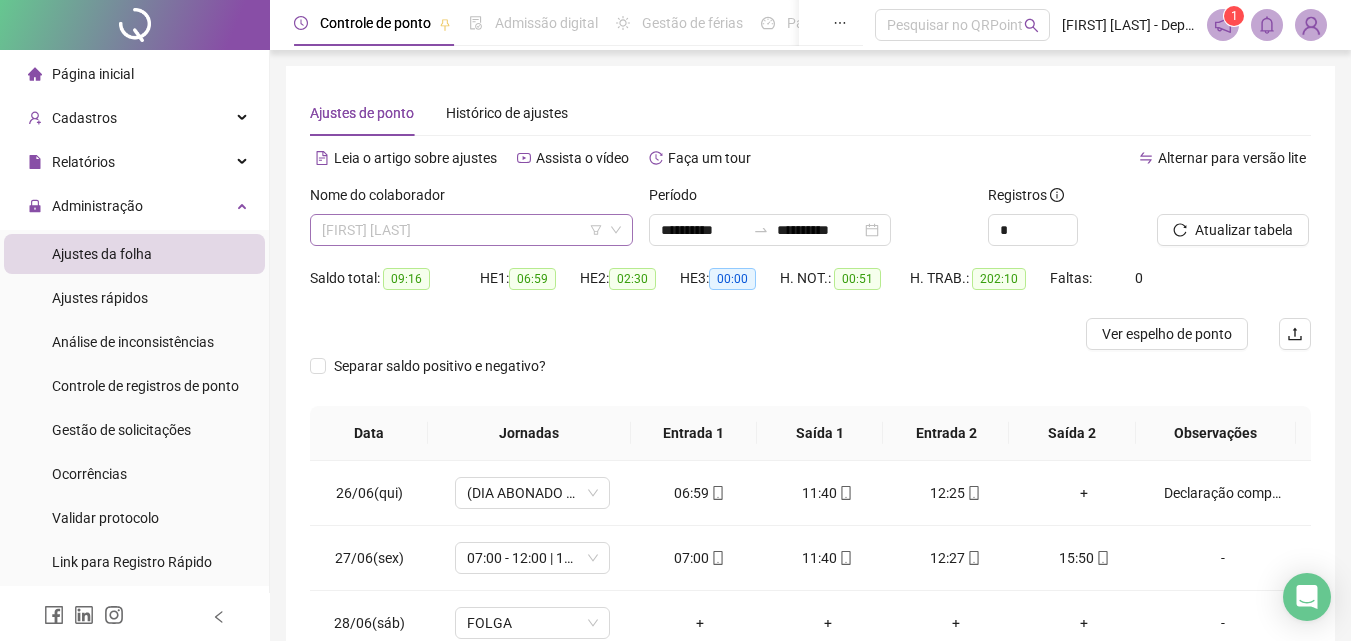 click on "[FIRST] [LAST]" at bounding box center (471, 230) 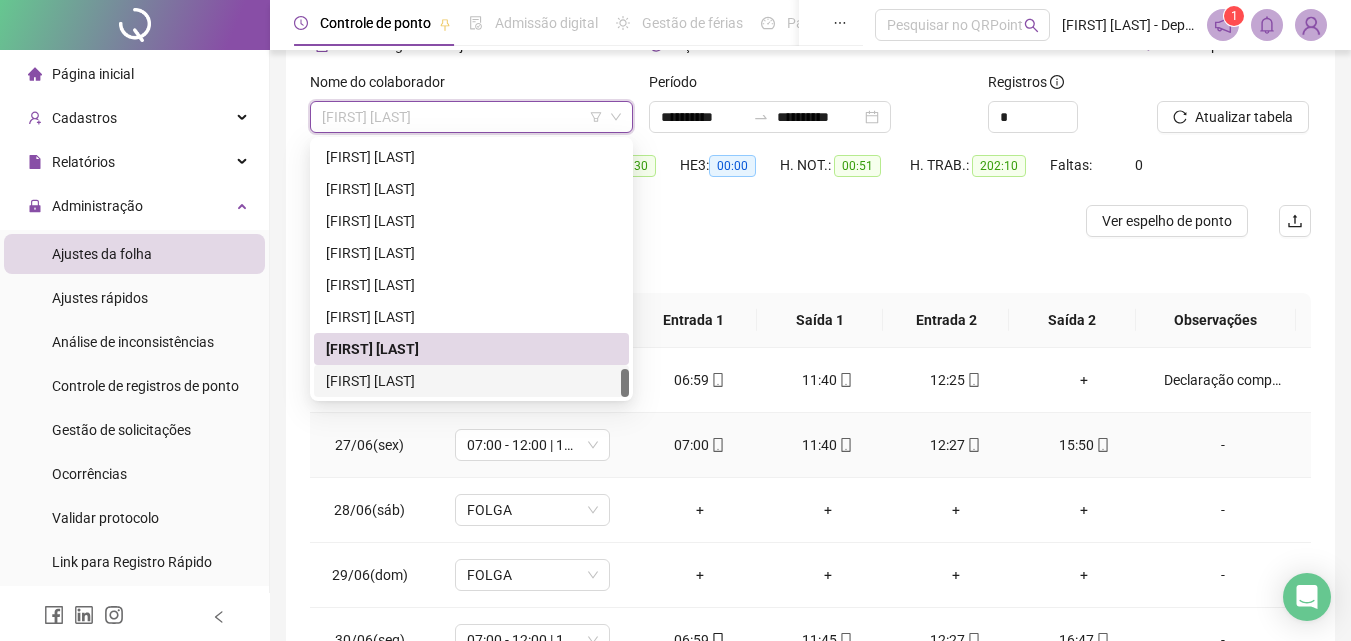 scroll, scrollTop: 300, scrollLeft: 0, axis: vertical 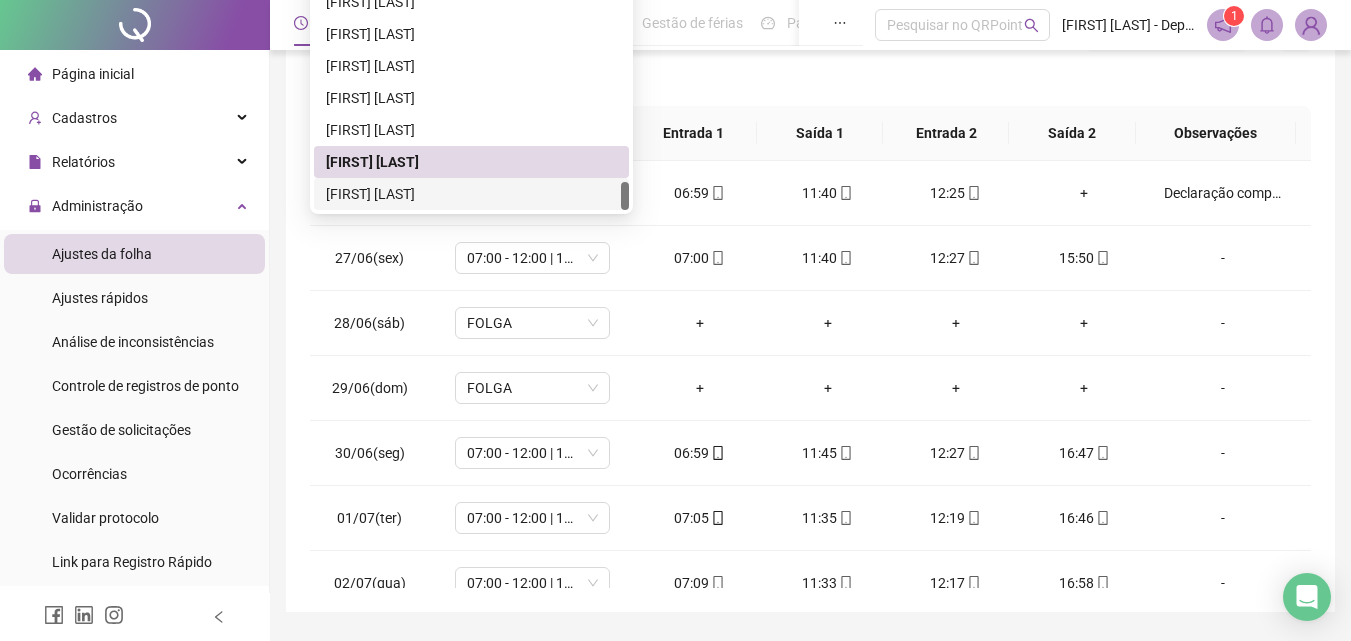 click on "[FIRST] [LAST]" at bounding box center (471, 194) 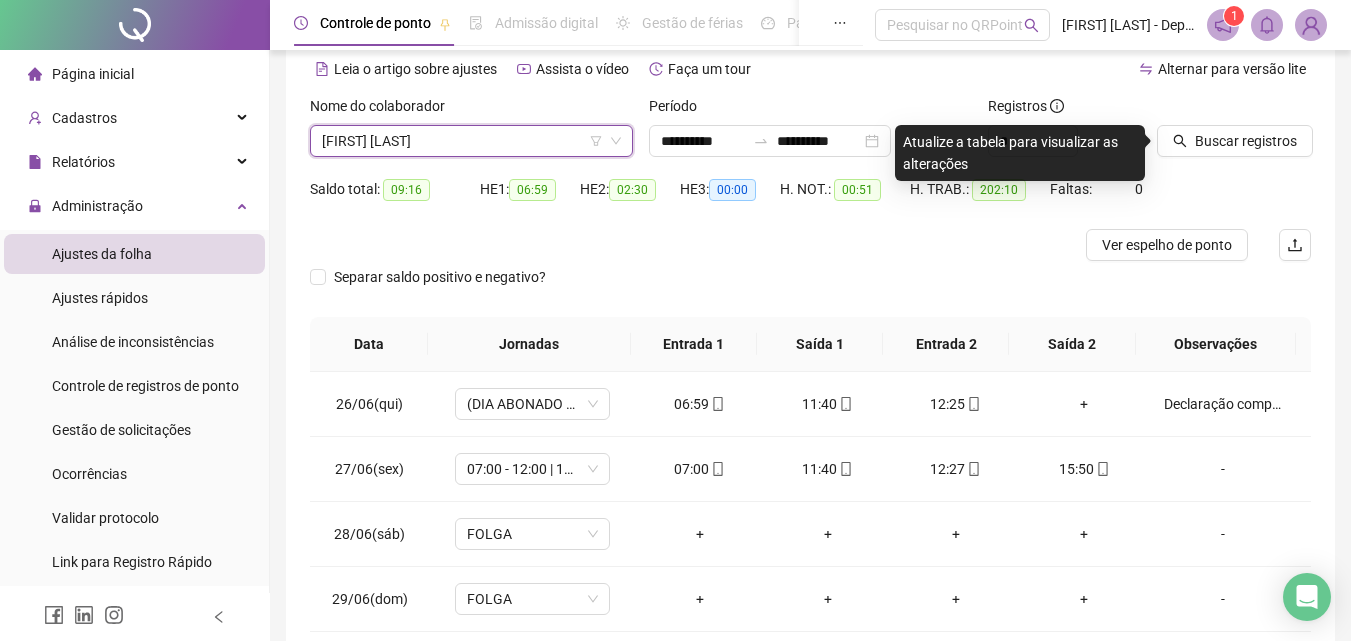scroll, scrollTop: 0, scrollLeft: 0, axis: both 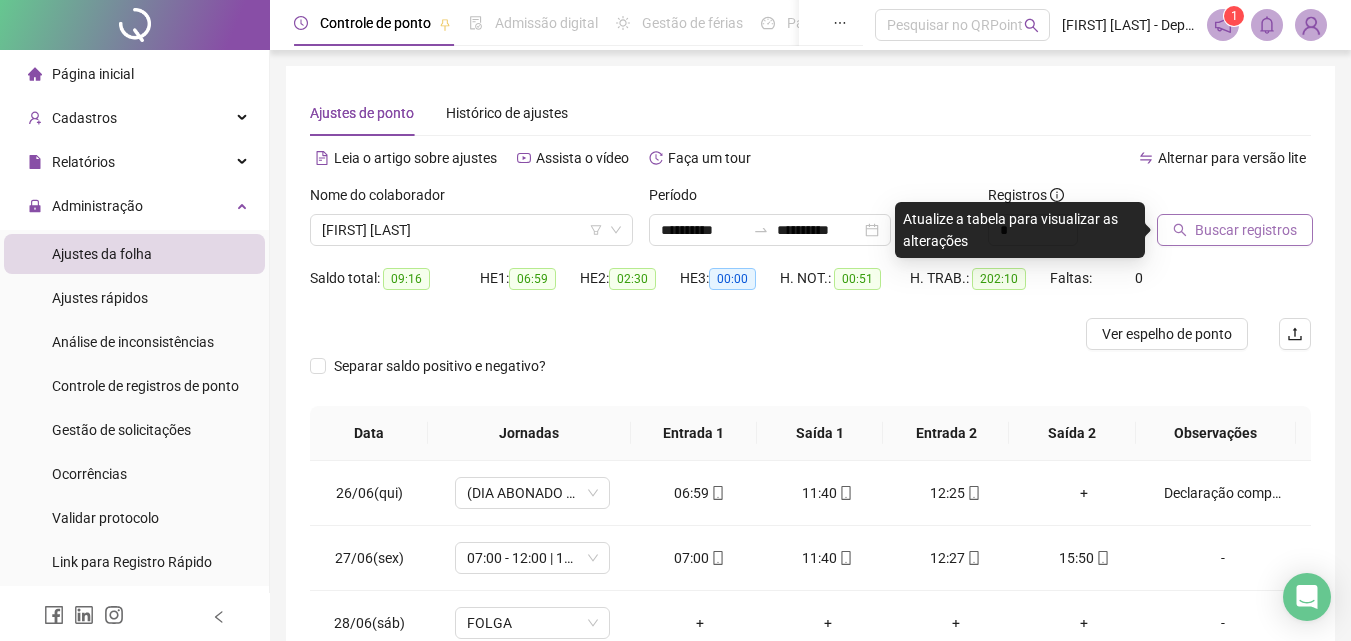 click on "Buscar registros" at bounding box center [1235, 230] 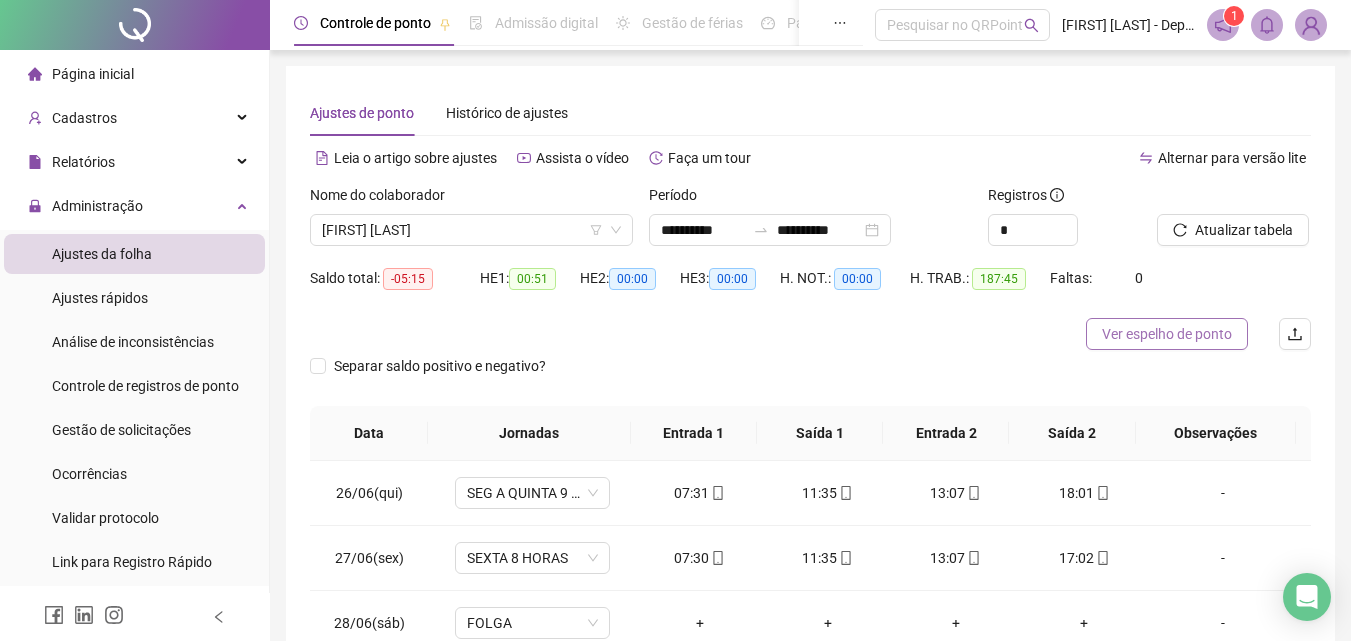 click on "Ver espelho de ponto" at bounding box center [1167, 334] 